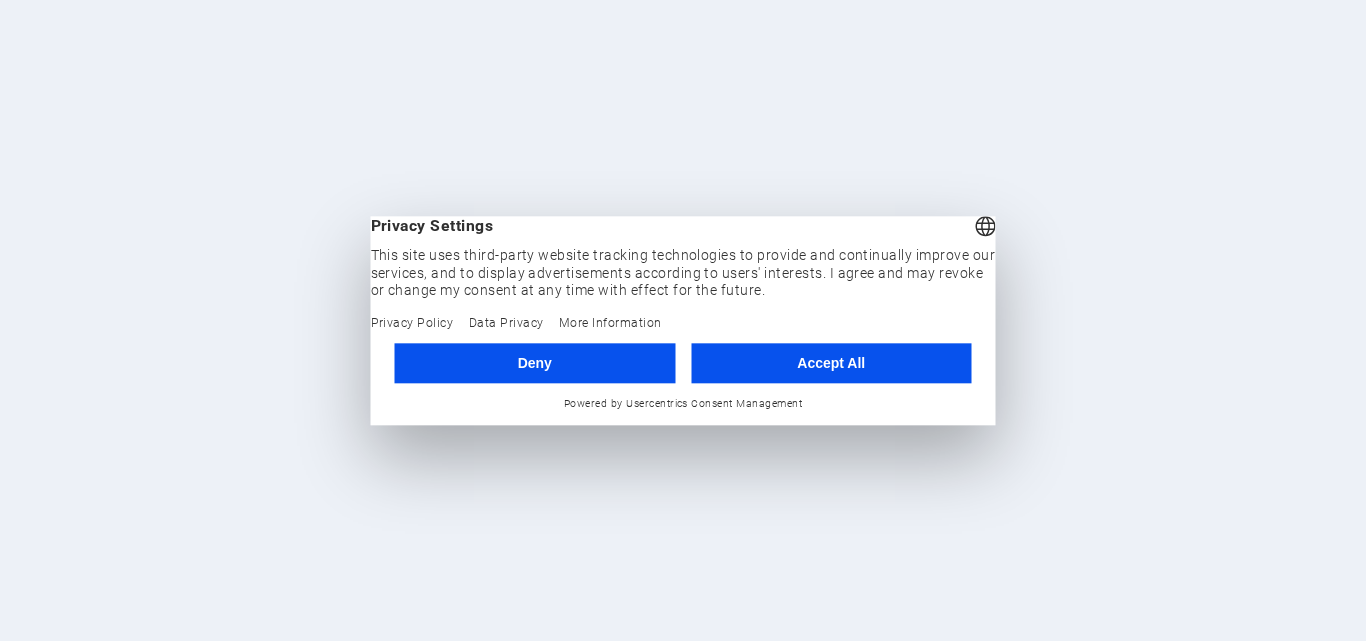 scroll, scrollTop: 0, scrollLeft: 0, axis: both 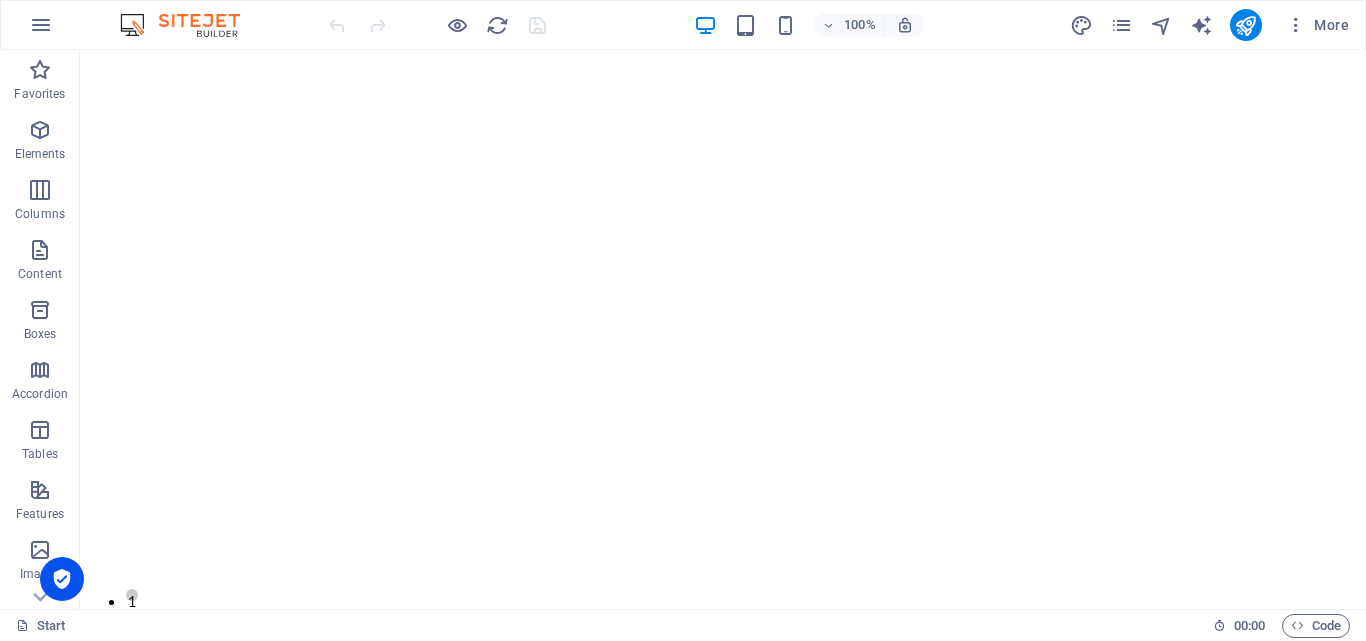 click on "100%" at bounding box center [809, 25] 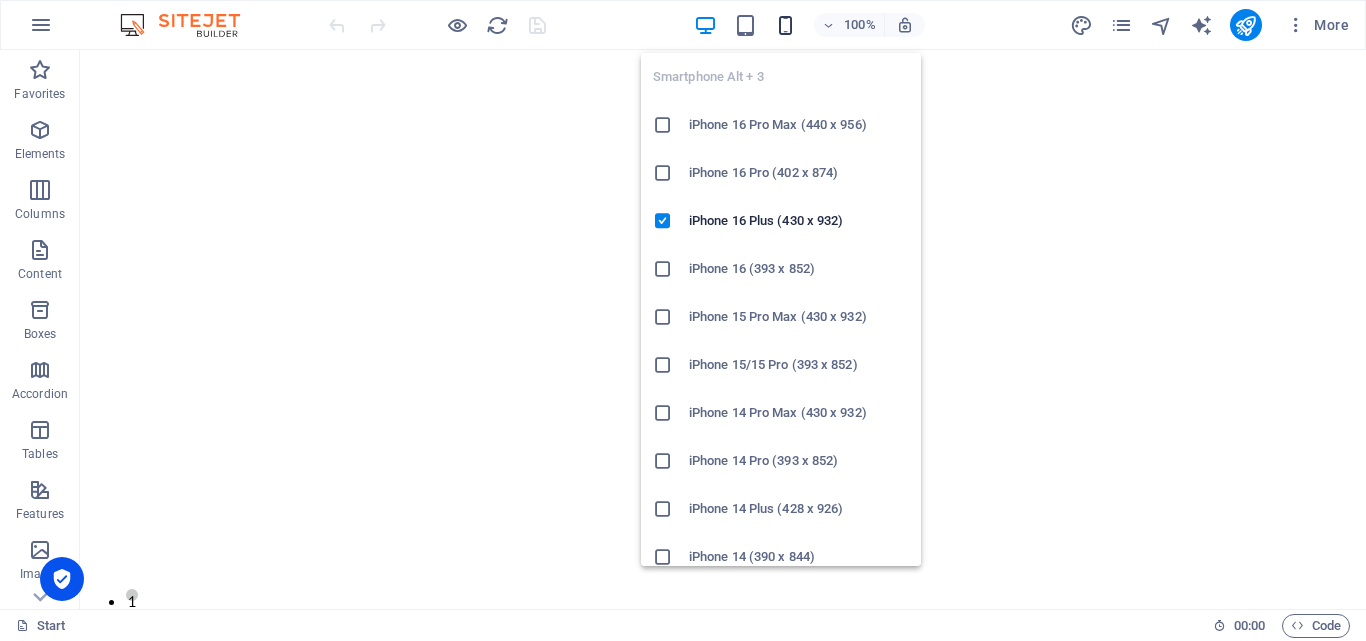 click at bounding box center [785, 25] 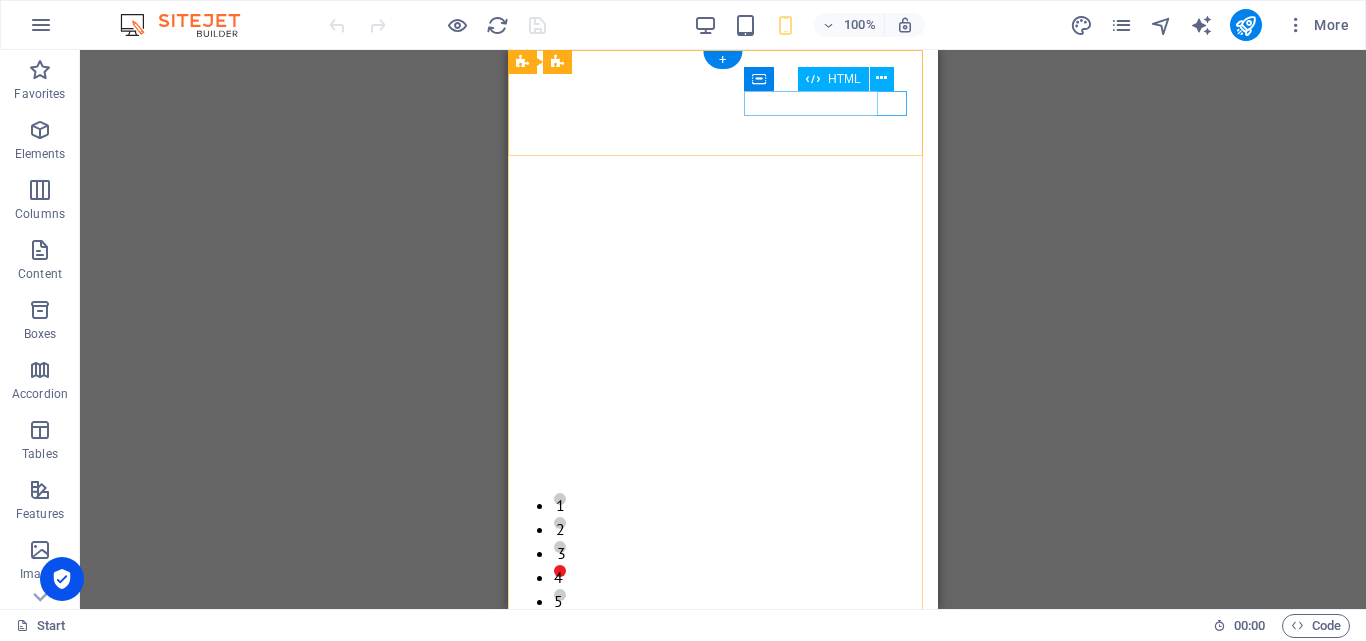 click at bounding box center (723, 711) 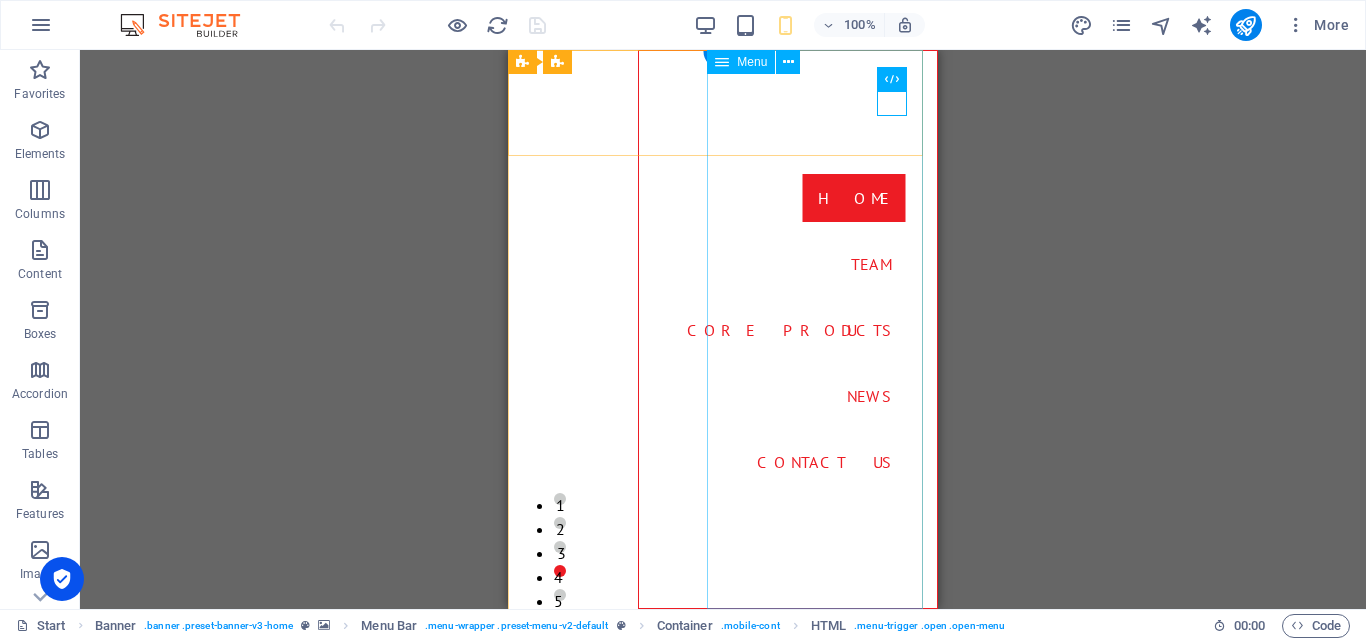 click on "Home Team Core Products News Contact Us" at bounding box center [788, 329] 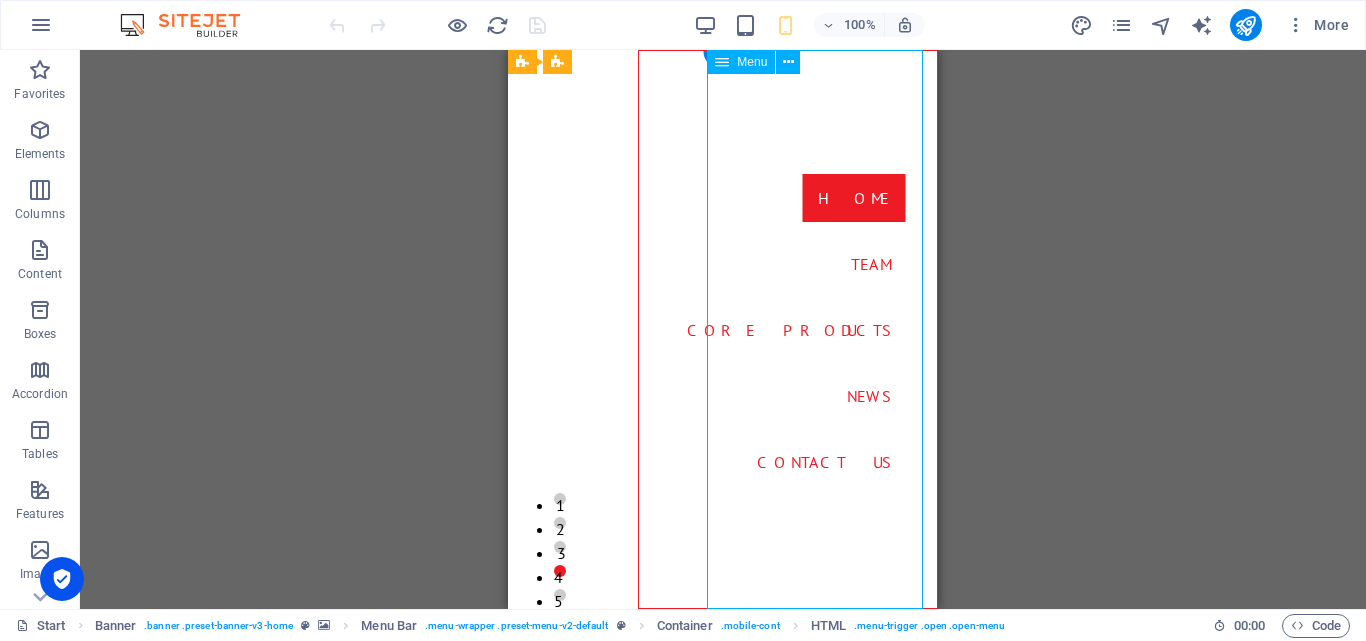 click on "Home Team Core Products News Contact Us" at bounding box center [788, 329] 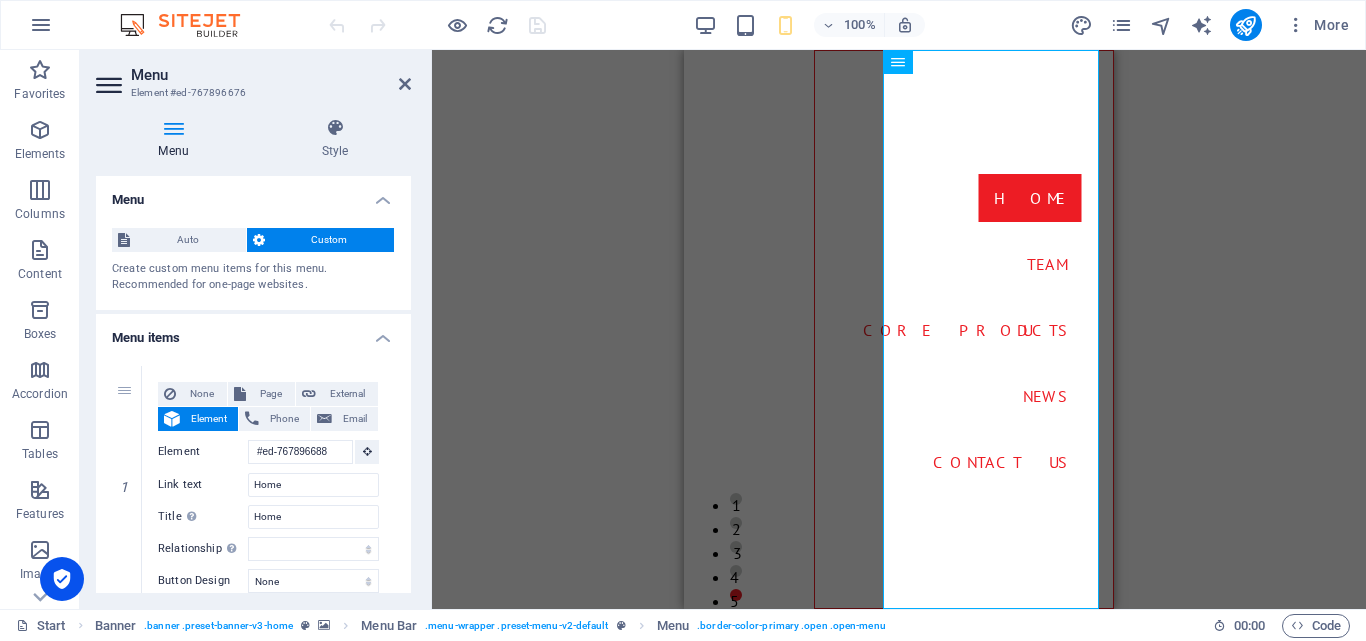 click on "Menu Auto Custom Create custom menu items for this menu. Recommended for one-page websites. Manage pages Menu items 1 None Page External Element Phone Email Page Start Machine LOx Breaker Services News Legal Notice Privacy Element #ed-767896688
URL Phone Email Link text Home Link target New tab Same tab Overlay Title Additional link description, should not be the same as the link text. The title is most often shown as a tooltip text when the mouse moves over the element. Leave empty if uncertain. Home Relationship Sets the  relationship of this link to the link target . For example, the value "nofollow" instructs search engines not to follow the link. Can be left empty. alternate author bookmark external help license next nofollow noreferrer noopener prev search tag Button Design None Default Primary Secondary 2 None Page External Element Phone Email Page Start Machine LOx Breaker Services News Legal Notice Privacy Element #ed-769672729
URL Phone Email Link text" at bounding box center (253, 384) 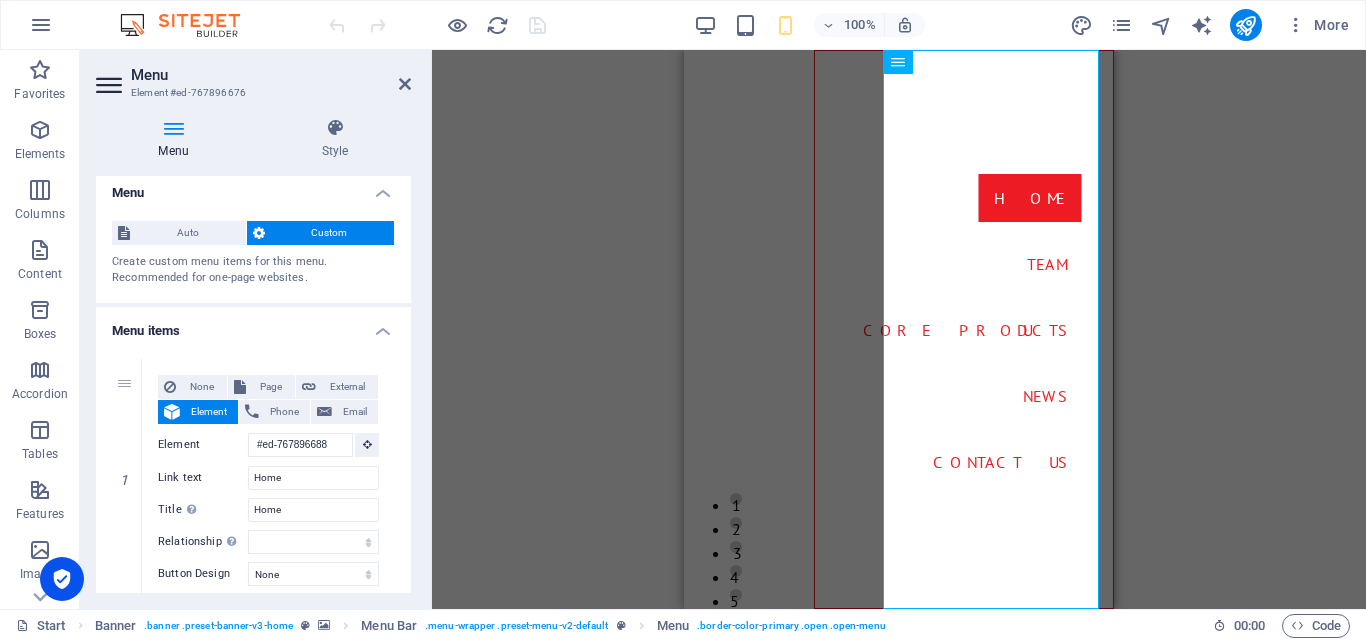 scroll, scrollTop: 0, scrollLeft: 0, axis: both 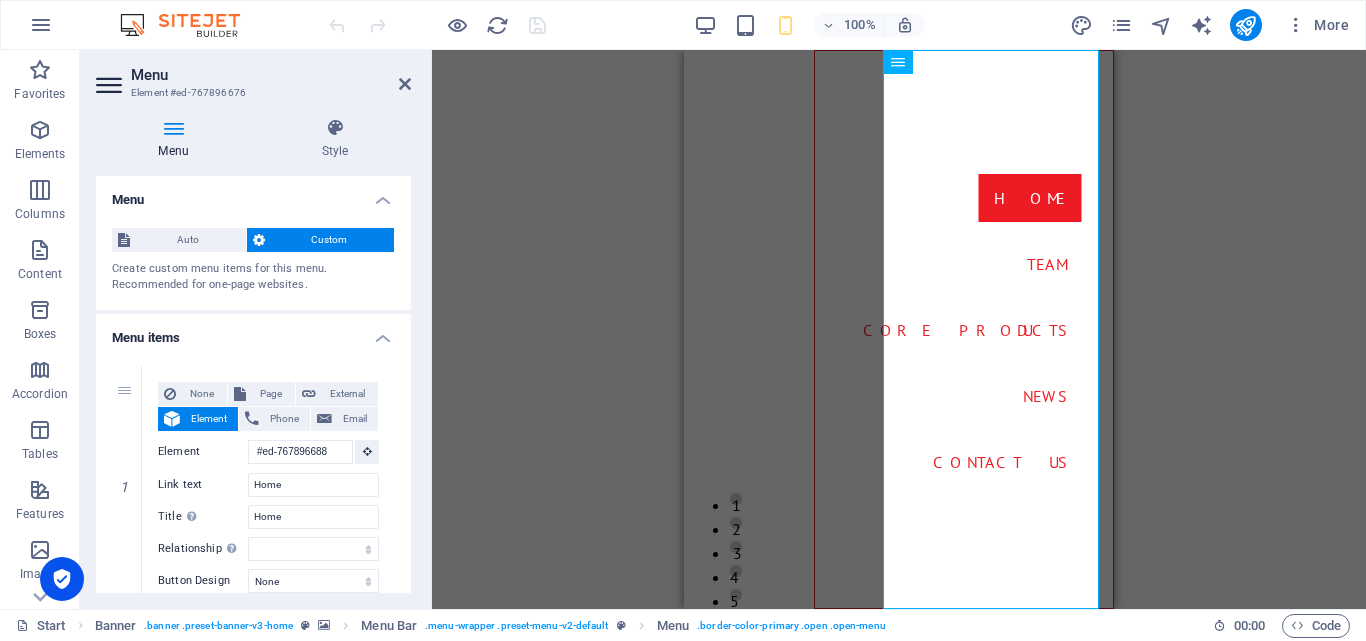 click at bounding box center (173, 128) 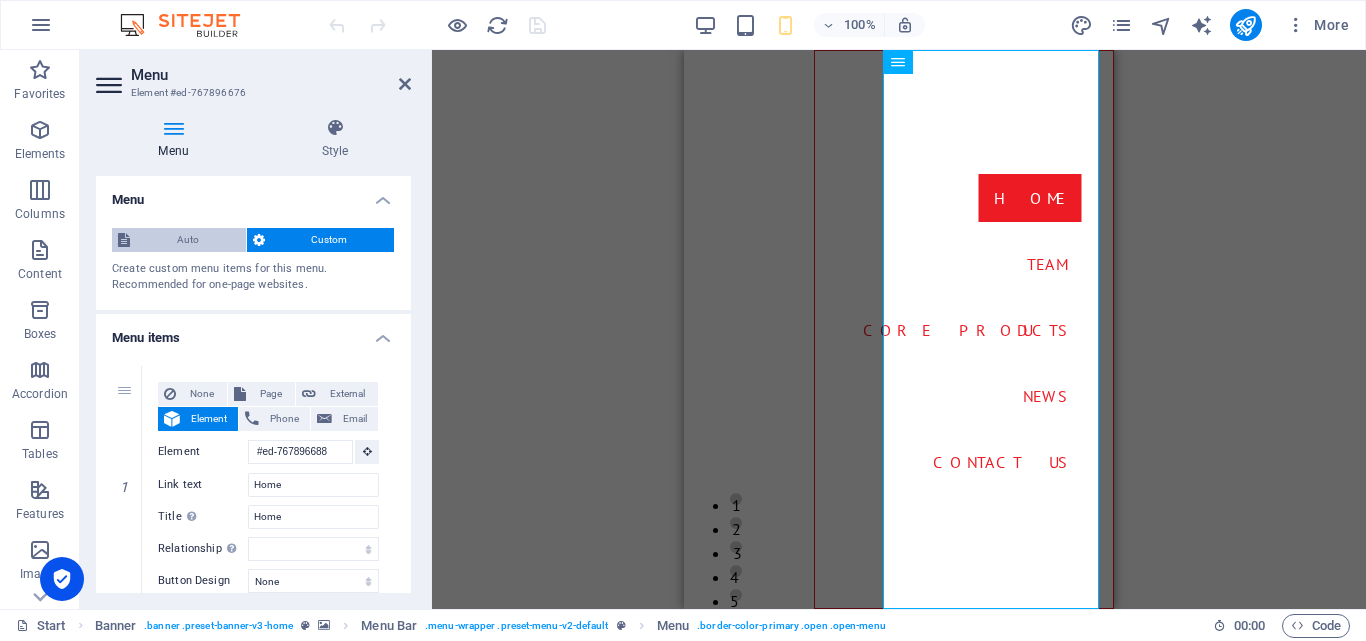 click on "Auto" at bounding box center [188, 240] 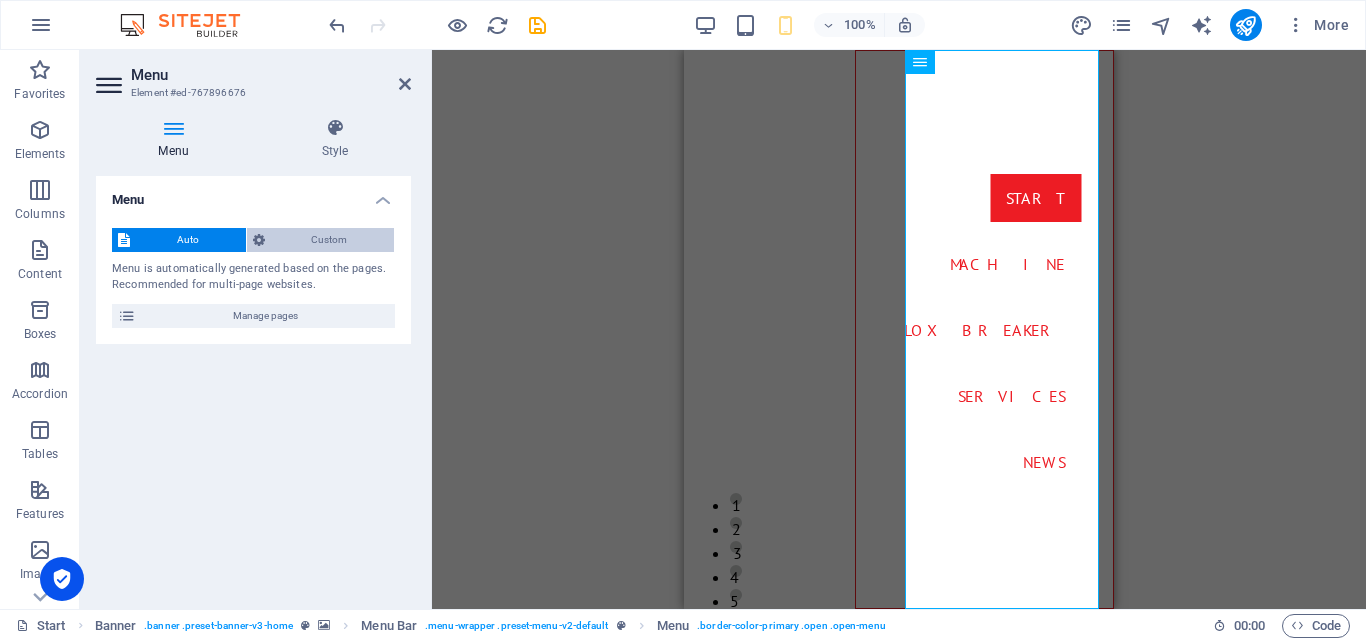 click on "Custom" at bounding box center (330, 240) 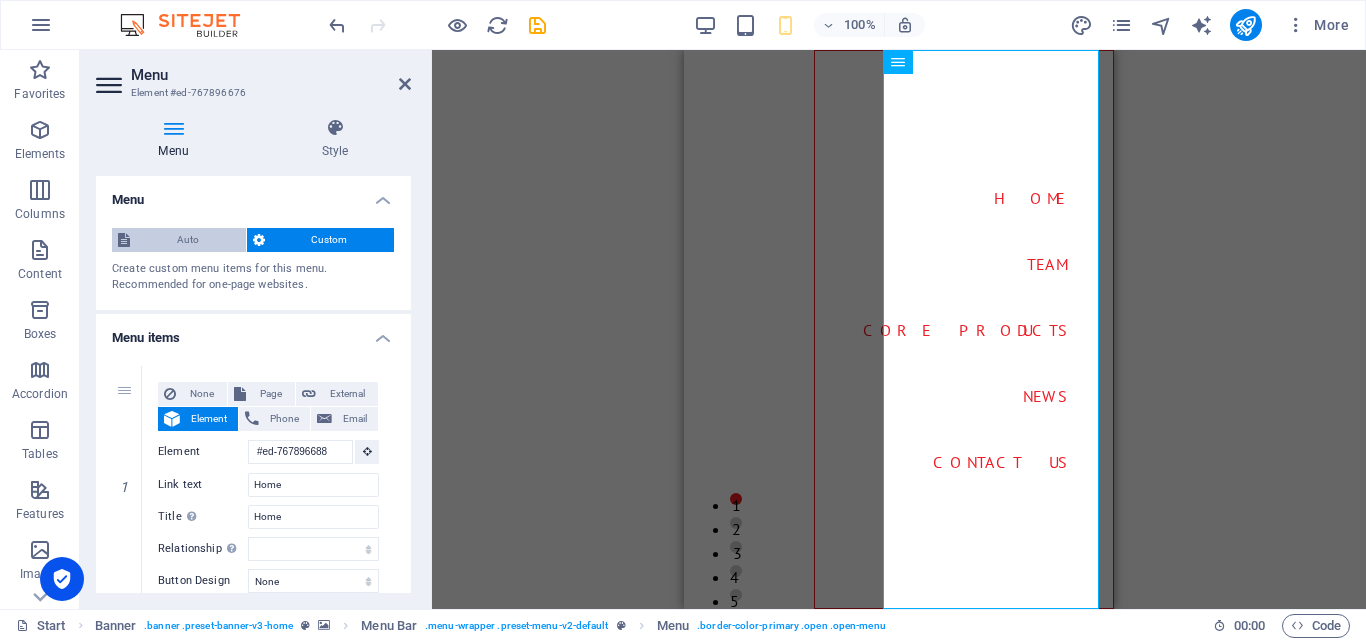 click on "Auto" at bounding box center [188, 240] 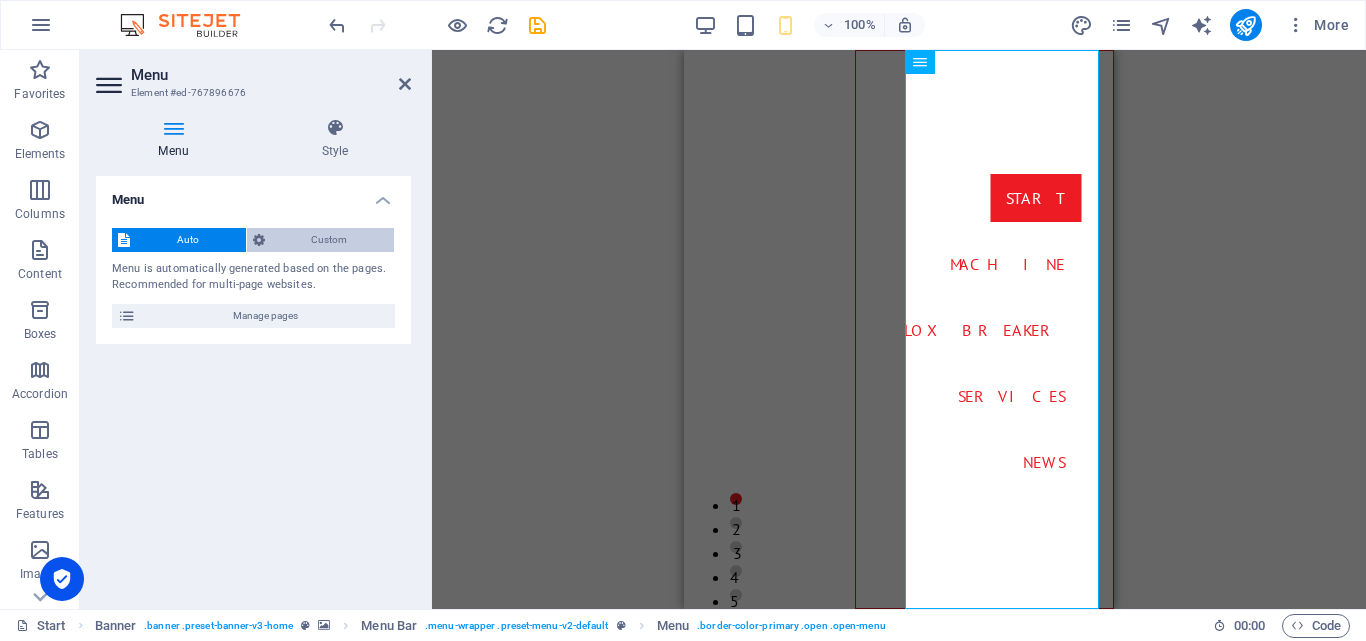 click on "Custom" at bounding box center [330, 240] 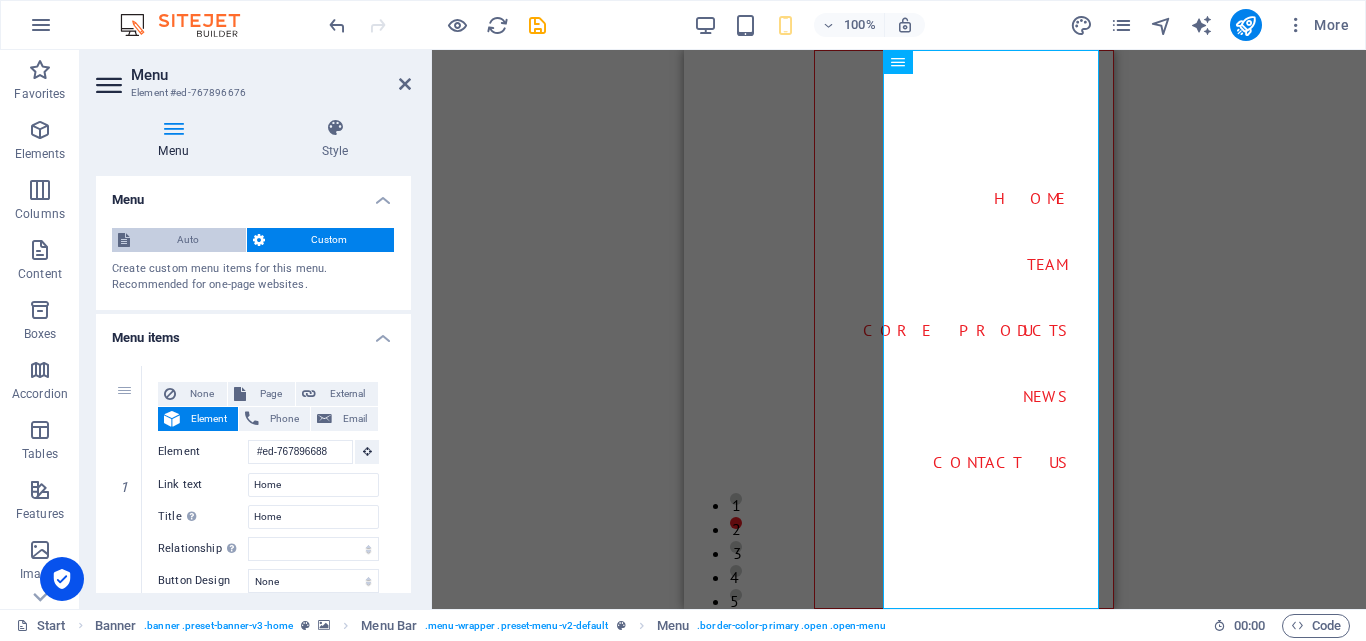 click on "Auto" at bounding box center (188, 240) 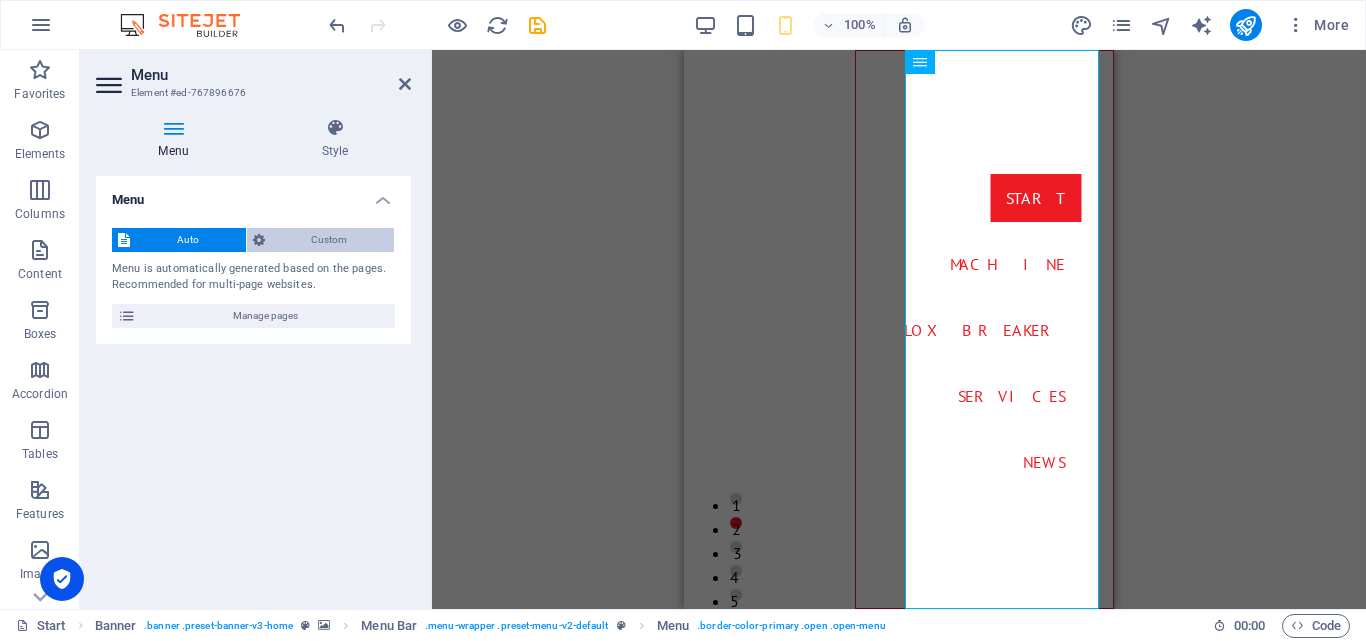 click on "Custom" at bounding box center [330, 240] 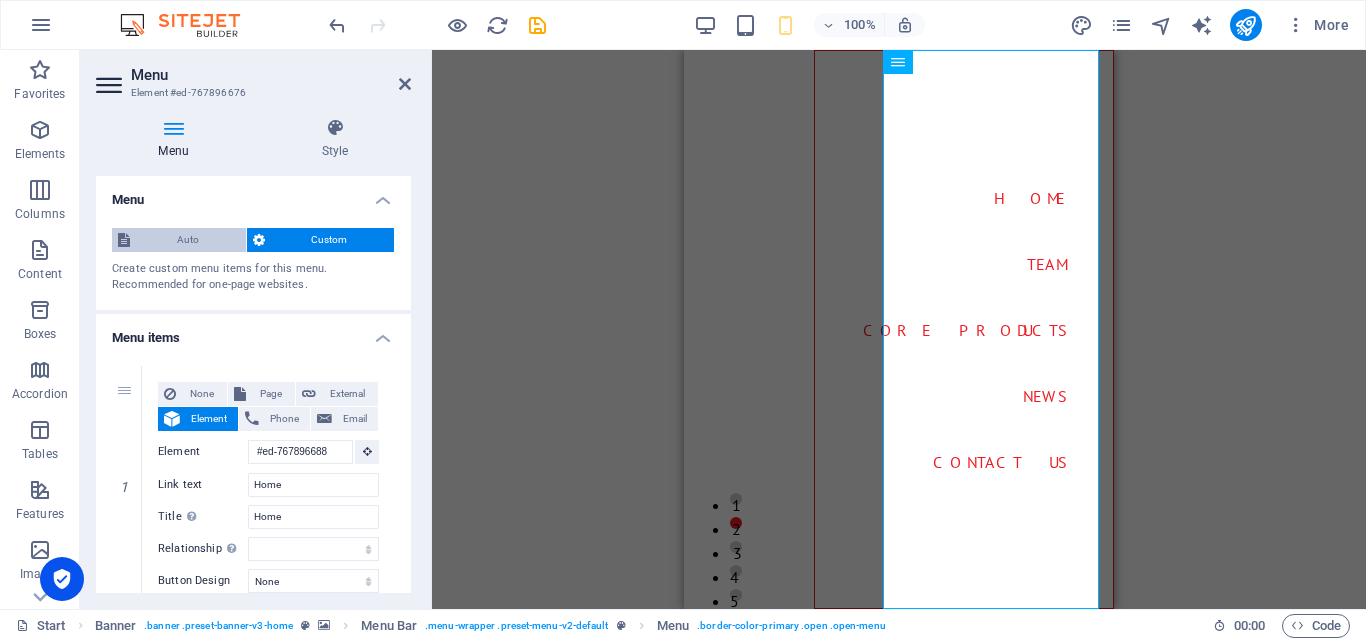 click on "Auto" at bounding box center [188, 240] 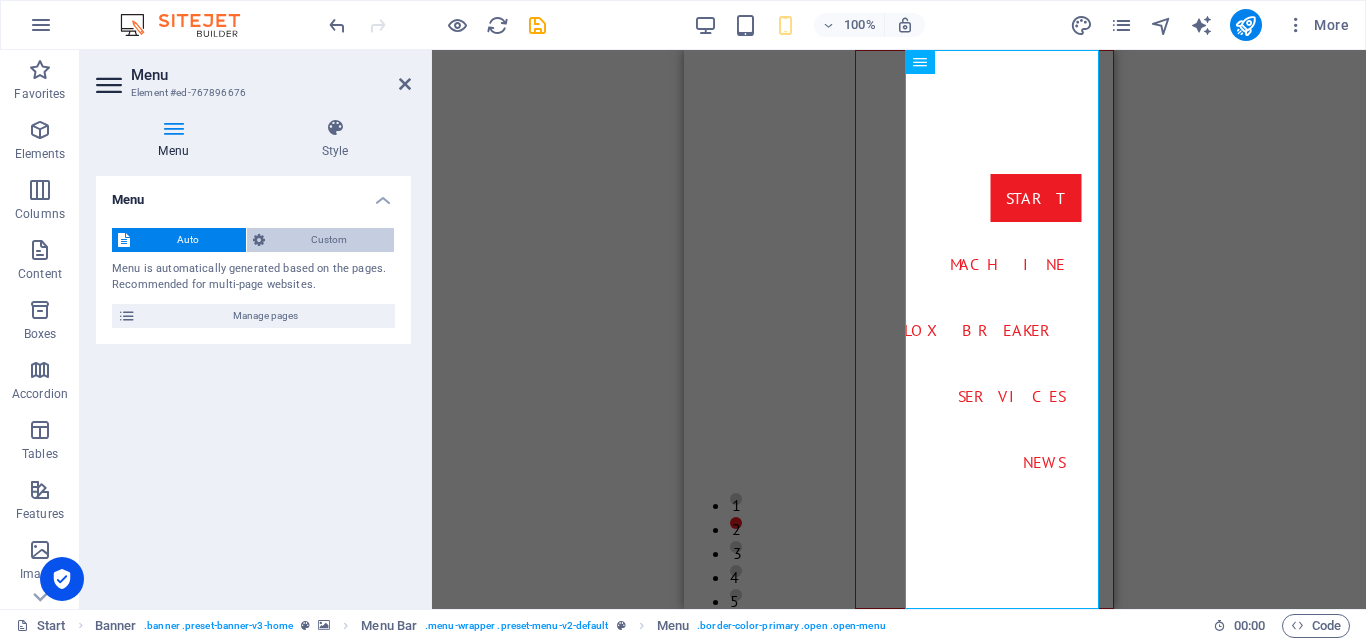 click on "Custom" at bounding box center (330, 240) 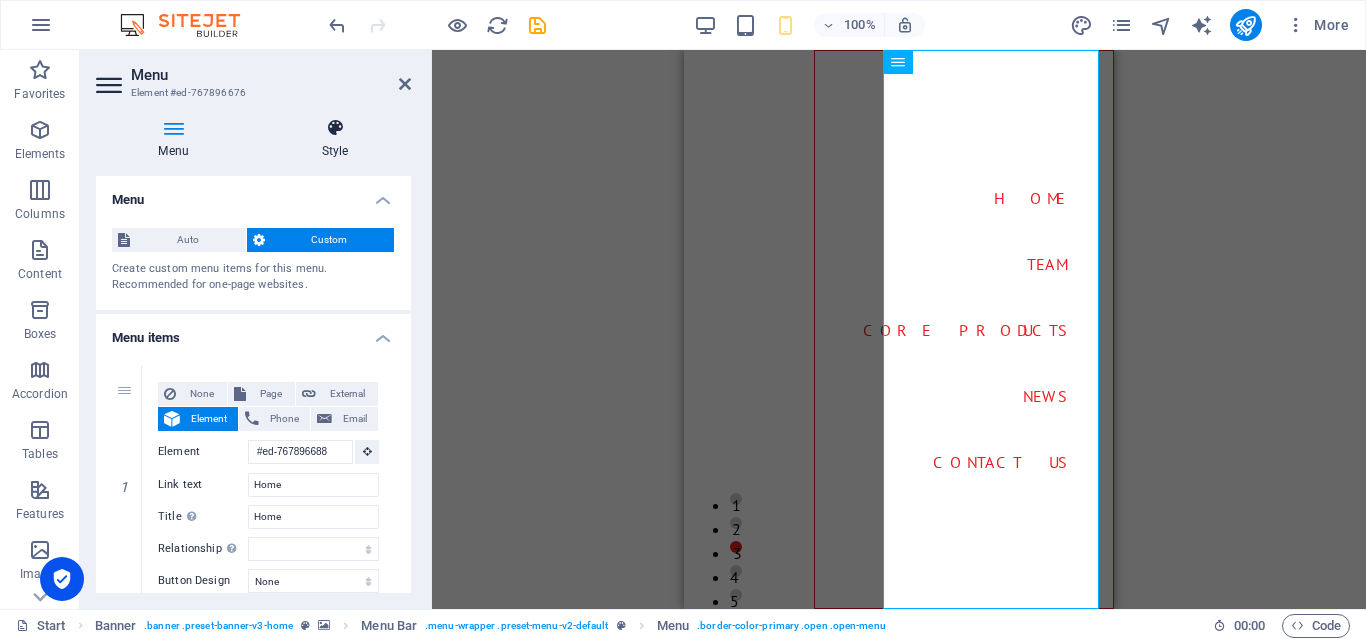 click at bounding box center [335, 128] 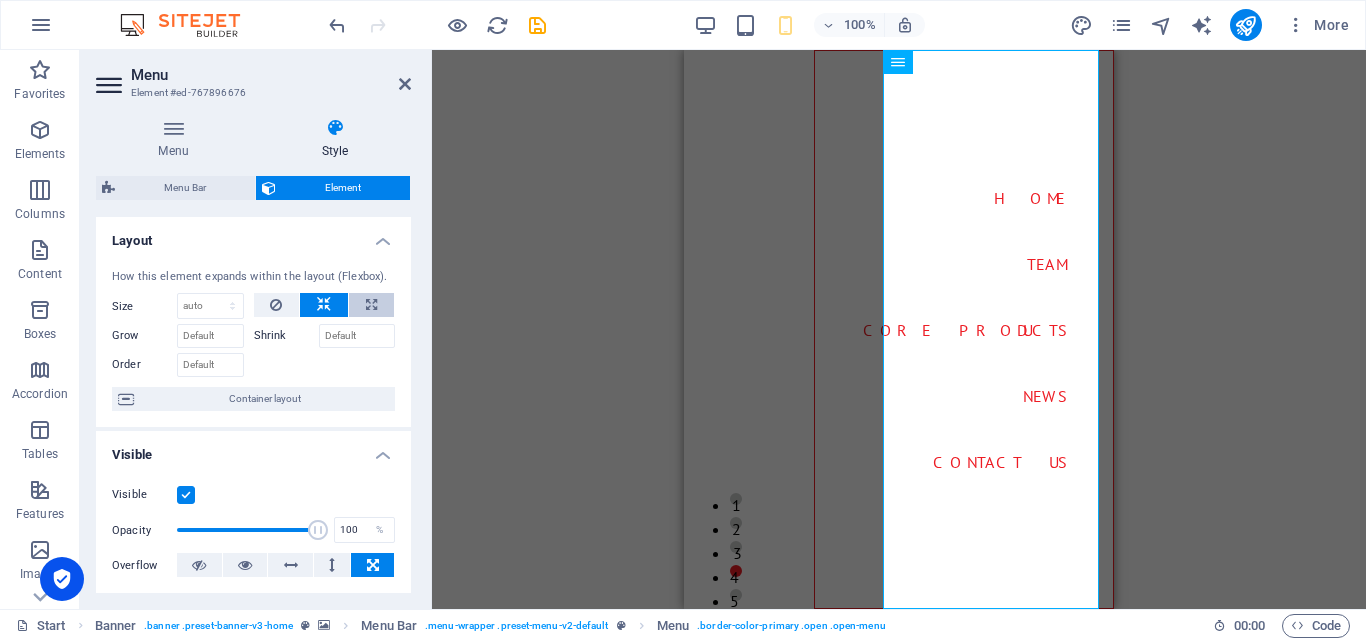 click at bounding box center (371, 305) 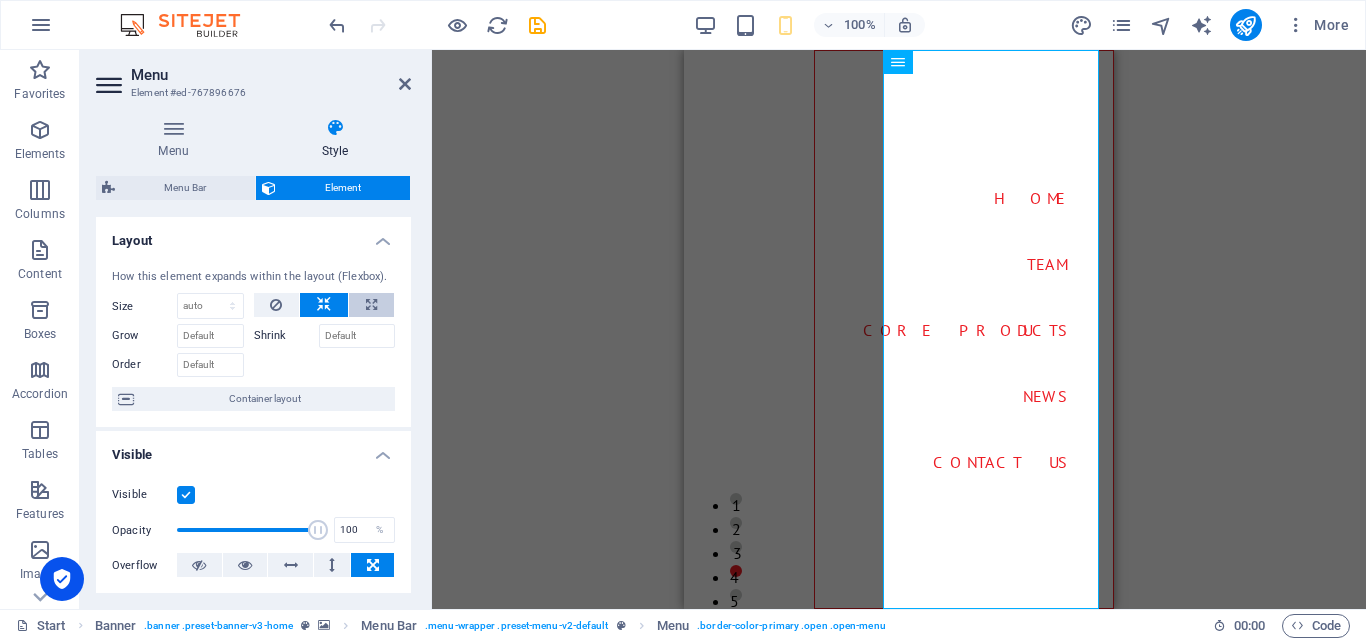 type on "100" 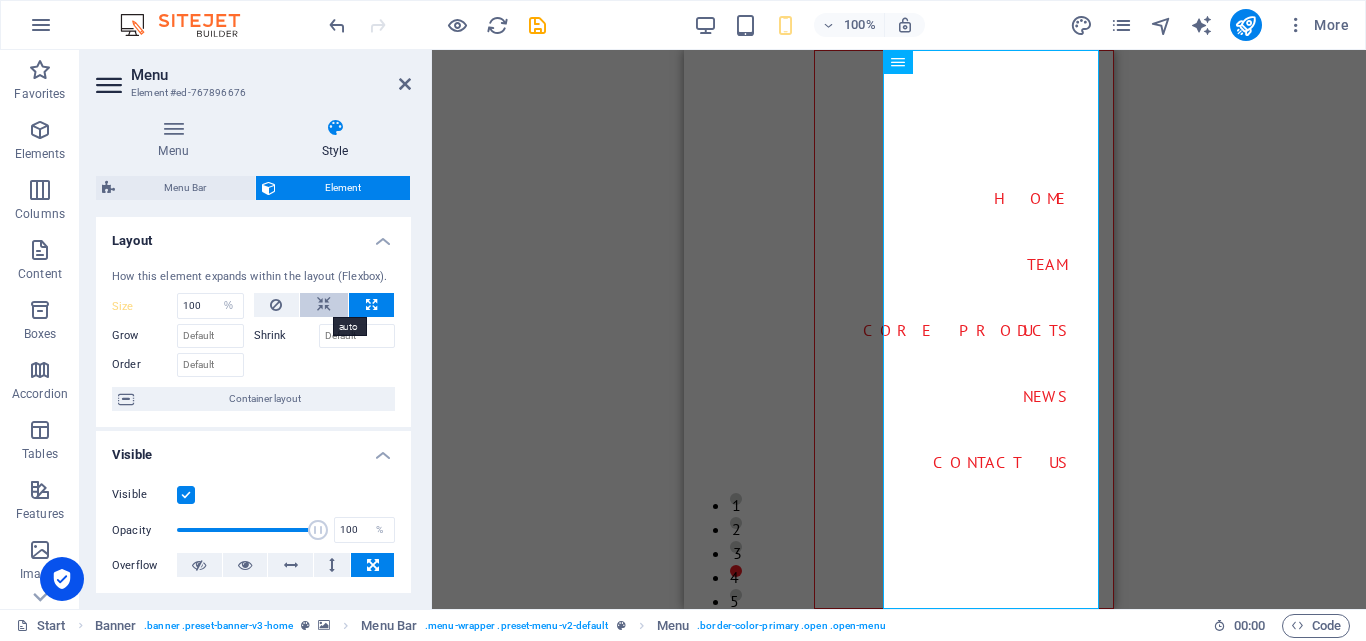 click at bounding box center (324, 305) 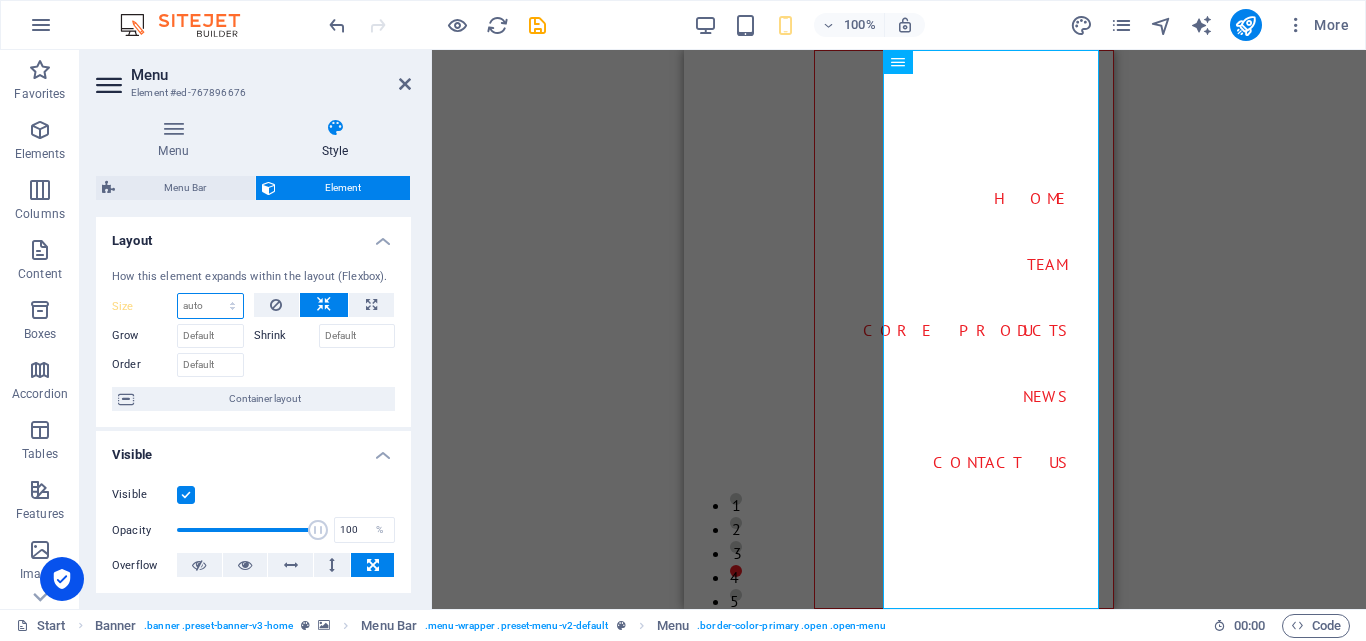 click on "Default auto px % 1/1 1/2 1/3 1/4 1/5 1/6 1/7 1/8 1/9 1/10" at bounding box center (210, 306) 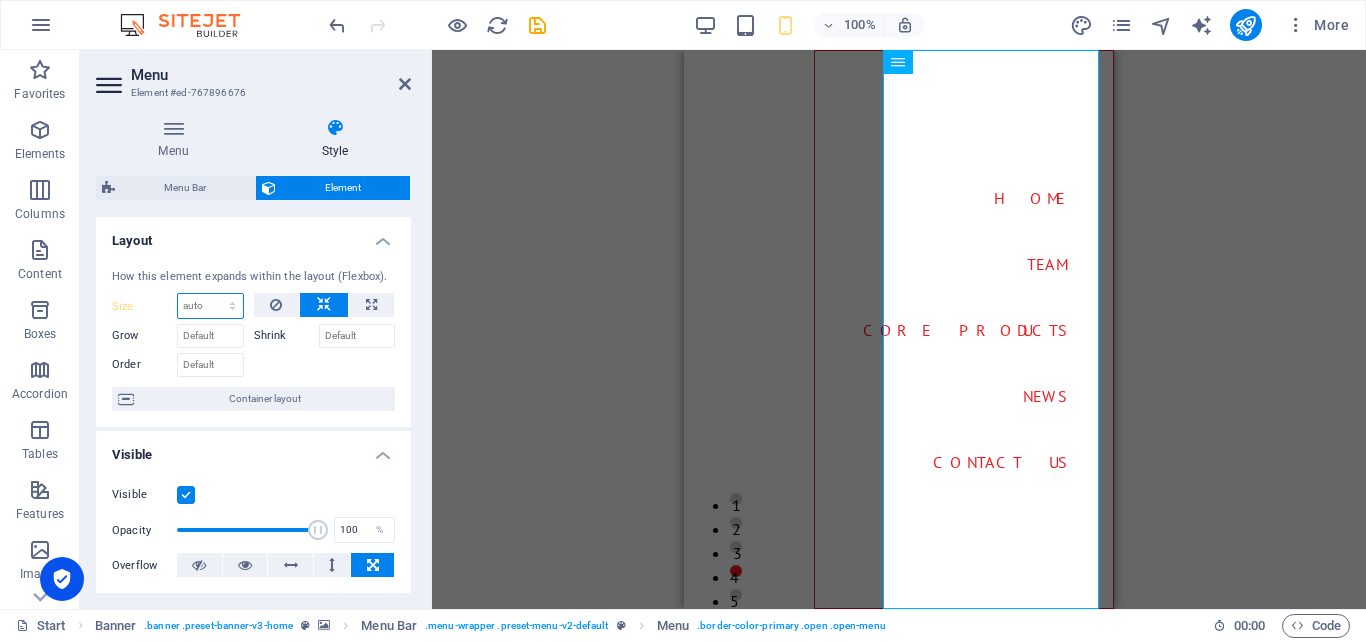 click on "Default auto px % 1/1 1/2 1/3 1/4 1/5 1/6 1/7 1/8 1/9 1/10" at bounding box center (210, 306) 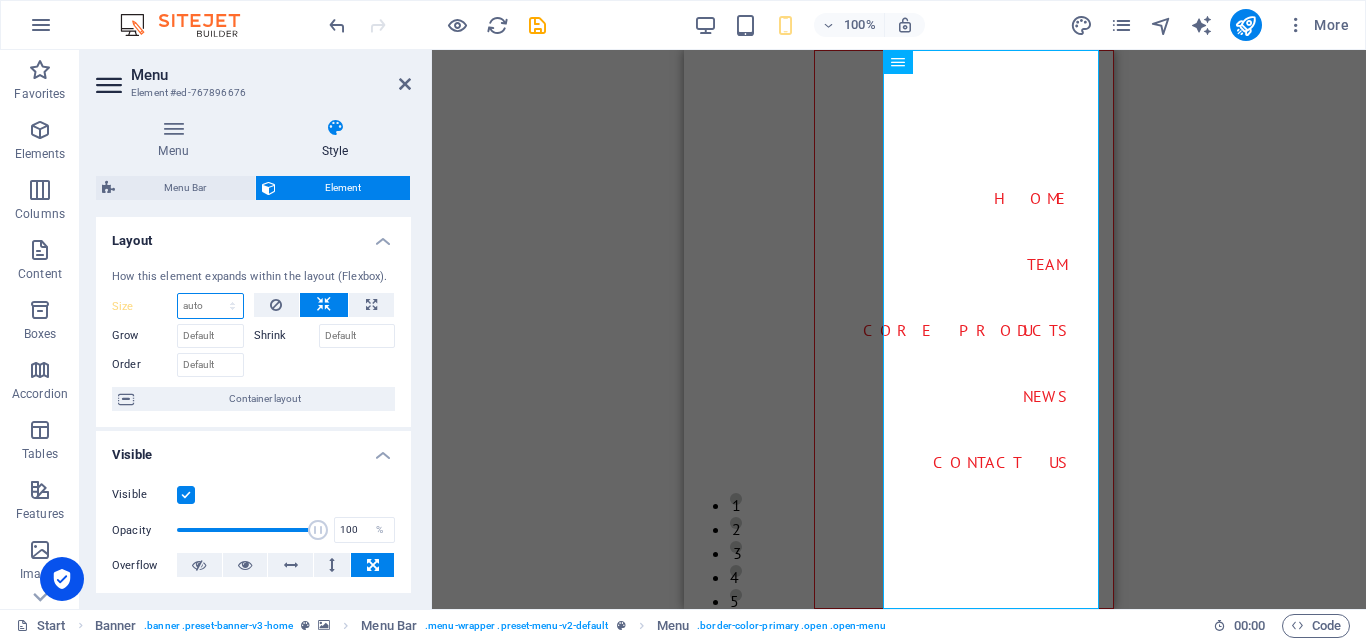 scroll, scrollTop: 469, scrollLeft: 0, axis: vertical 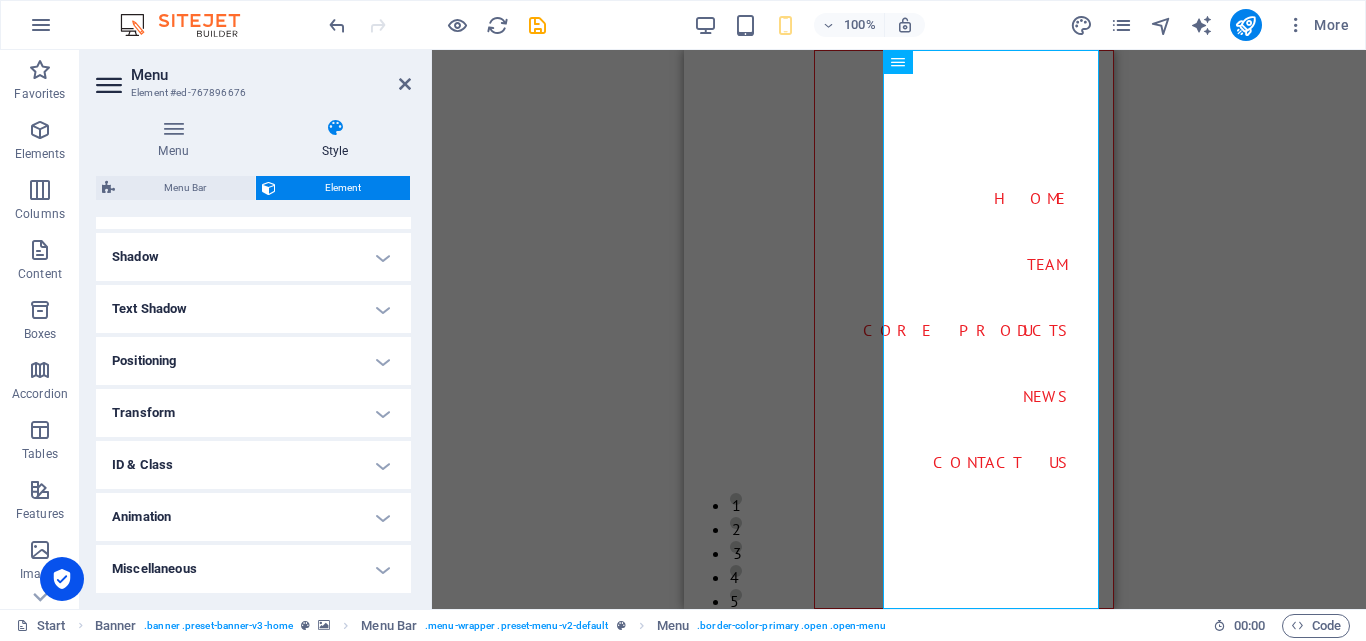 click on "Animation" at bounding box center (253, 517) 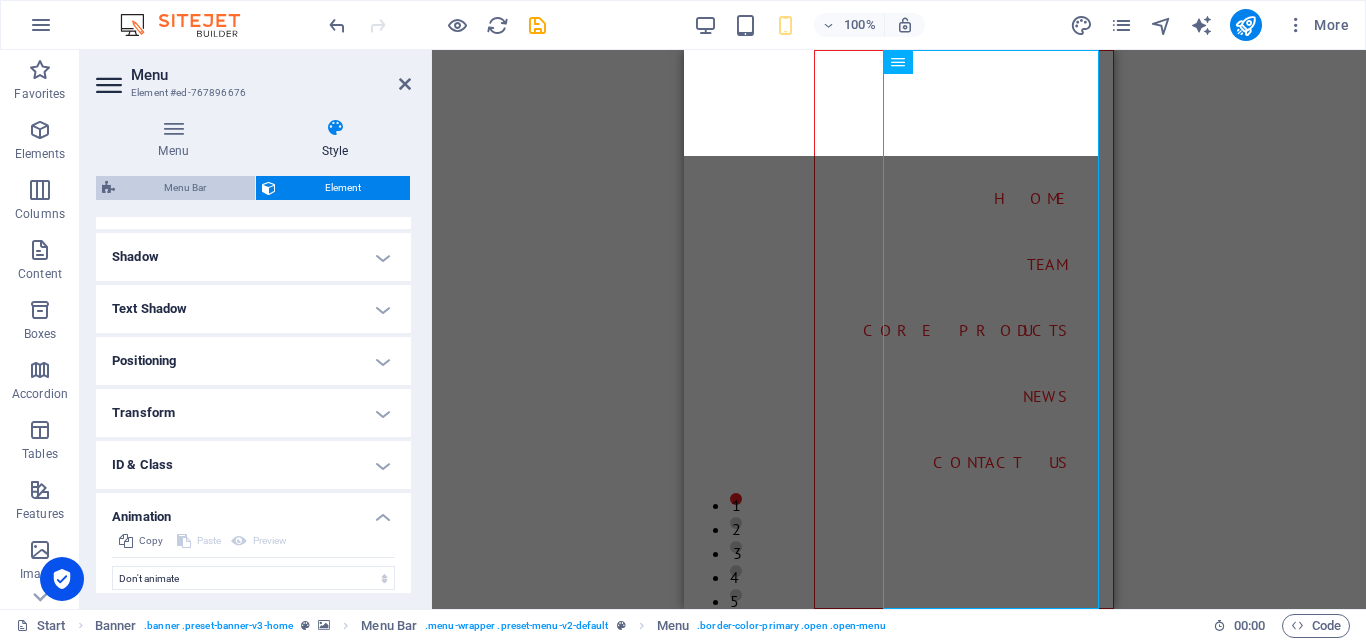 click on "Menu Bar" at bounding box center (185, 188) 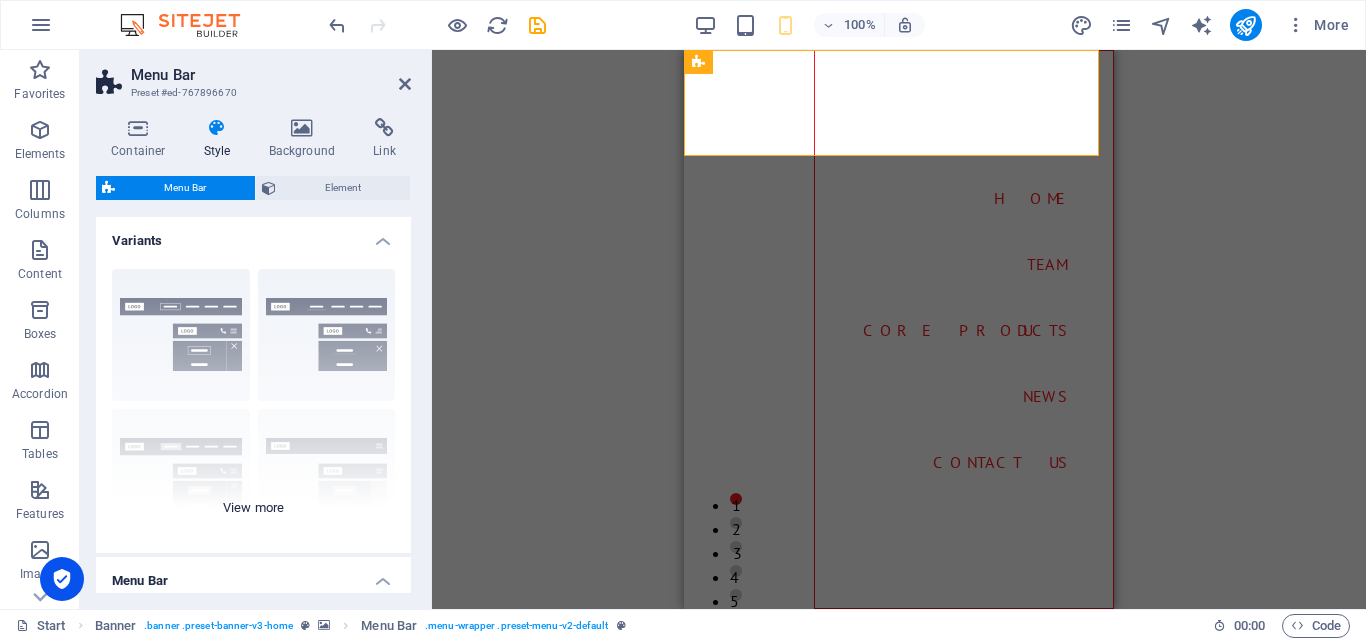 drag, startPoint x: 411, startPoint y: 267, endPoint x: 397, endPoint y: 322, distance: 56.753853 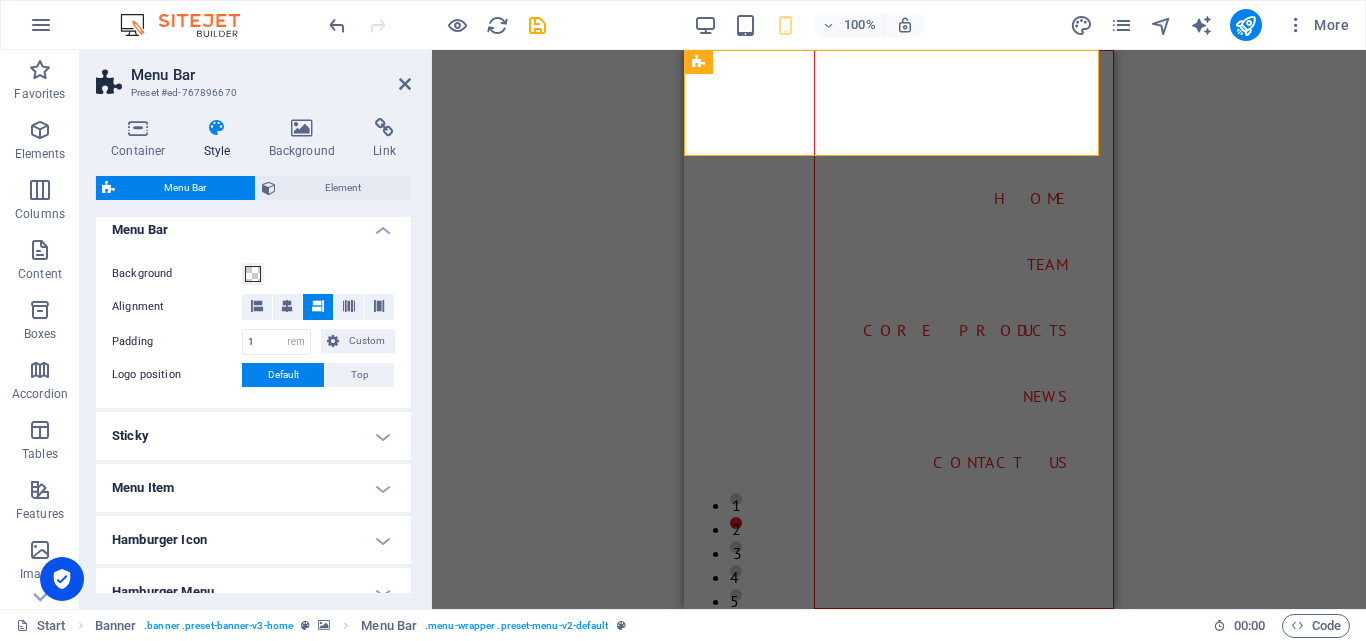 scroll, scrollTop: 359, scrollLeft: 0, axis: vertical 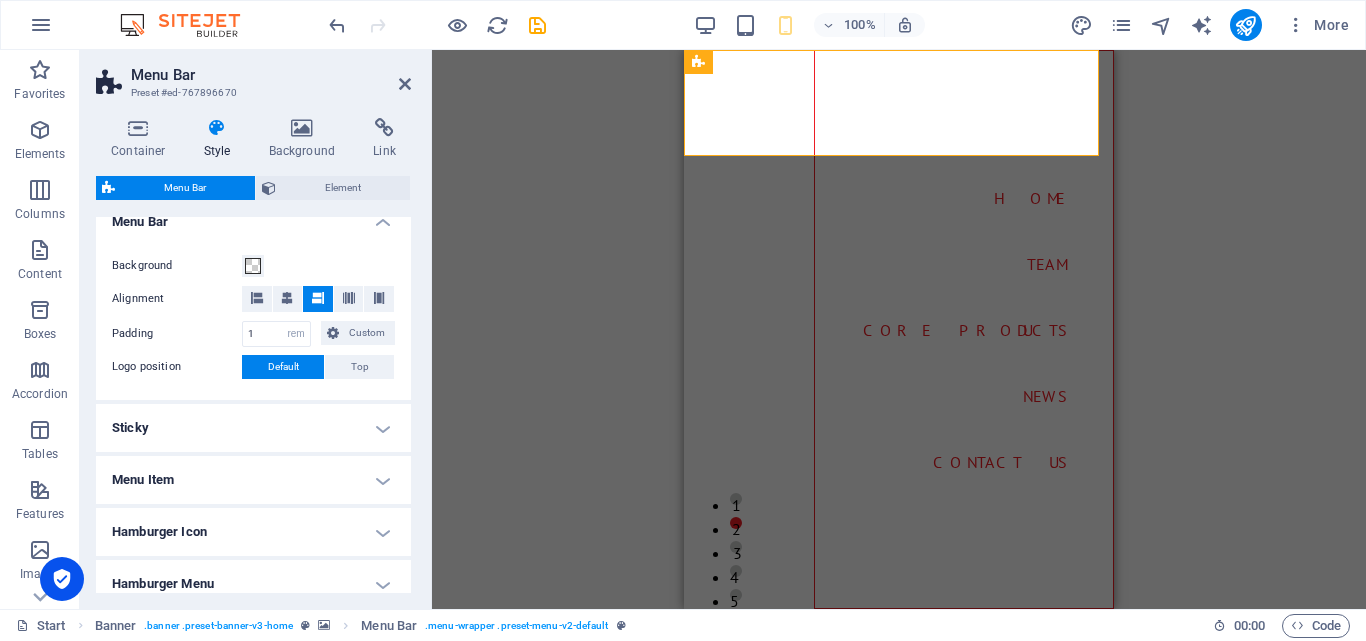 click on "Sticky" at bounding box center (253, 428) 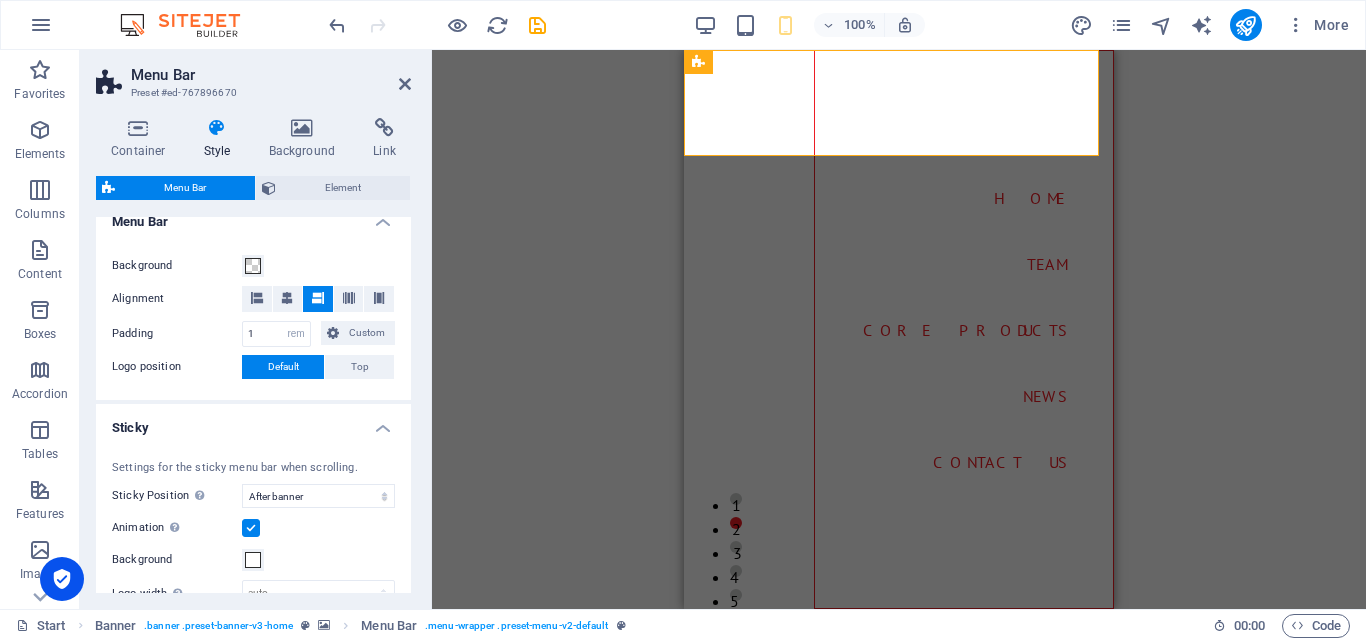 click on "Sticky" at bounding box center (253, 422) 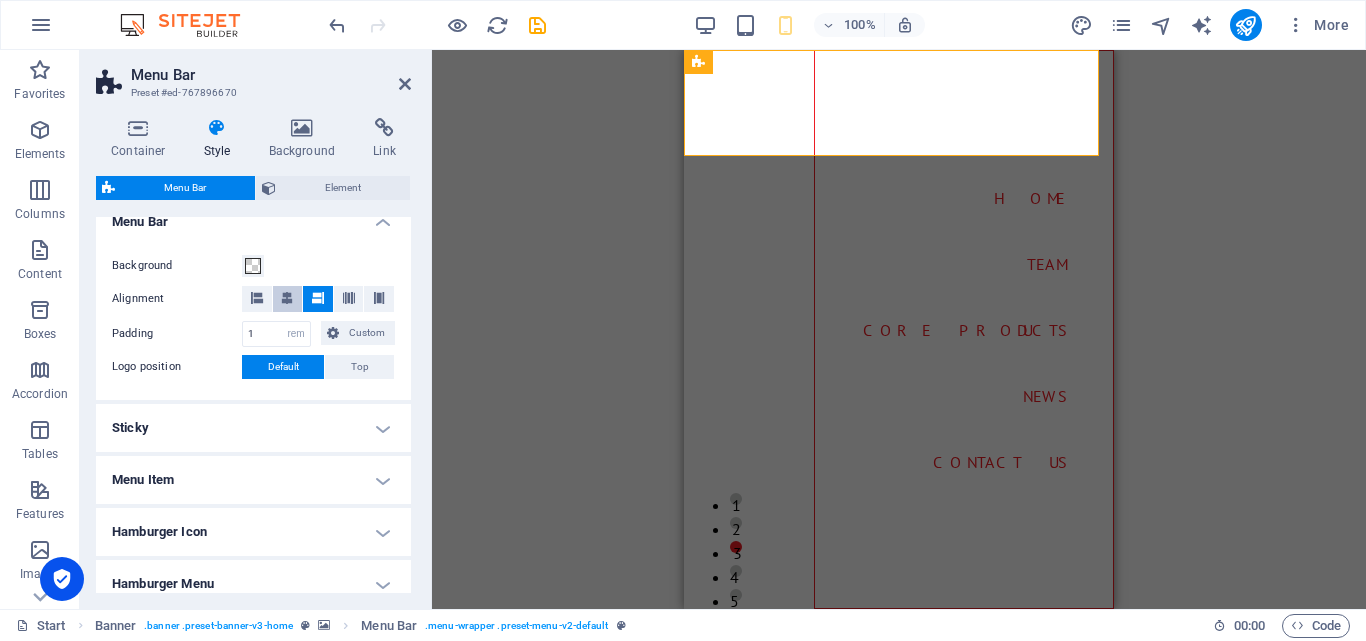 click at bounding box center [287, 298] 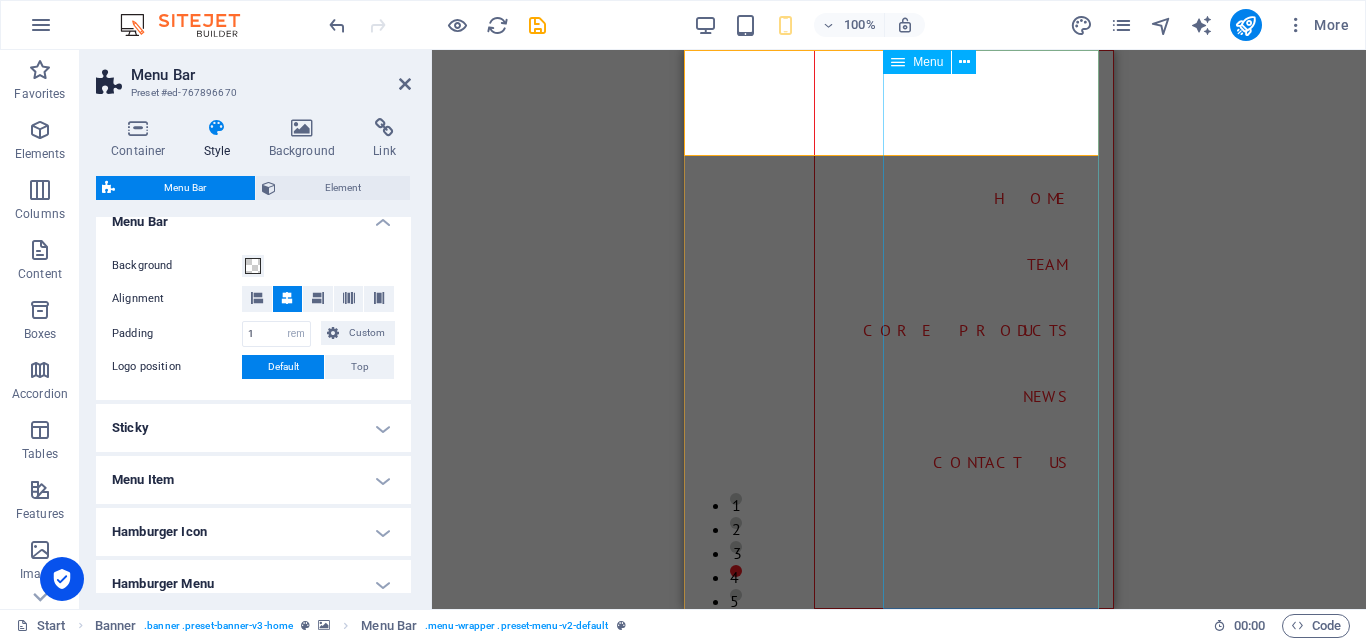 click on "Home Team Core Products News Contact Us" at bounding box center (964, 329) 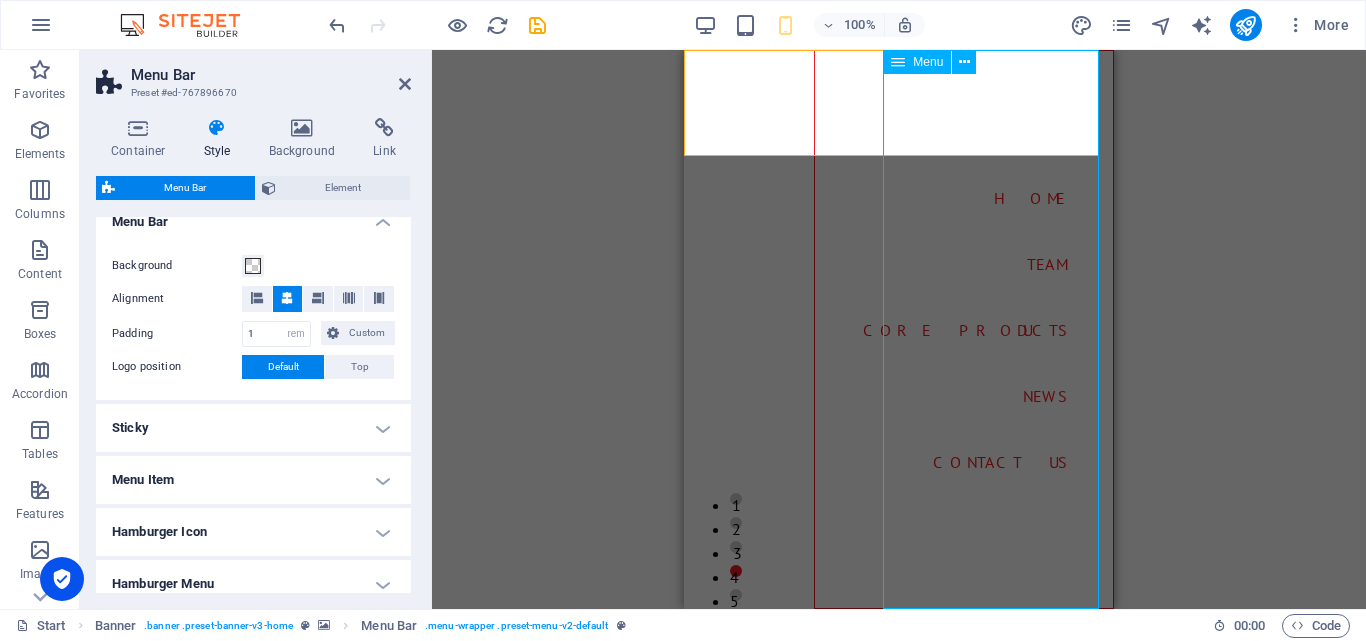 click on "Home Team Core Products News Contact Us" at bounding box center [964, 329] 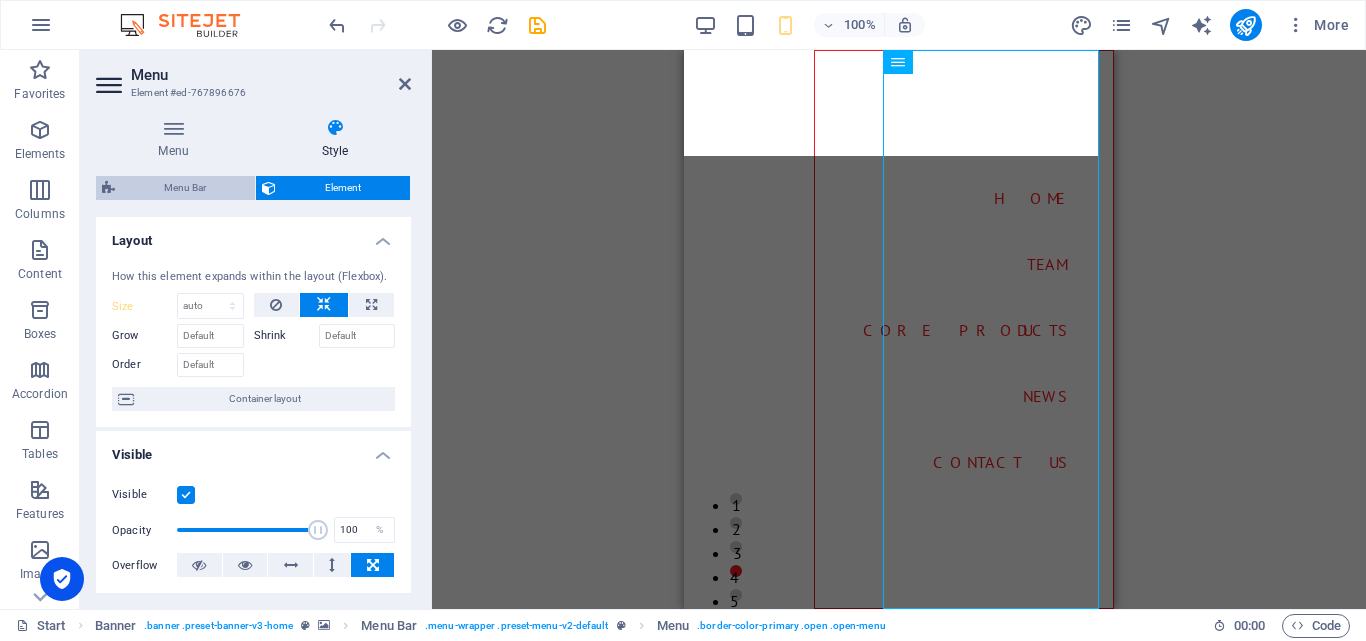 click on "Menu Bar" at bounding box center (185, 188) 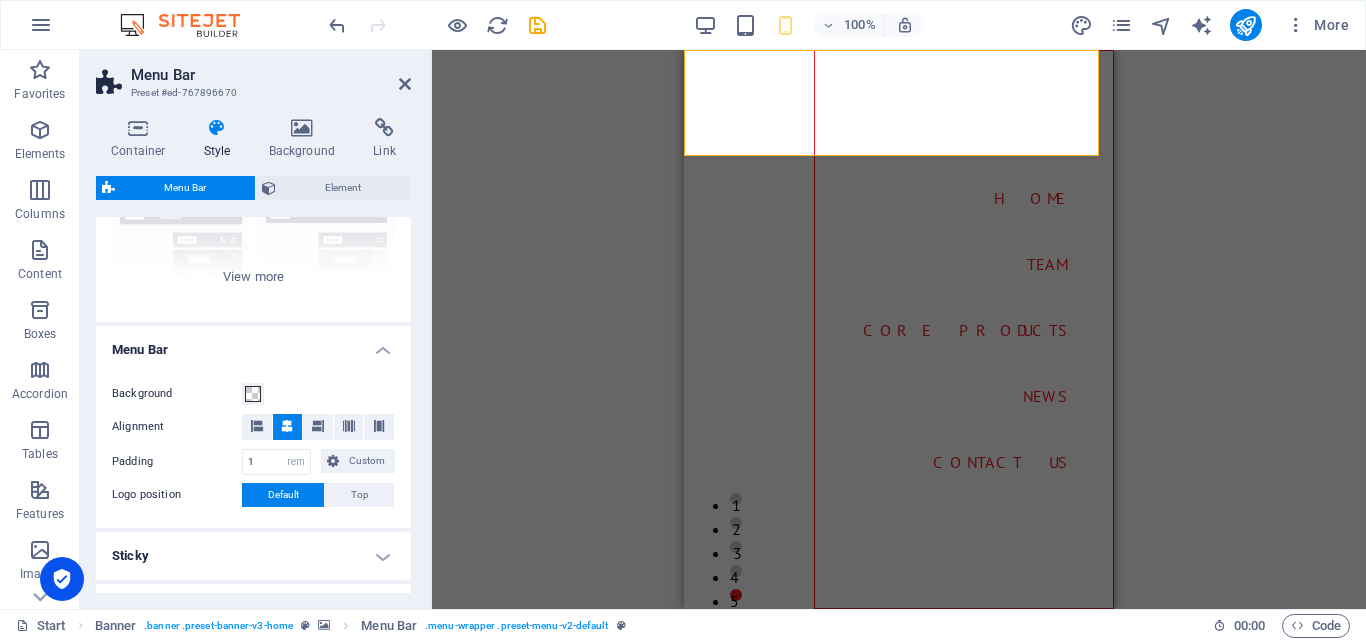 scroll, scrollTop: 276, scrollLeft: 0, axis: vertical 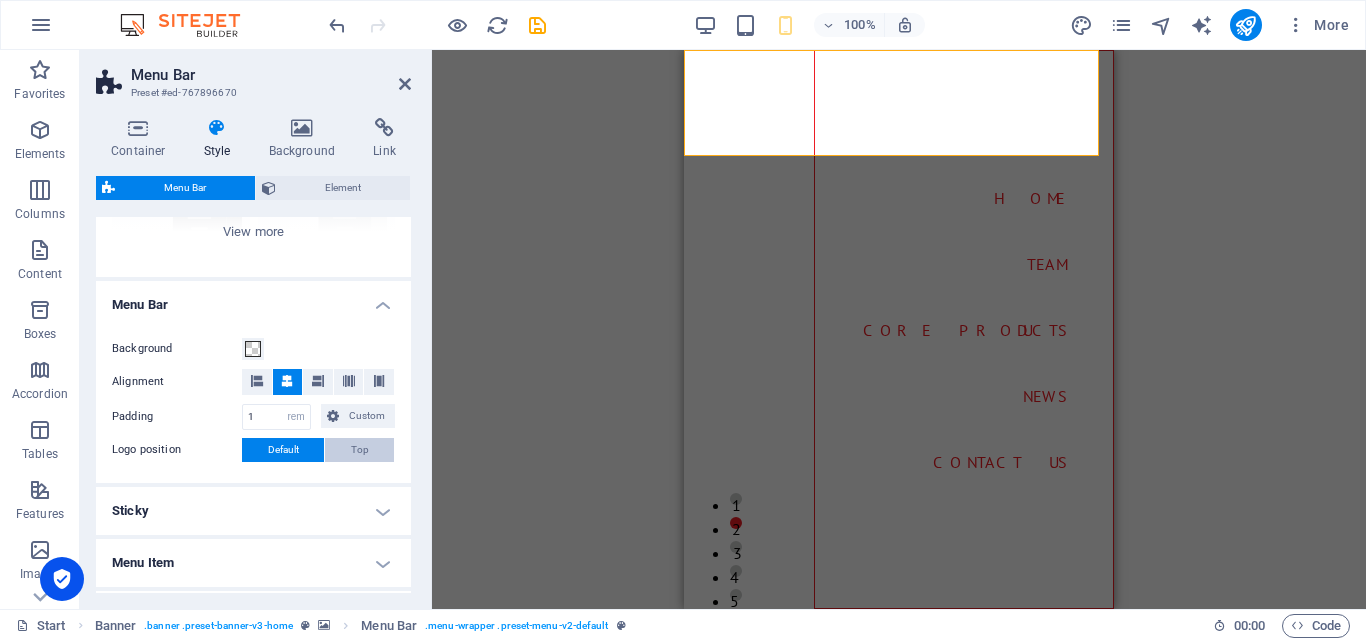 click on "Top" at bounding box center [359, 450] 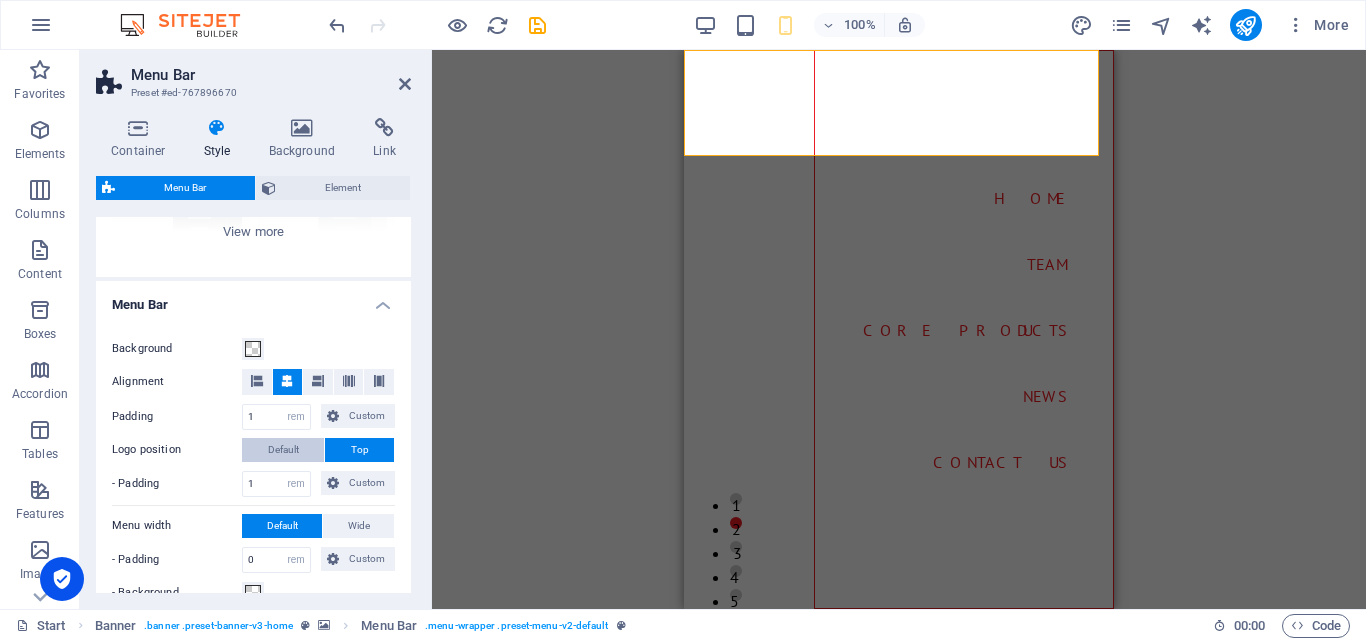 click on "Default" at bounding box center (283, 450) 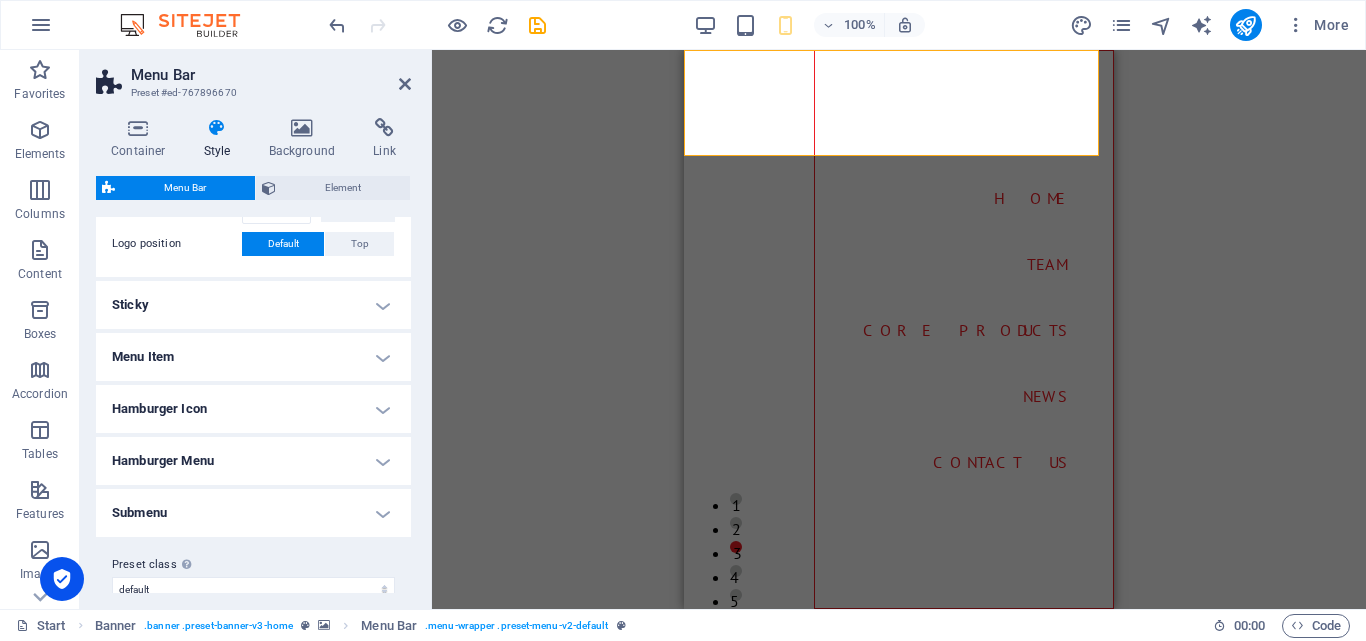 scroll, scrollTop: 506, scrollLeft: 0, axis: vertical 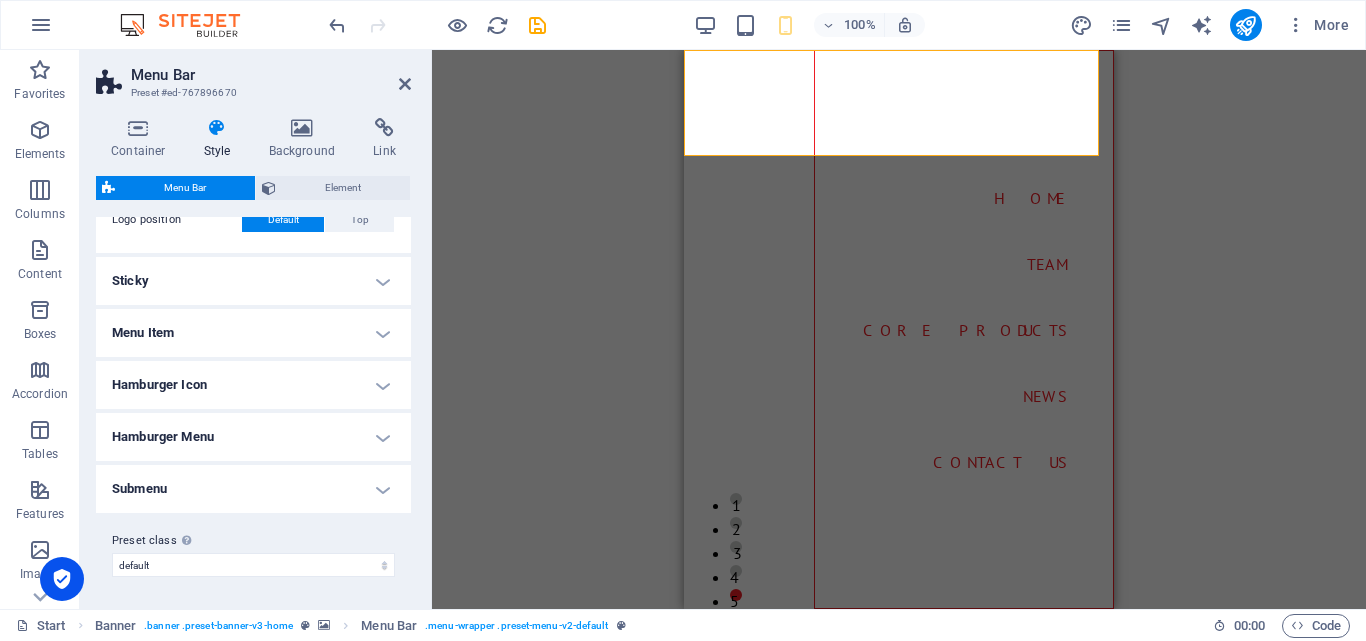 click on "Menu Item" at bounding box center [253, 333] 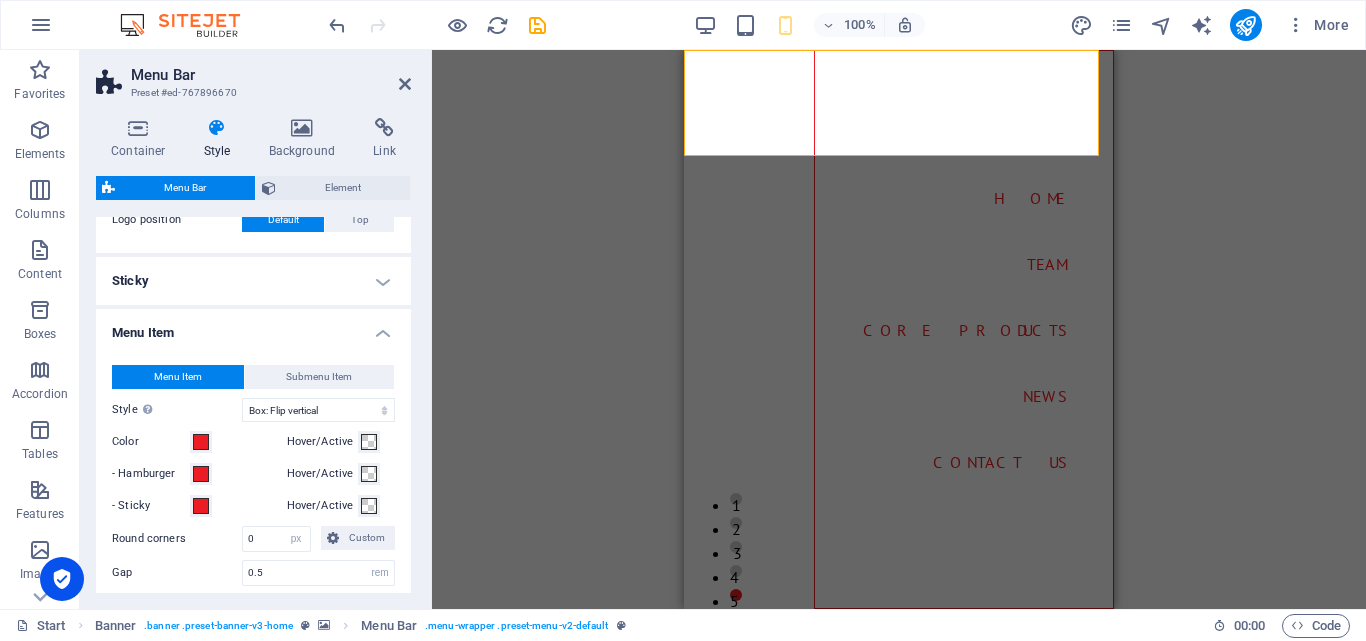 click on "Menu Item" at bounding box center (253, 327) 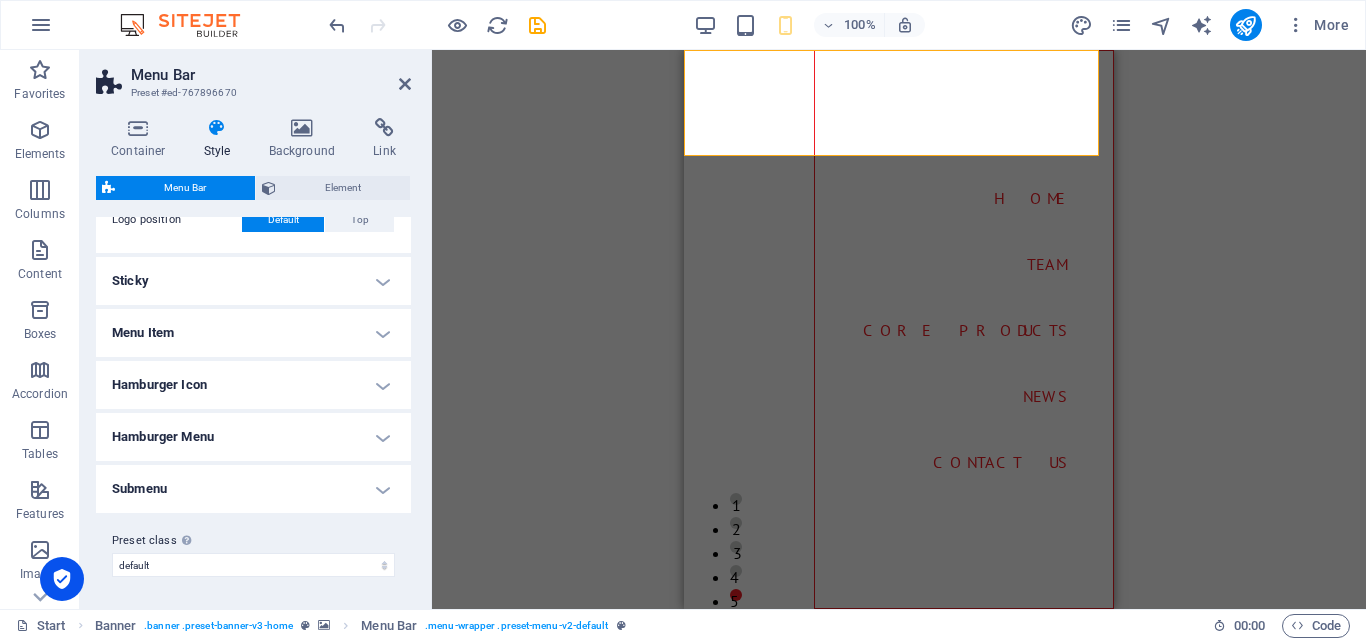 click on "Menu Item" at bounding box center [253, 333] 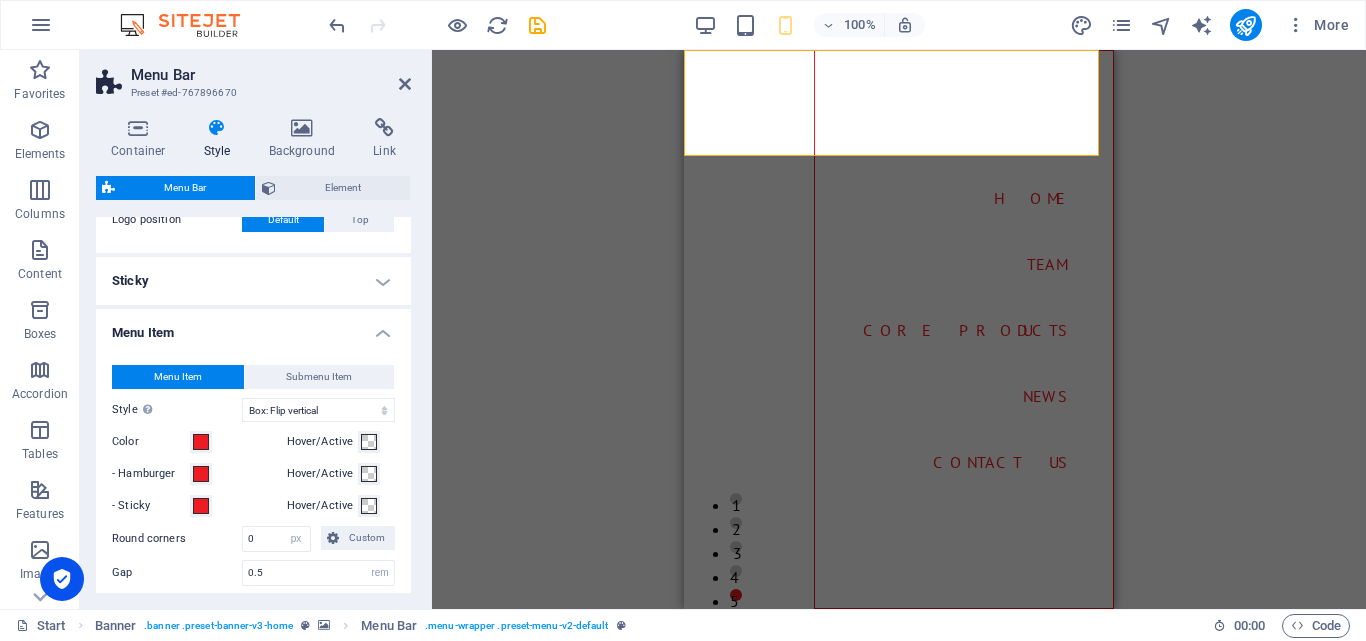 click on "Menu Item" at bounding box center [253, 327] 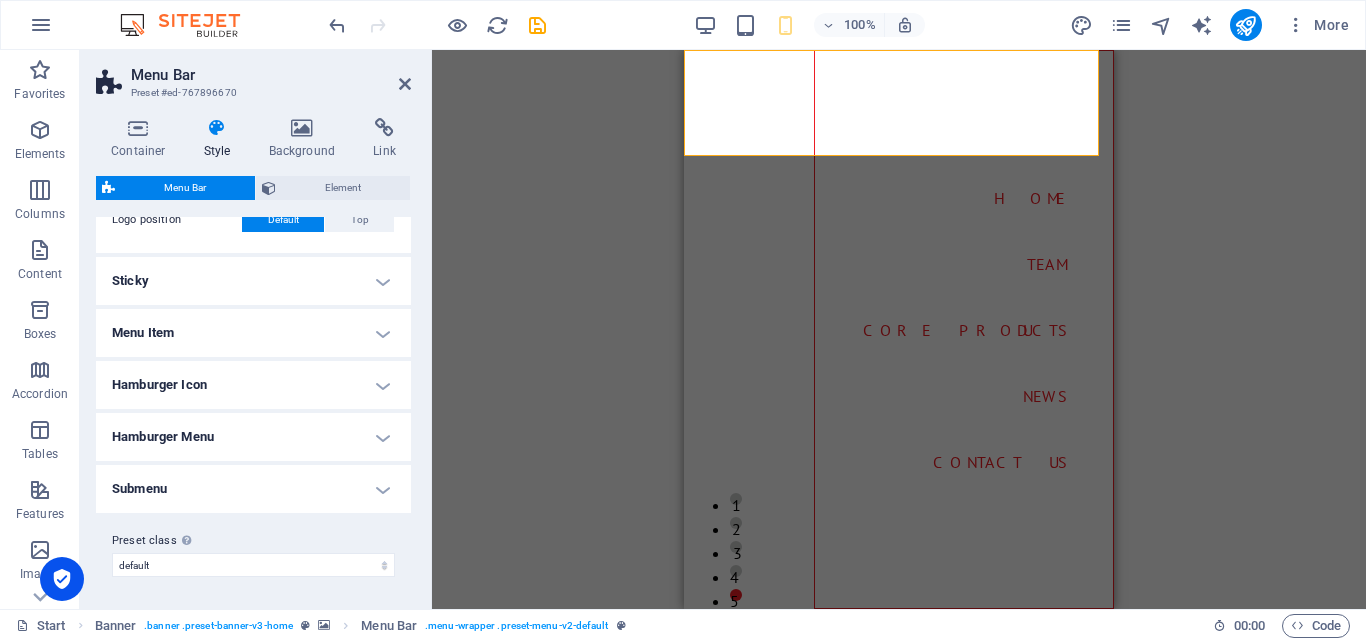 click on "Submenu" at bounding box center [253, 489] 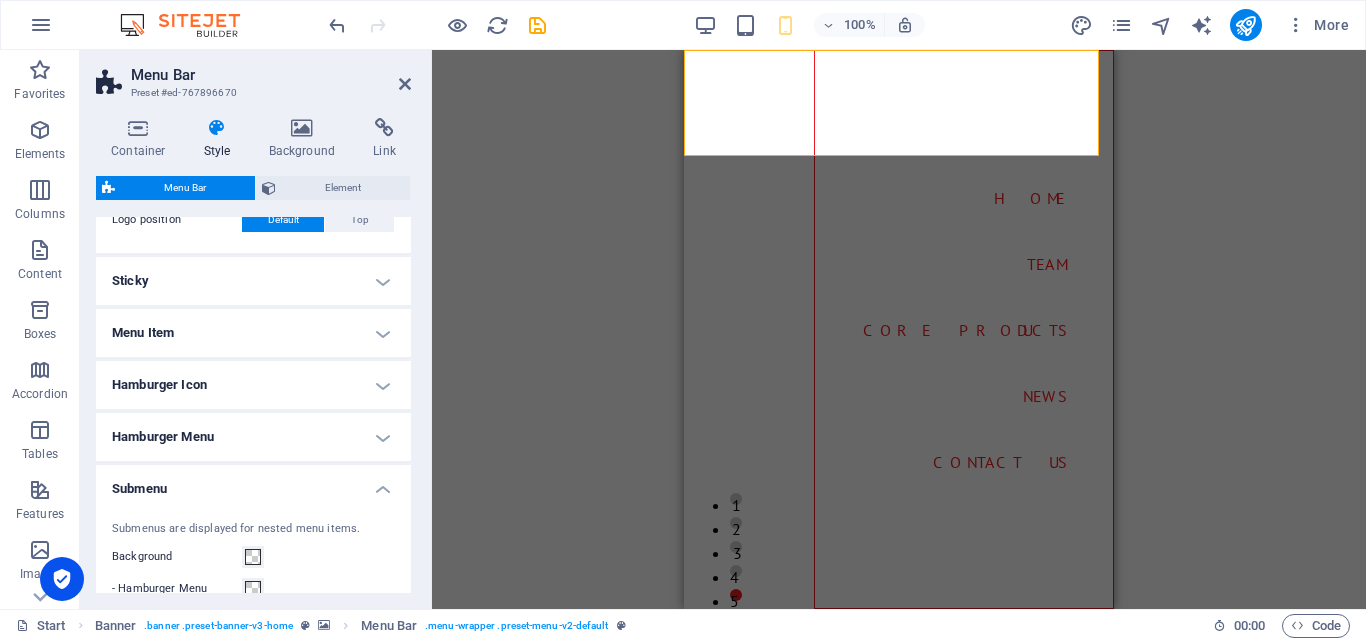 click on "Submenu" at bounding box center (253, 483) 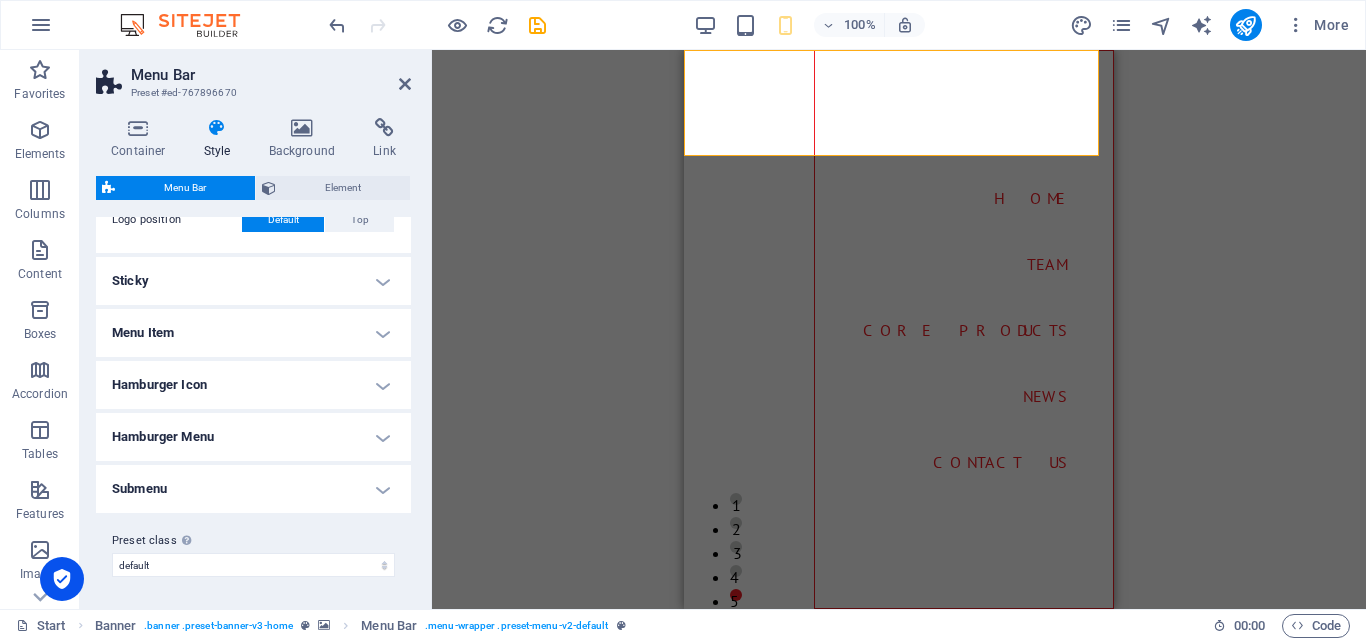 click on "Hamburger Menu" at bounding box center [253, 437] 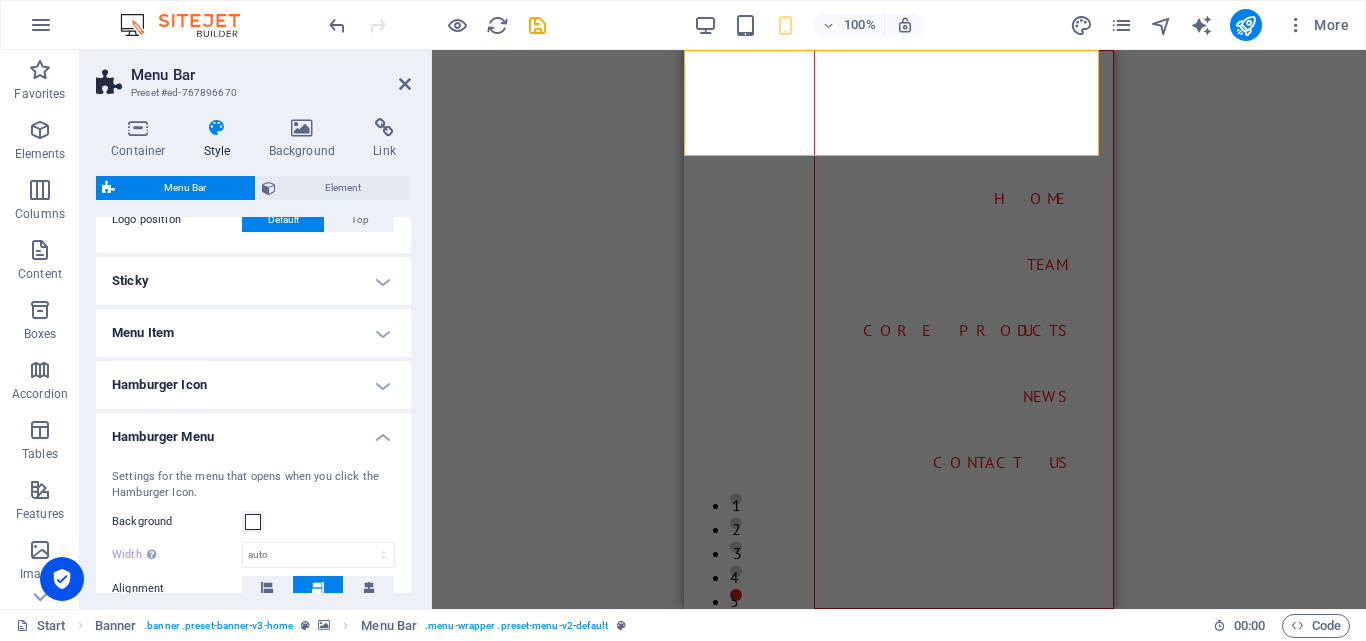 click on "Hamburger Menu" at bounding box center (253, 431) 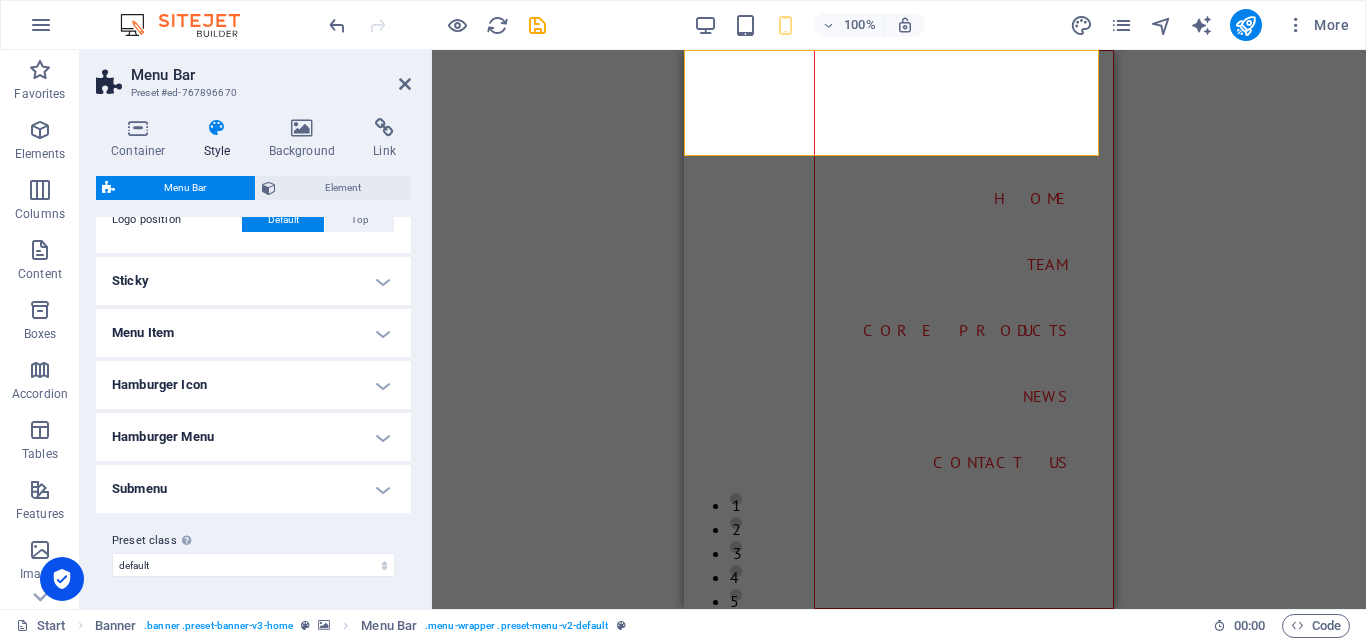click on "Hamburger Menu" at bounding box center (253, 437) 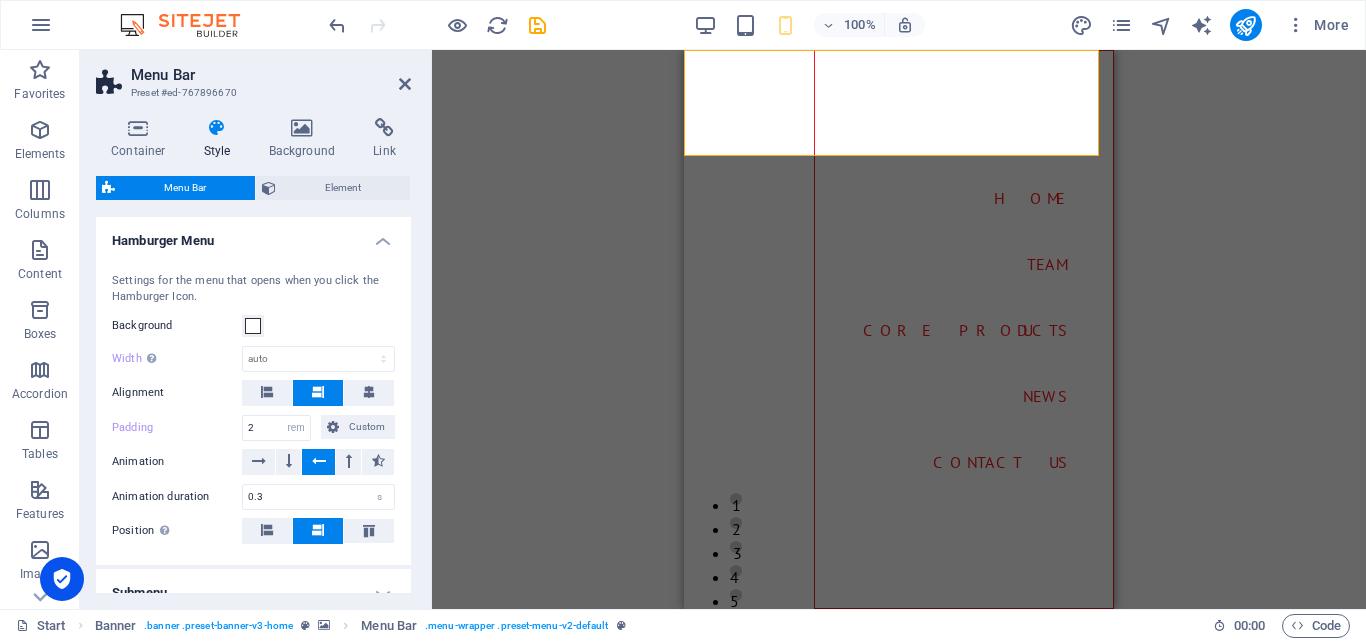 scroll, scrollTop: 768, scrollLeft: 0, axis: vertical 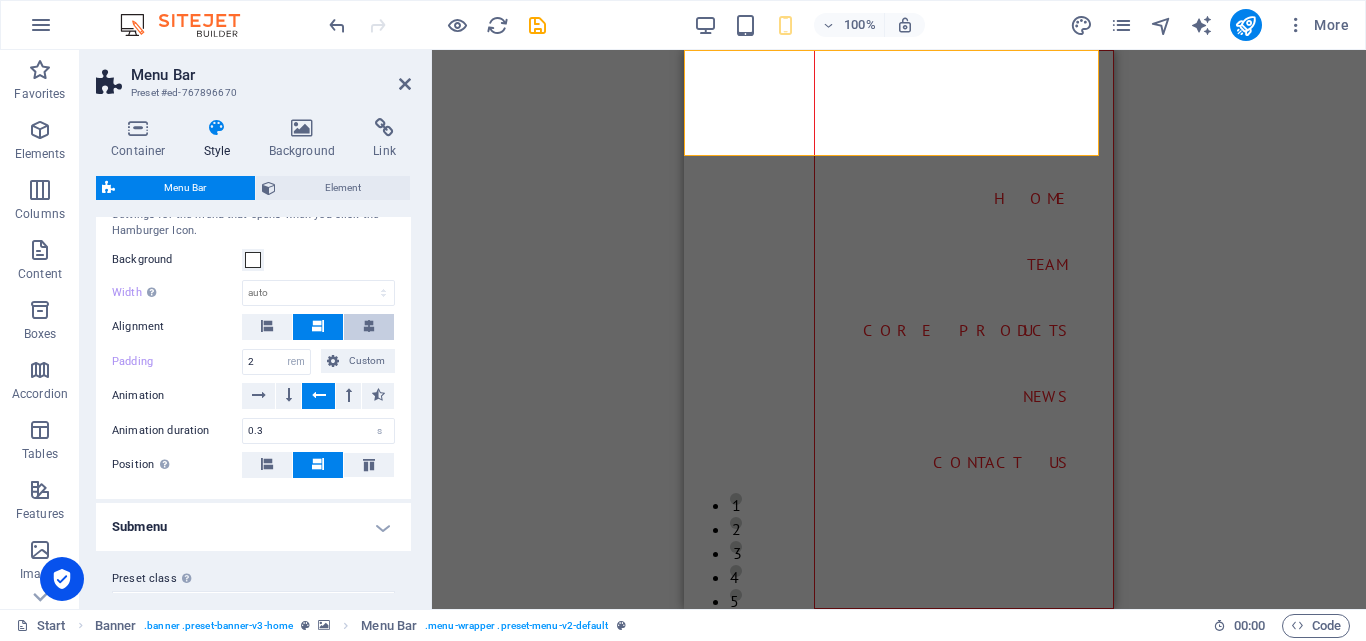 click at bounding box center (369, 327) 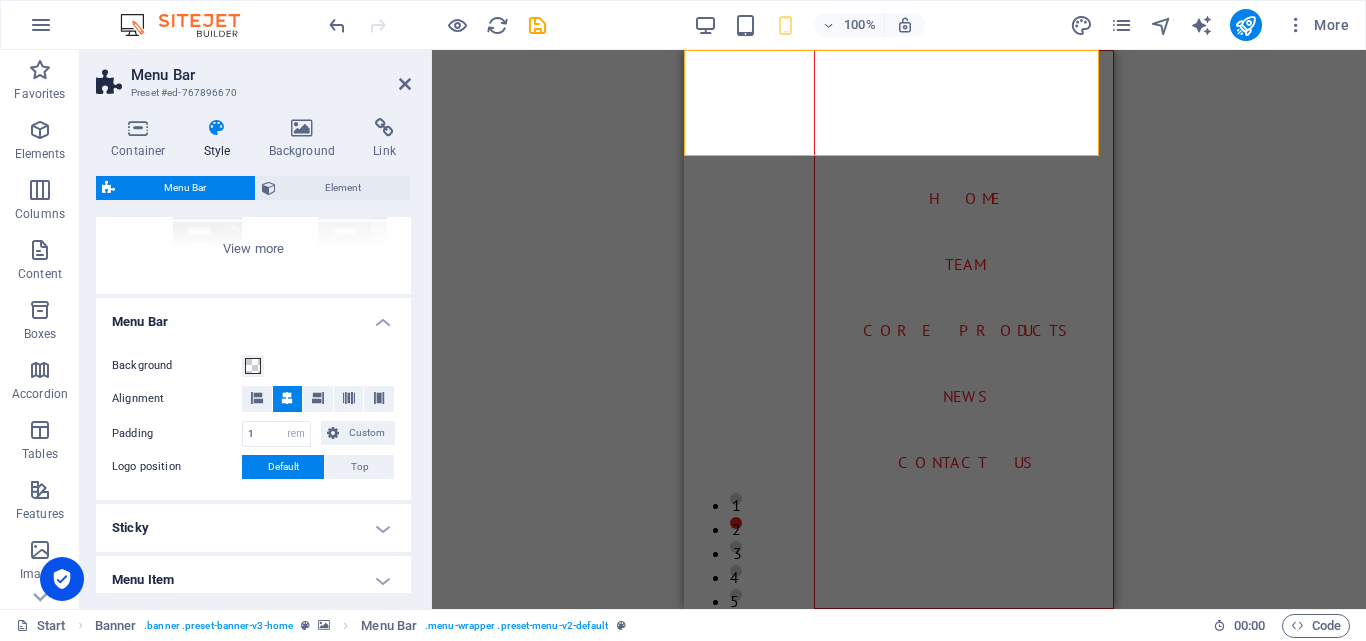 scroll, scrollTop: 274, scrollLeft: 0, axis: vertical 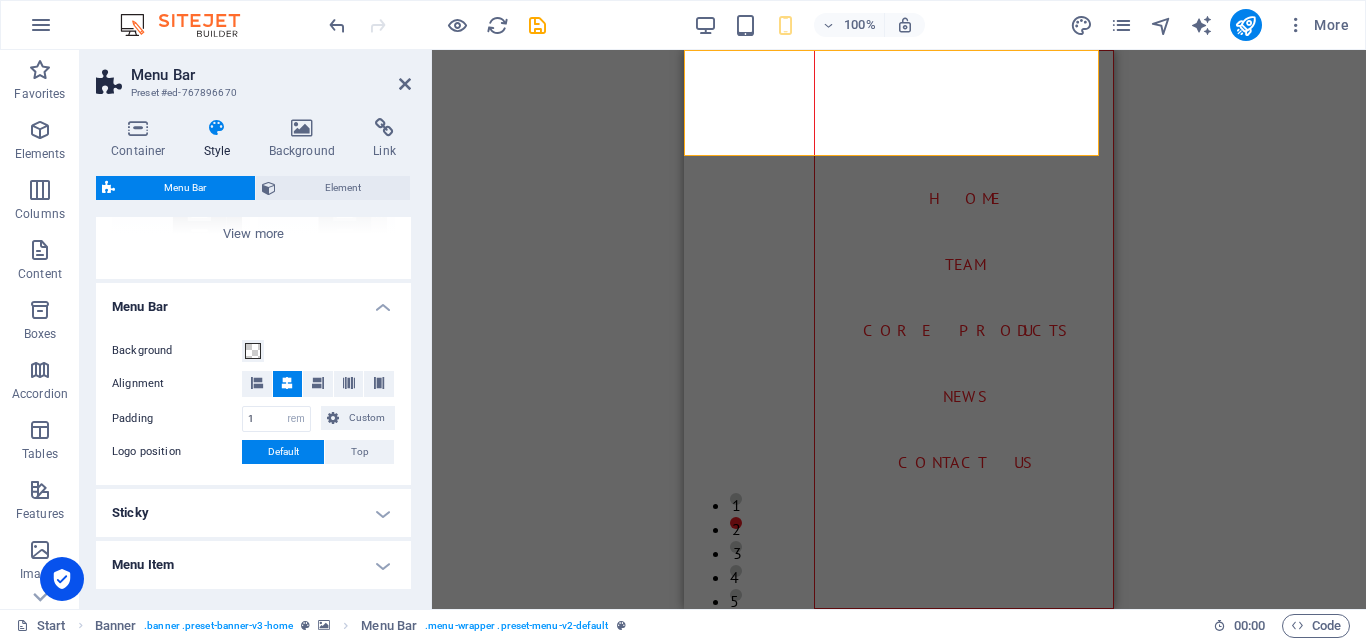 drag, startPoint x: 405, startPoint y: 357, endPoint x: 403, endPoint y: 374, distance: 17.117243 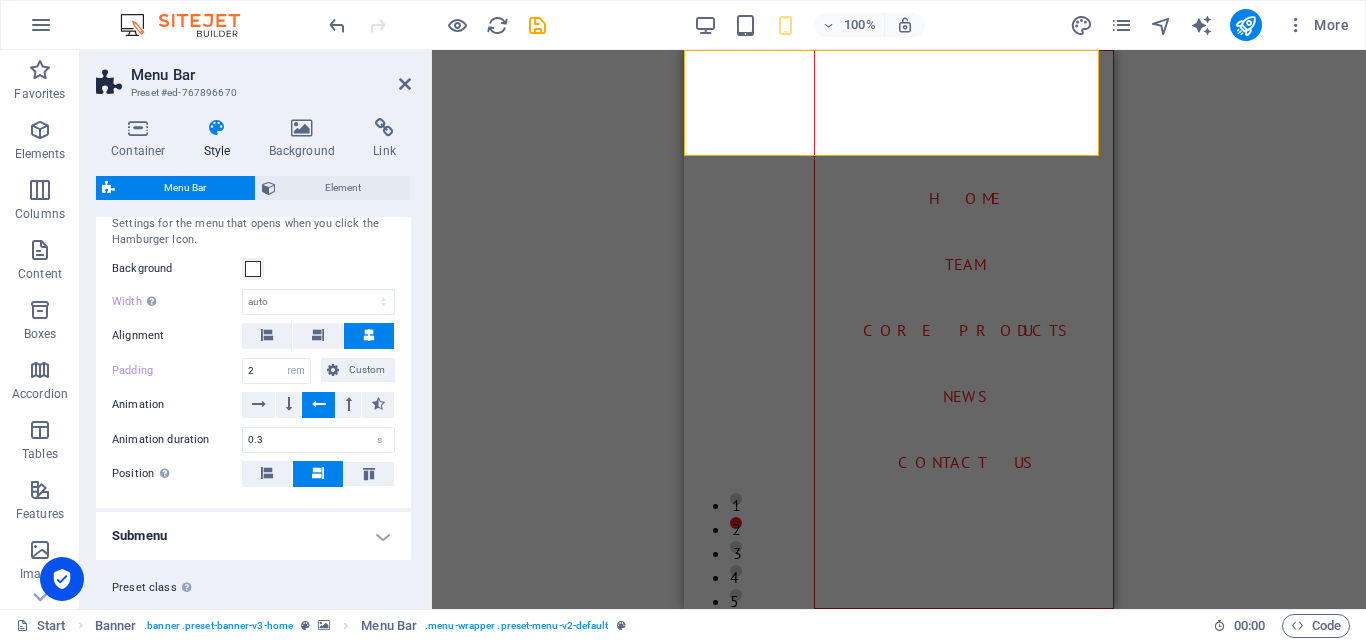scroll, scrollTop: 806, scrollLeft: 0, axis: vertical 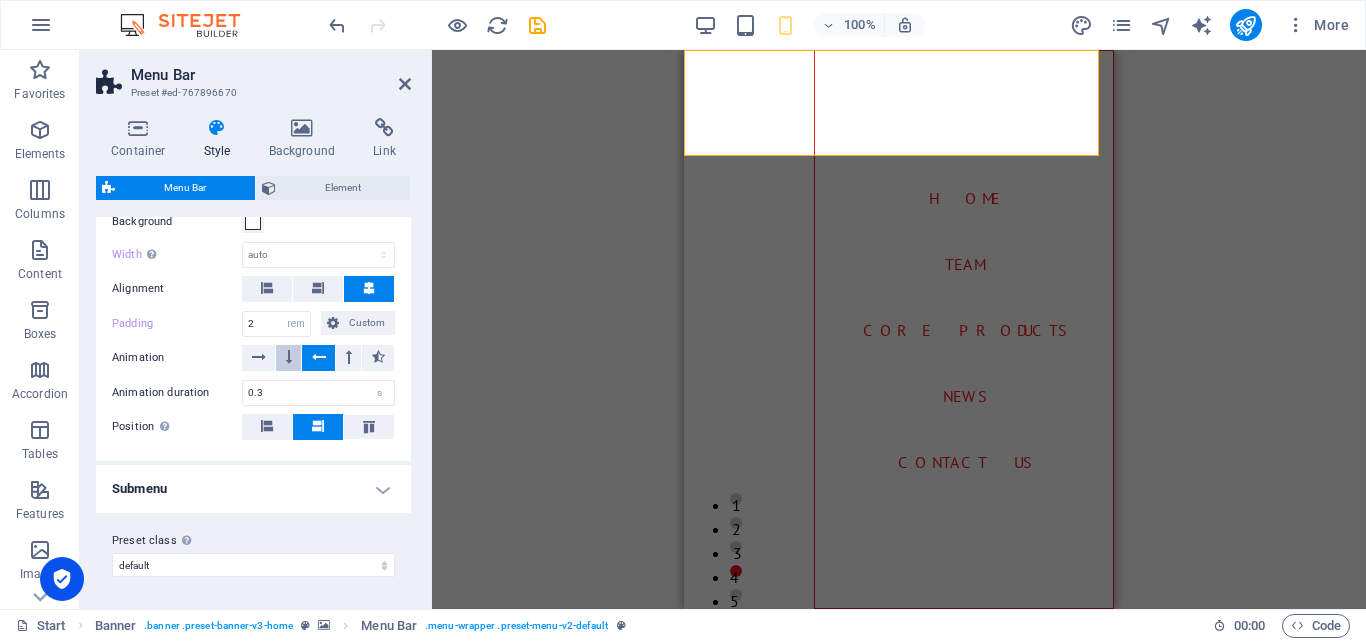 click at bounding box center (289, 357) 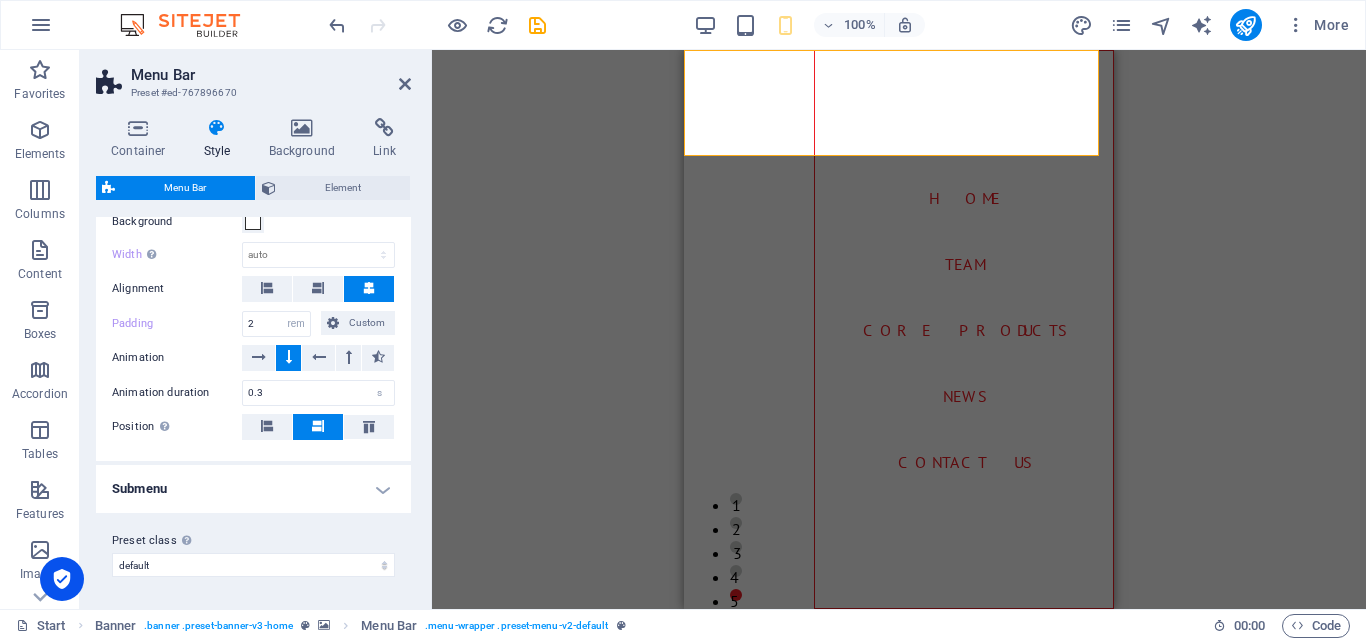 click at bounding box center (289, 357) 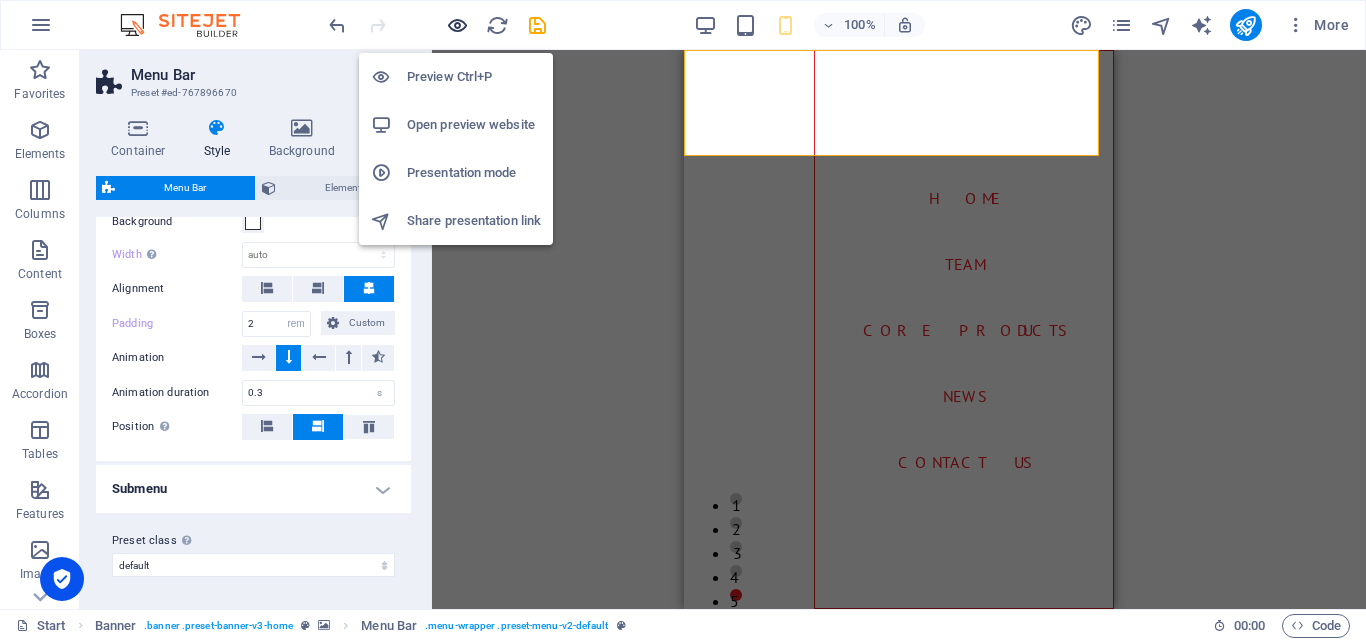 click at bounding box center (457, 25) 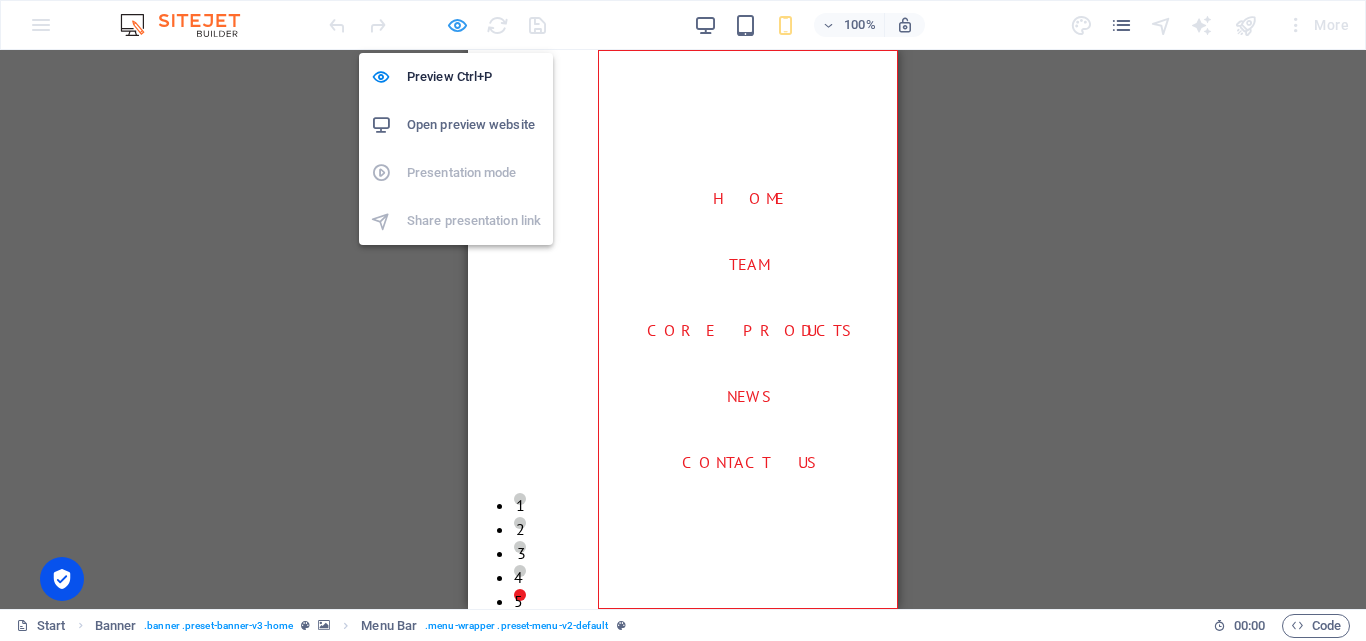 click at bounding box center (457, 25) 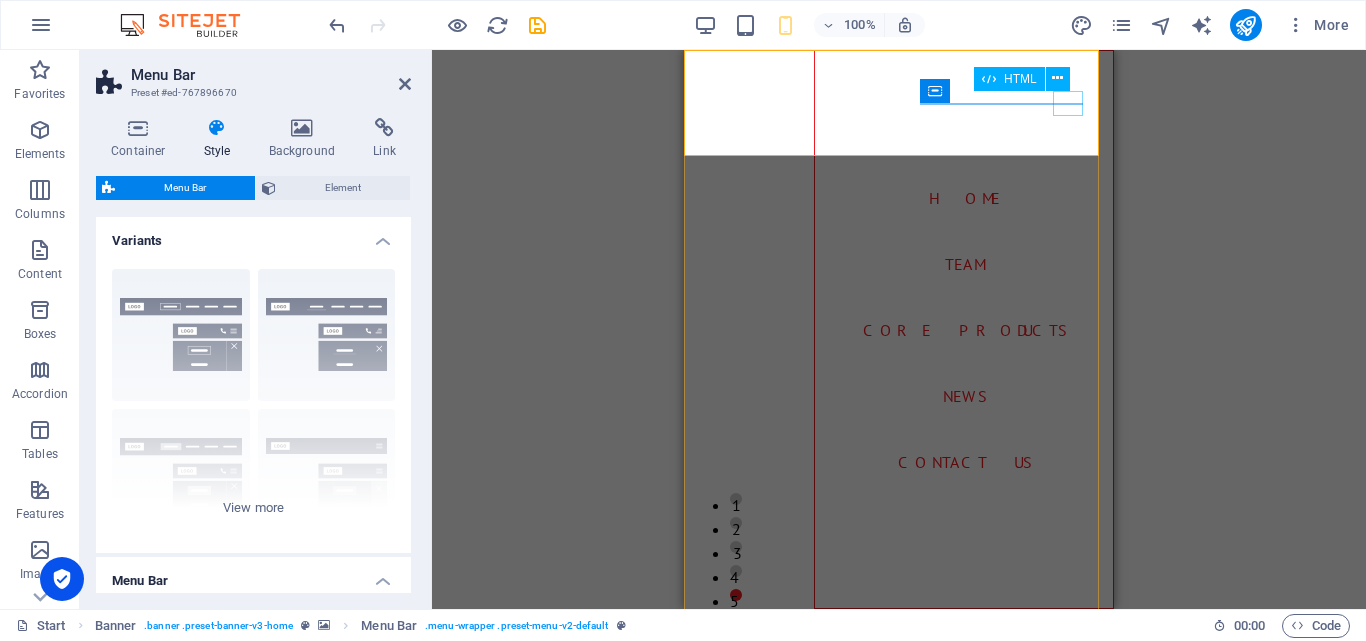 click at bounding box center [715, 774] 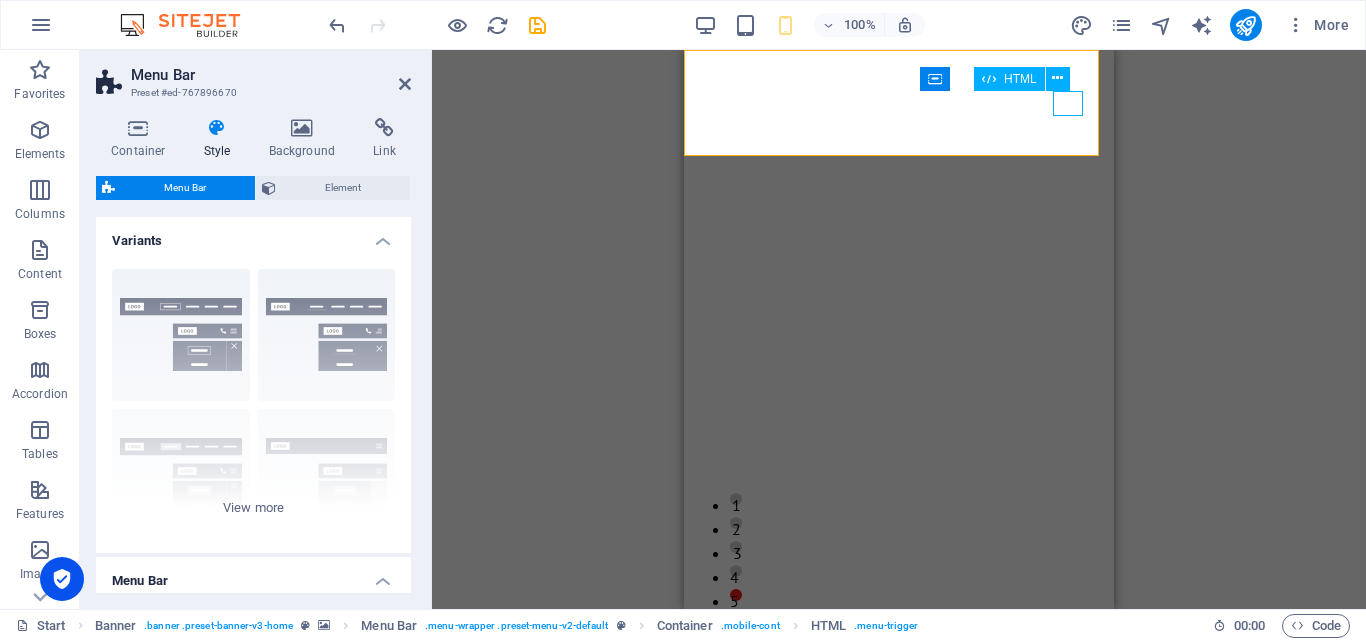 click at bounding box center (899, 774) 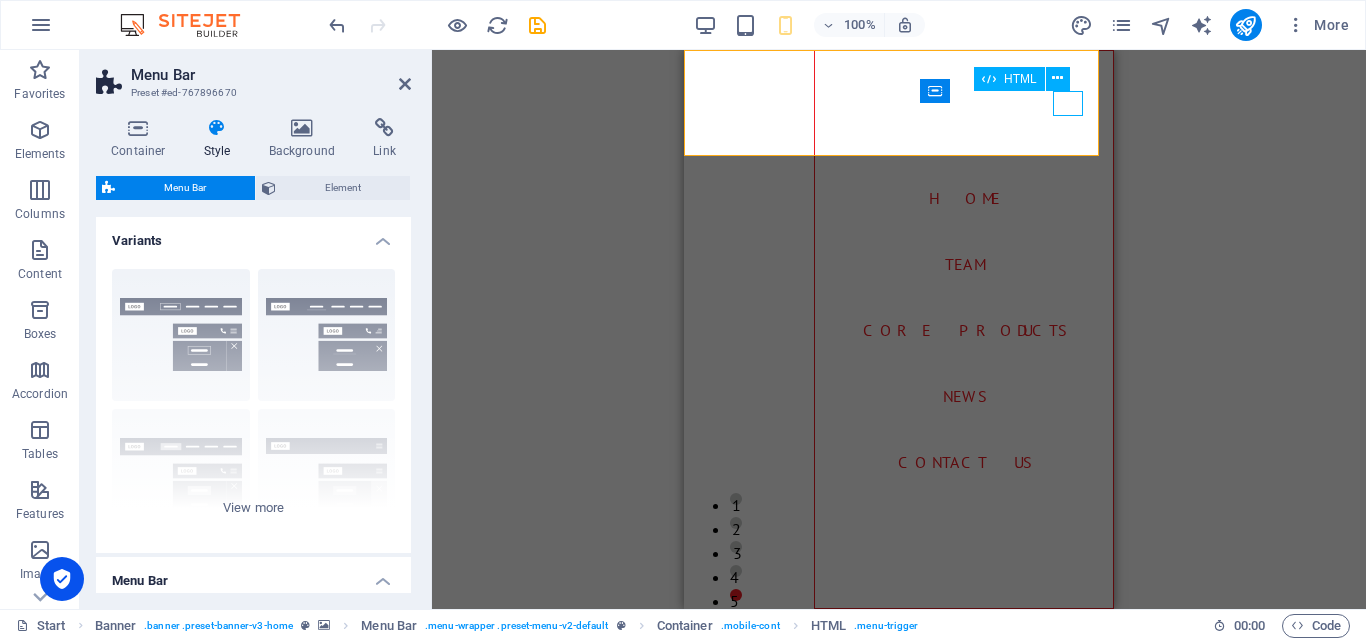 click at bounding box center (715, 774) 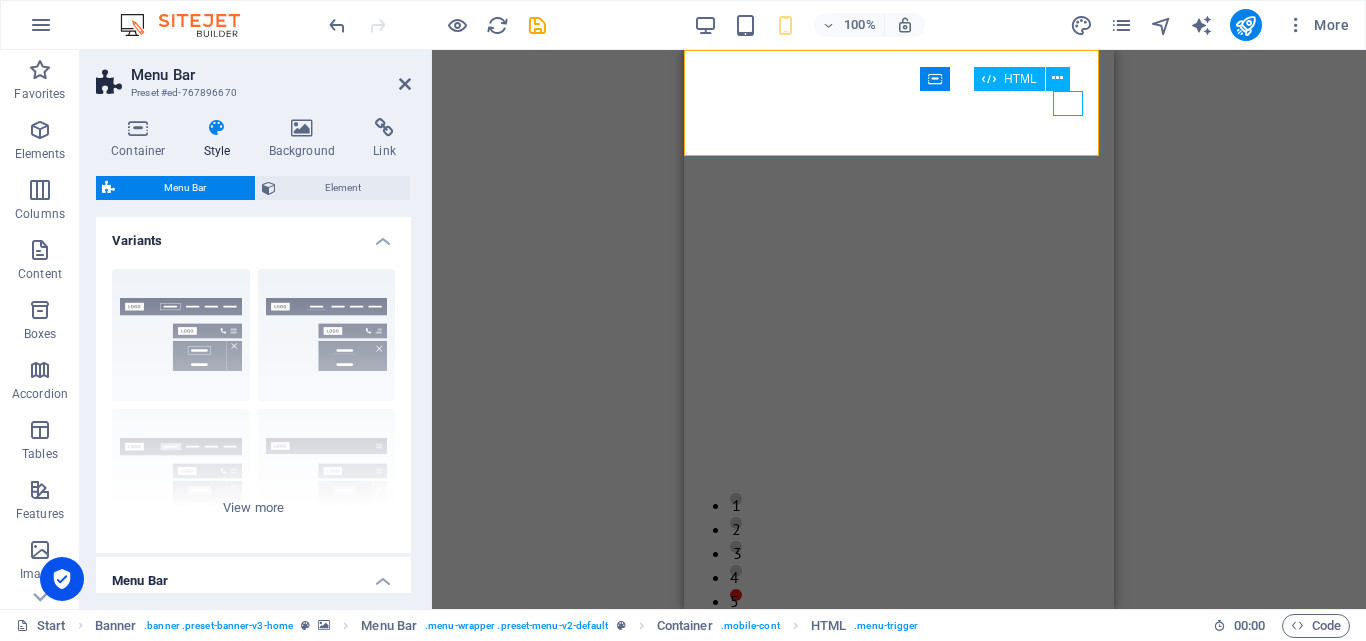 click at bounding box center [899, 774] 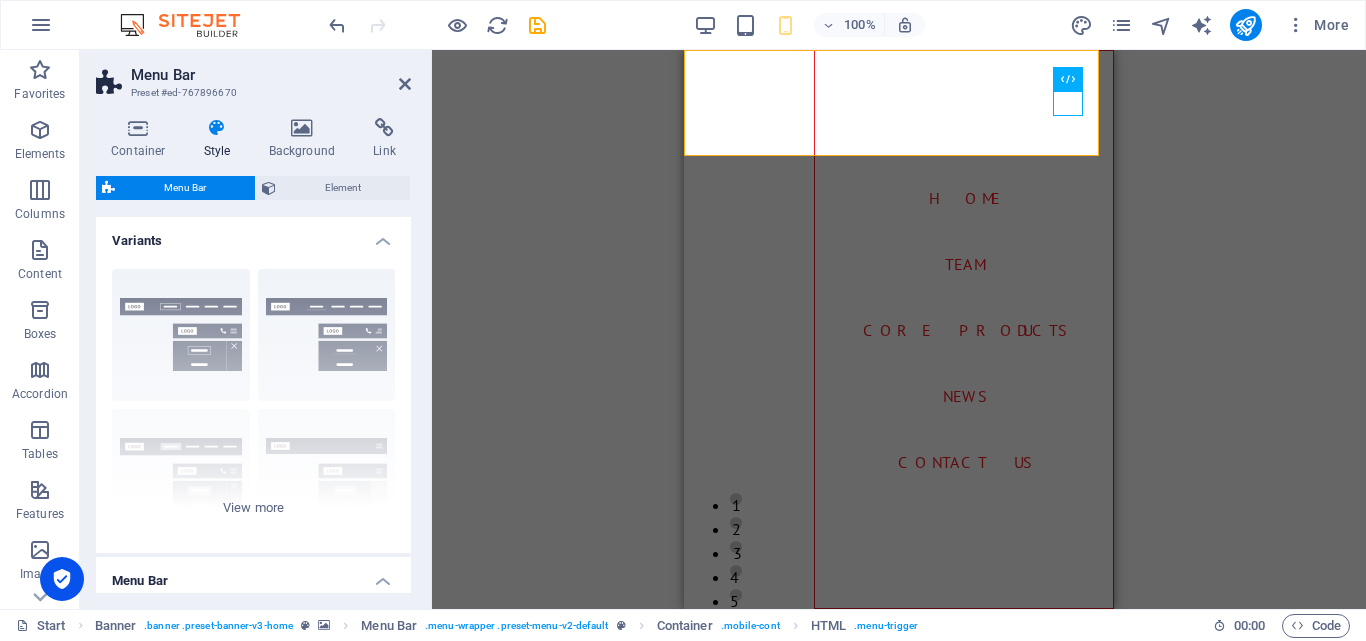 drag, startPoint x: 411, startPoint y: 298, endPoint x: 431, endPoint y: 357, distance: 62.297672 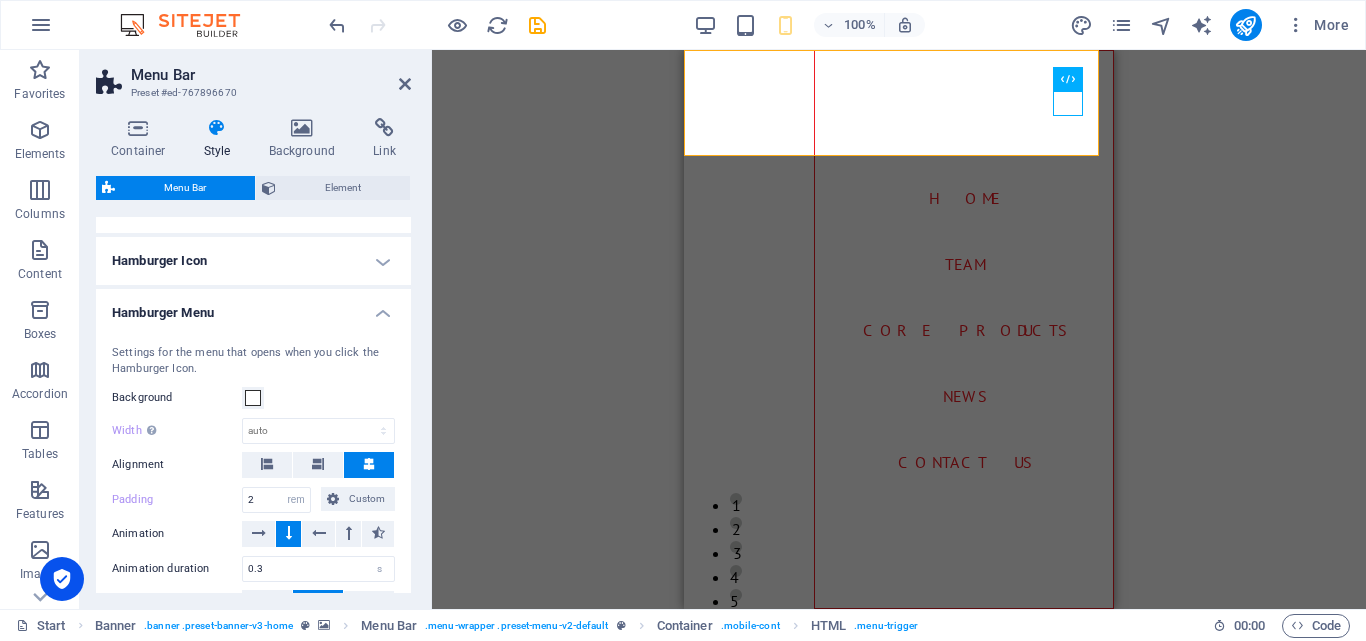 scroll, scrollTop: 806, scrollLeft: 0, axis: vertical 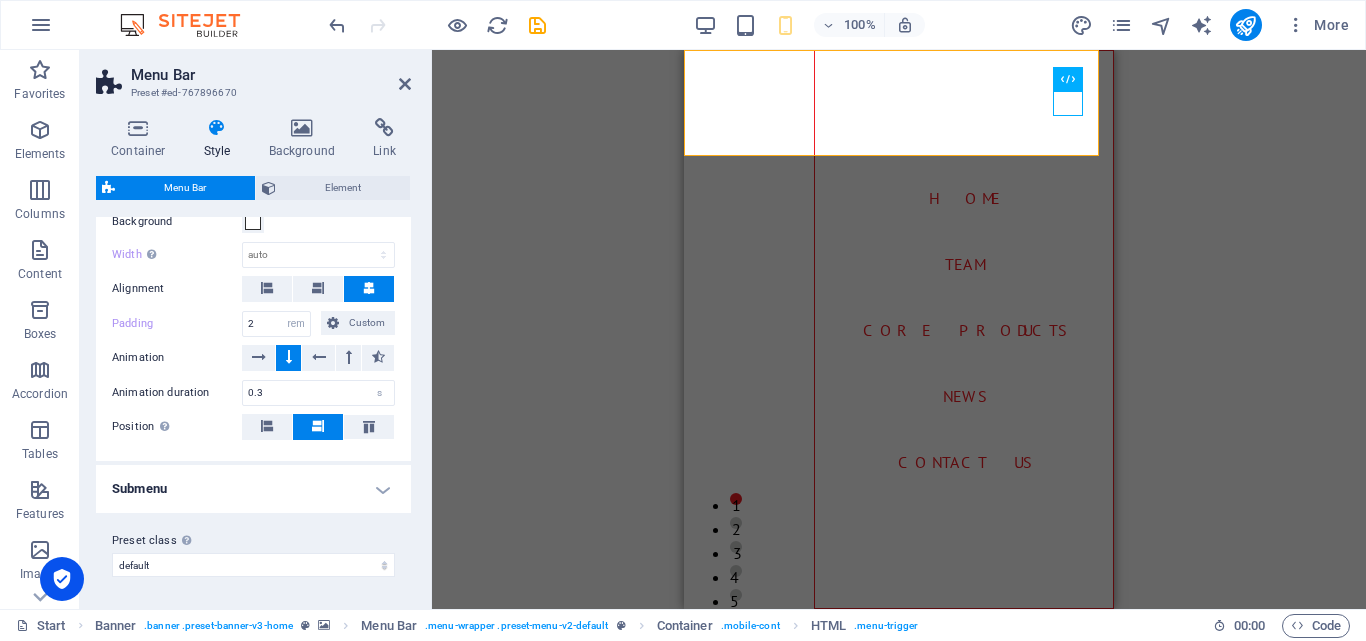 drag, startPoint x: 397, startPoint y: 430, endPoint x: 397, endPoint y: 414, distance: 16 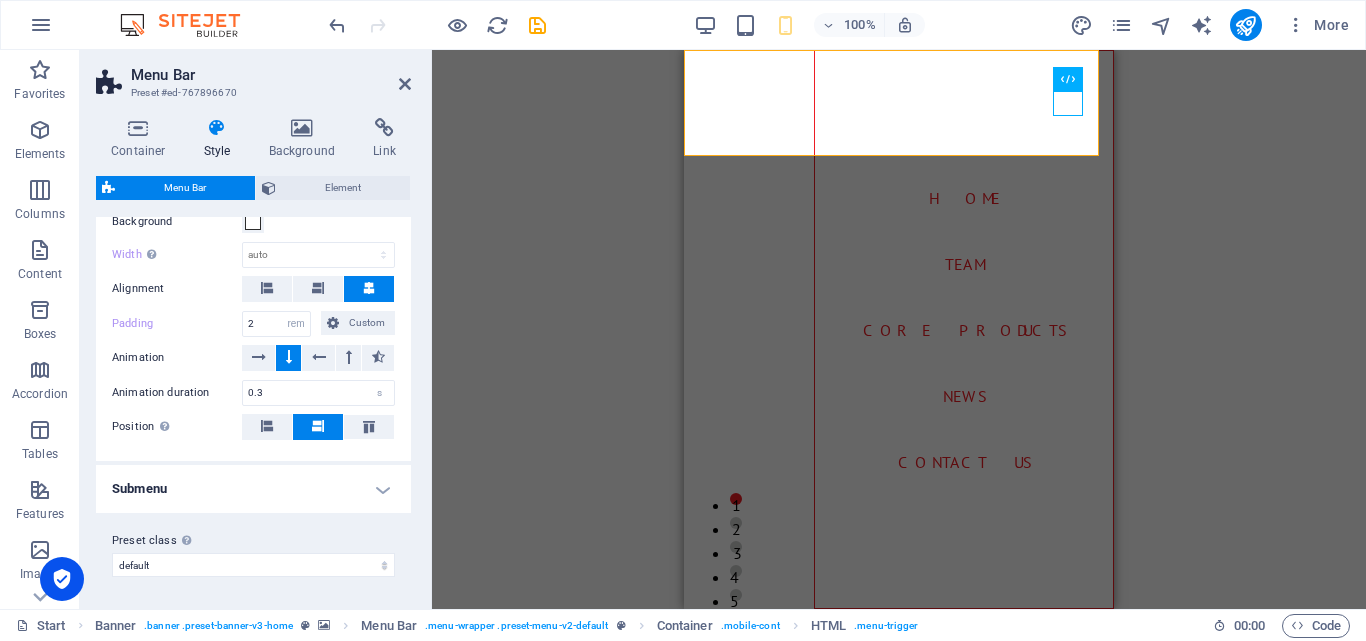 click on "Settings for the menu that opens when you click the Hamburger Icon. Background Width Only when Trigger menu fullscreen is activated auto px rem % vh vw Alignment Padding 2 px rem % vh vw Custom Custom 2 px rem % vh vw 2 px rem % vh vw 2 px rem % vh vw 2 px rem % vh vw Animation Animation duration 0.3 s Position Defines the position of the open menu. Direction Defines the direction of the menu items in desktop view." at bounding box center [253, 305] 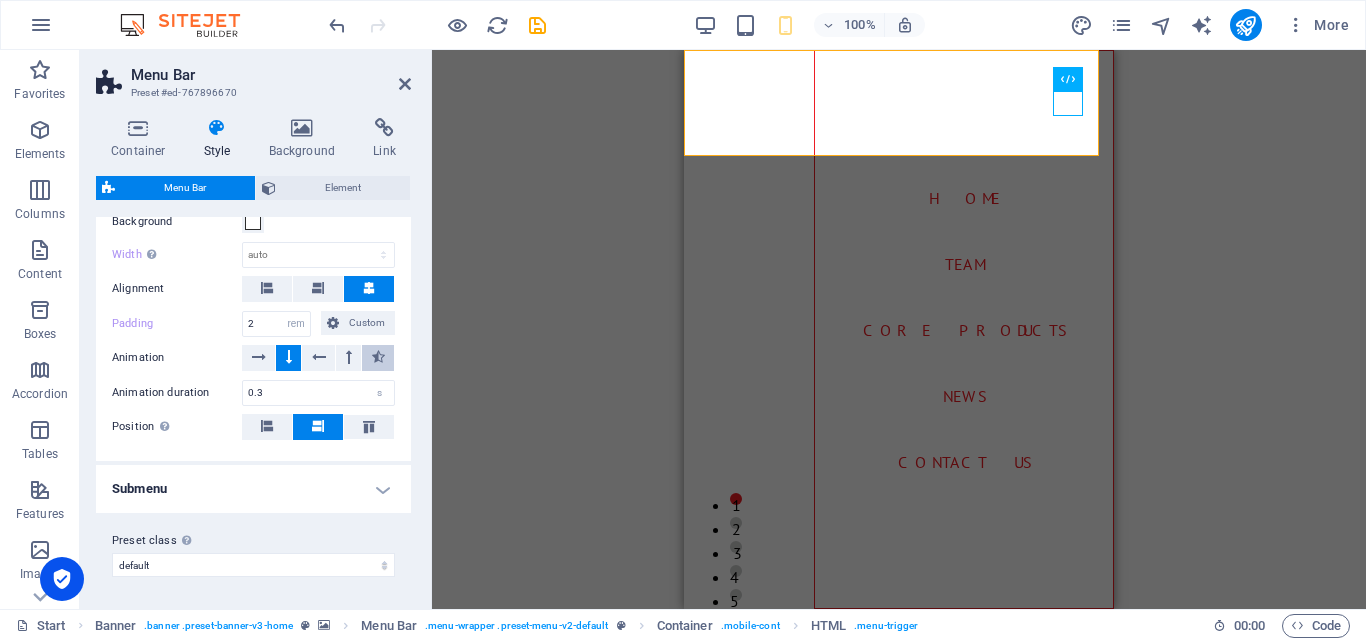 click at bounding box center [378, 358] 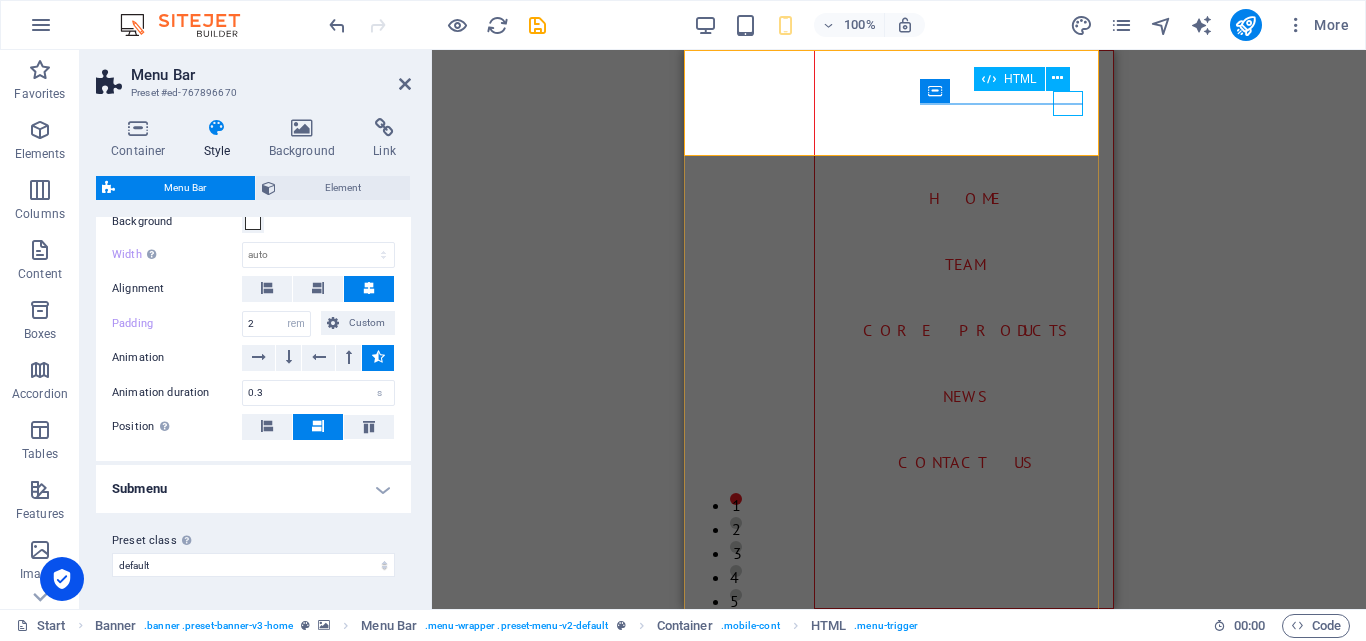 click at bounding box center [715, 774] 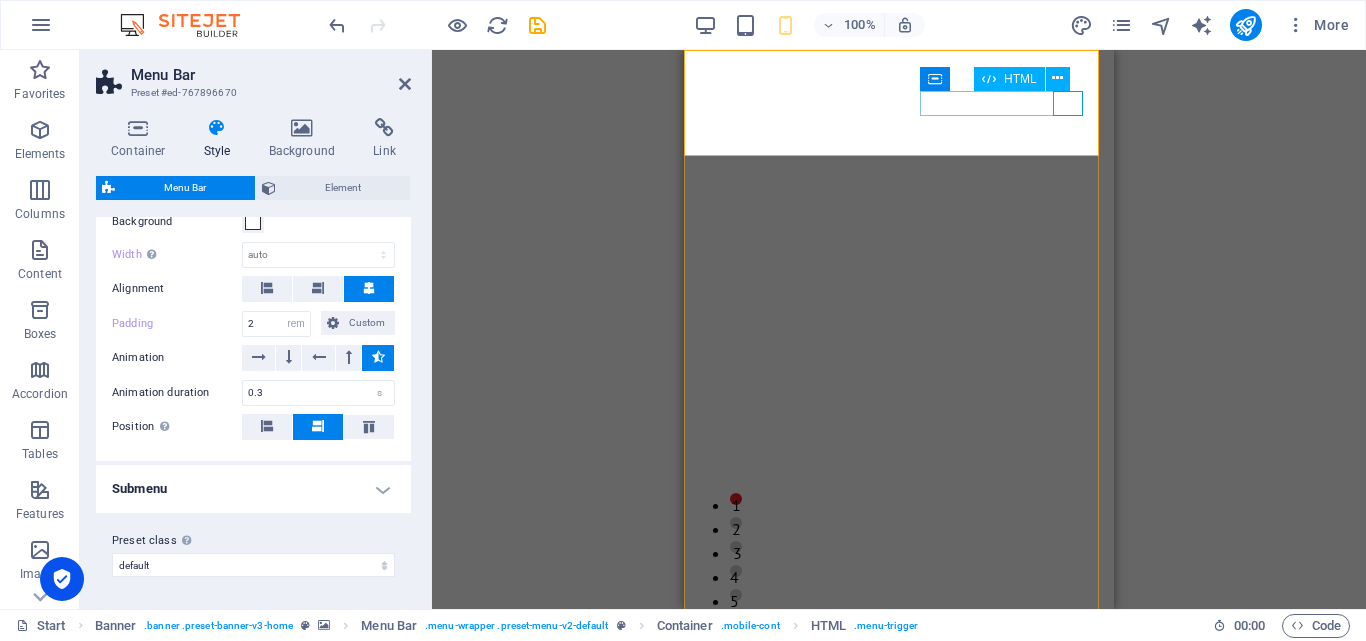 click at bounding box center (899, 774) 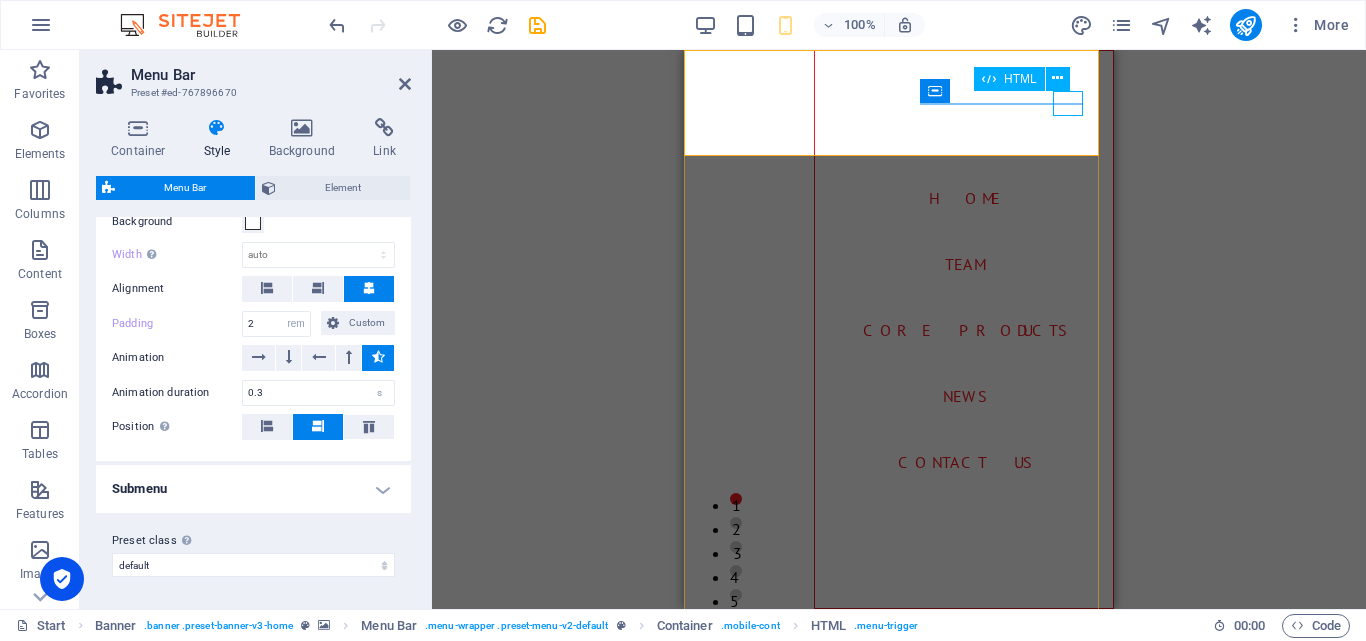 click at bounding box center (715, 774) 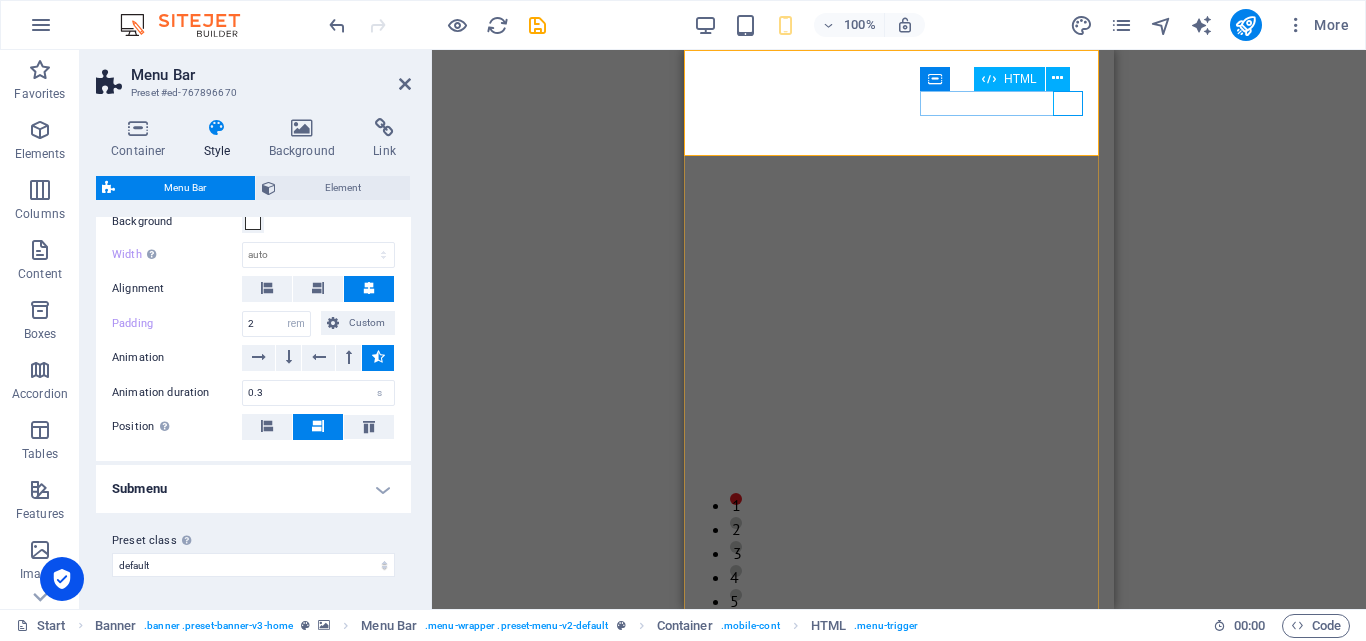 click at bounding box center (899, 774) 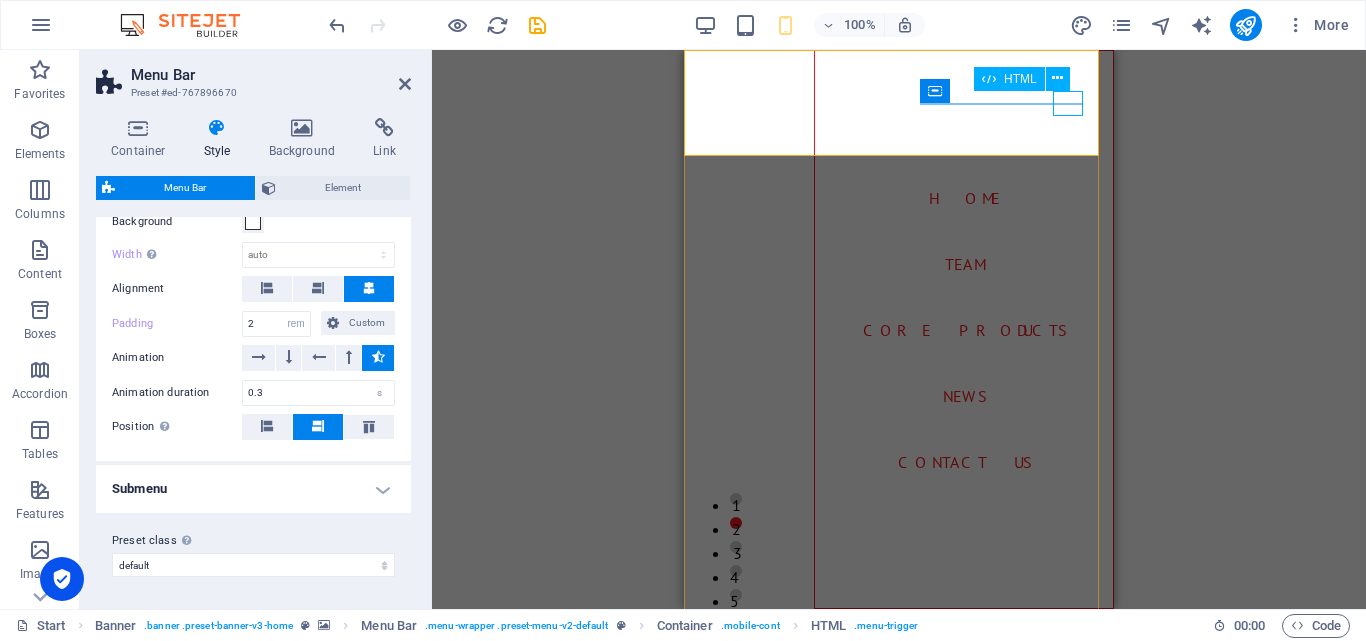 click at bounding box center [715, 774] 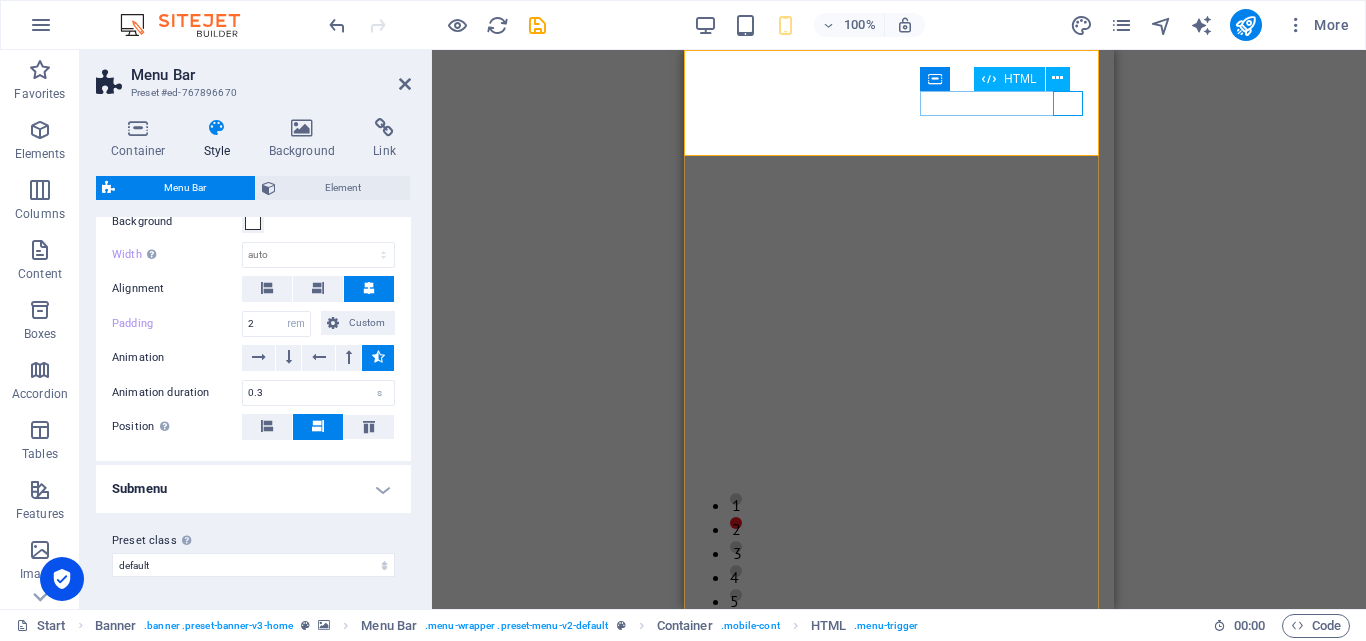 click at bounding box center [899, 774] 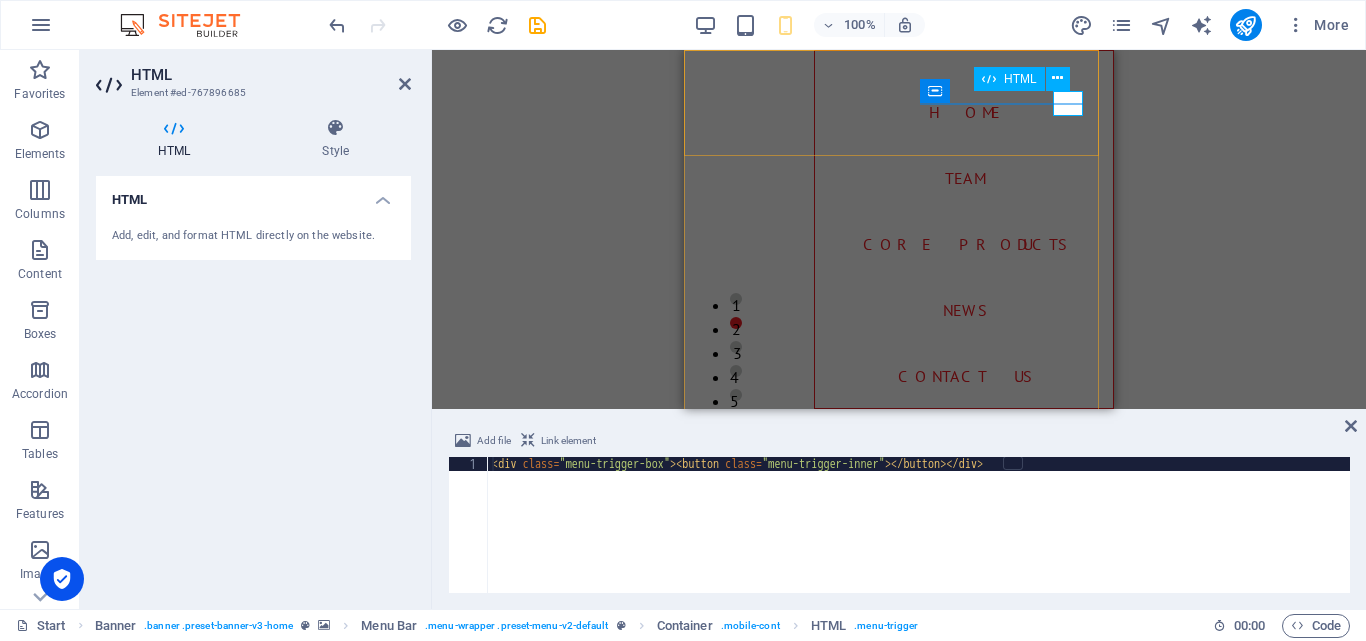 click at bounding box center (715, 774) 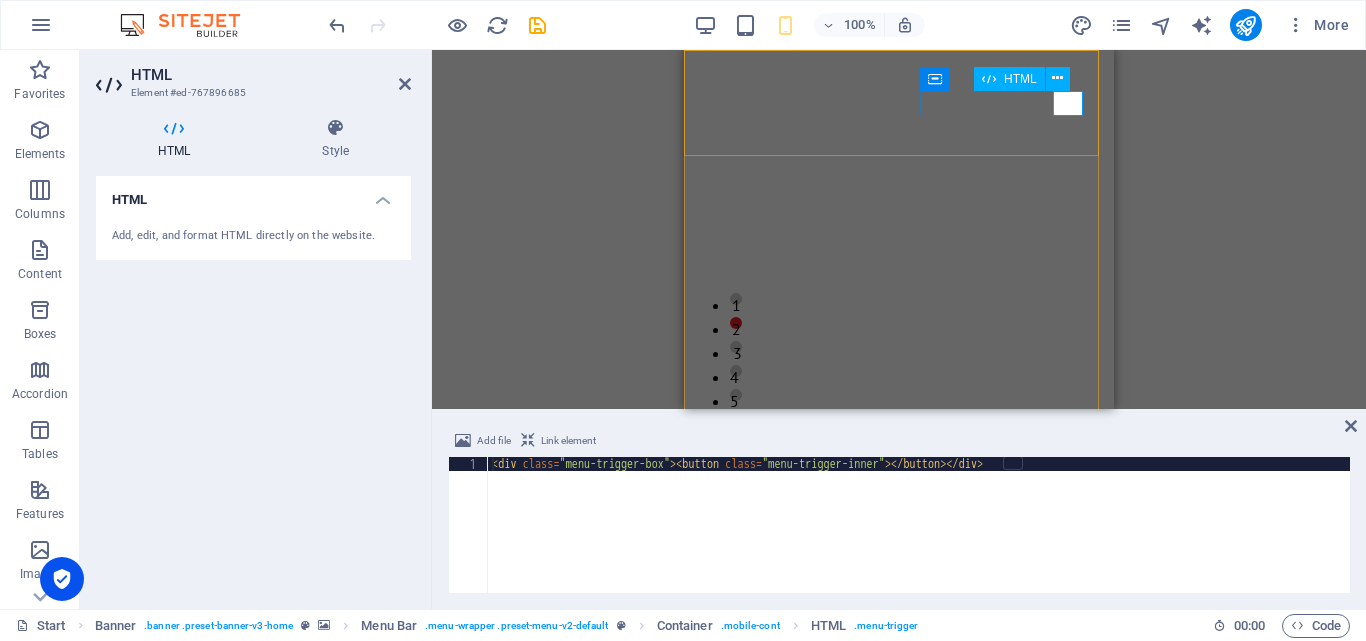click at bounding box center [899, 774] 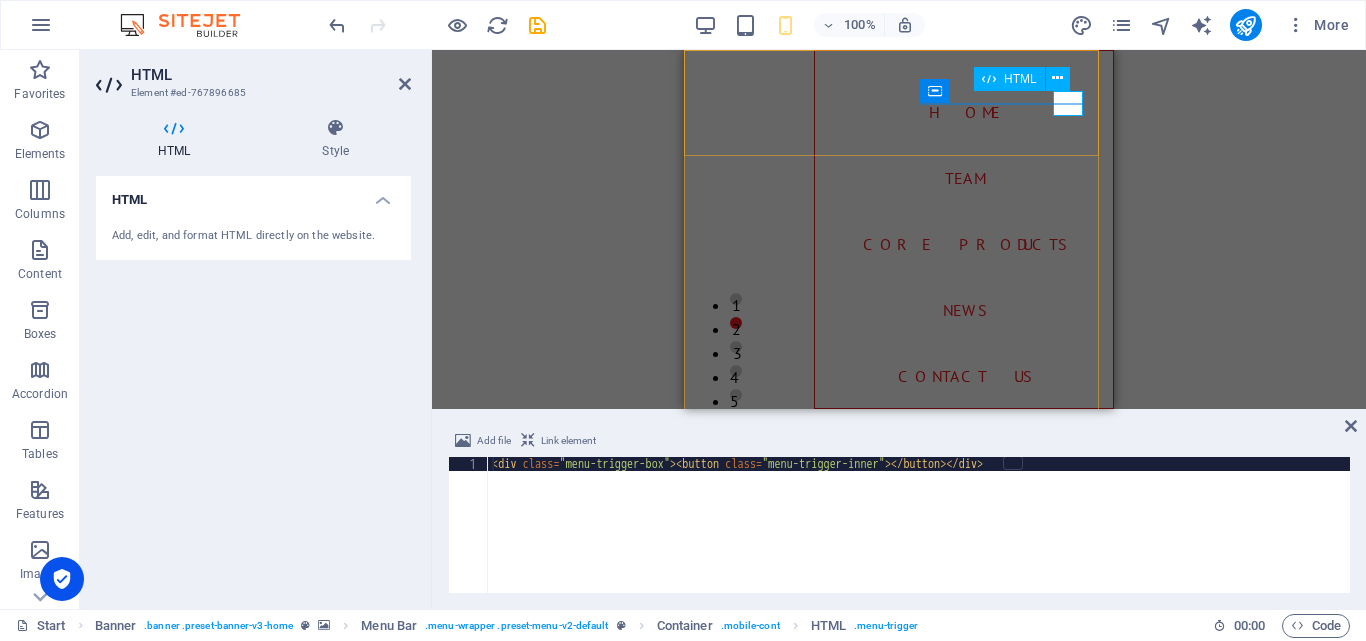 click at bounding box center (715, 774) 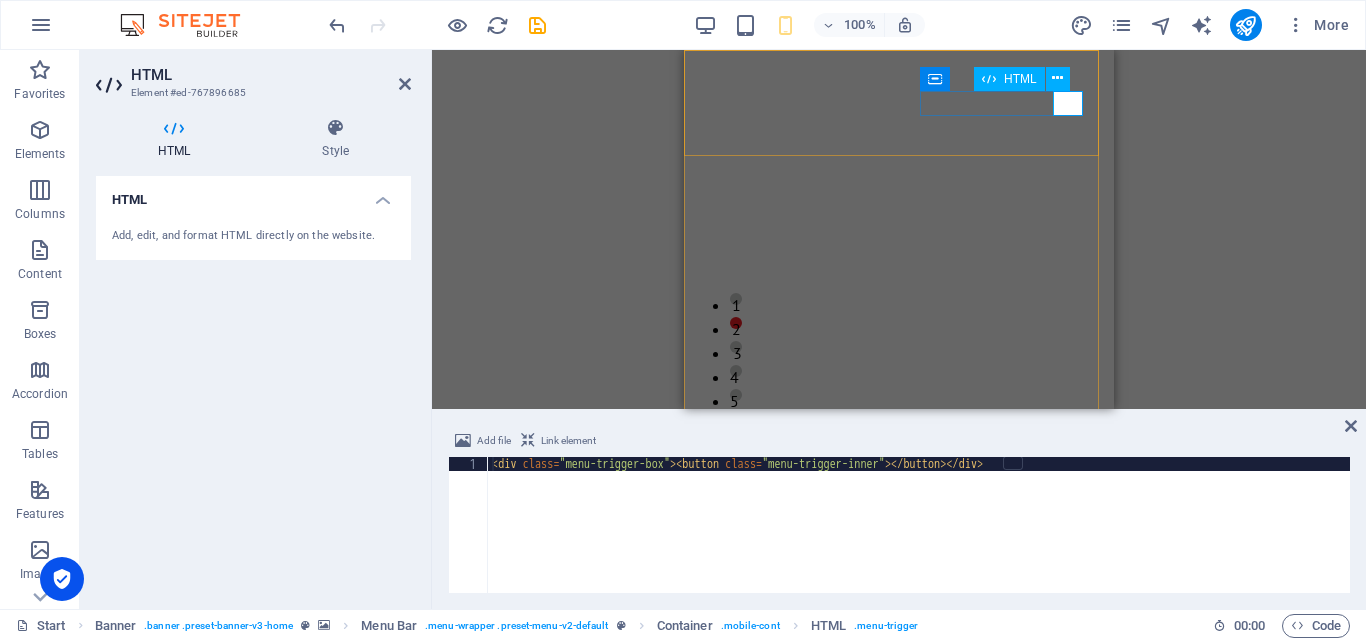click at bounding box center [899, 774] 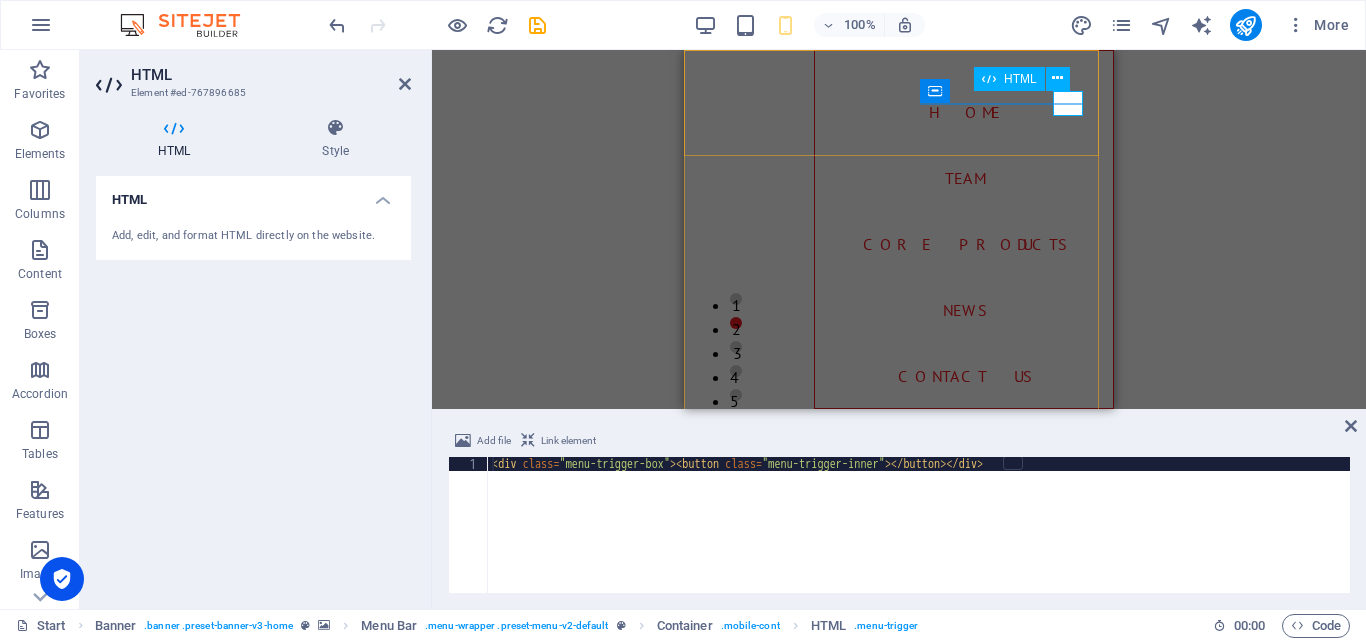click at bounding box center [715, 774] 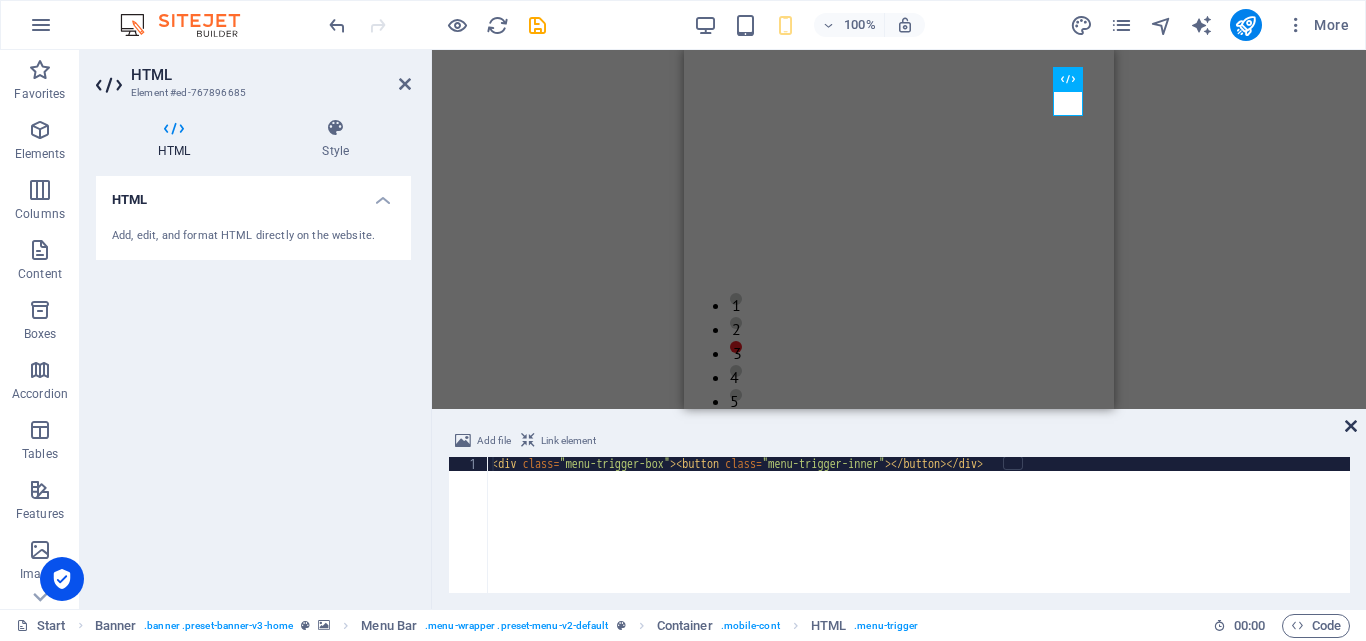 click at bounding box center [1351, 426] 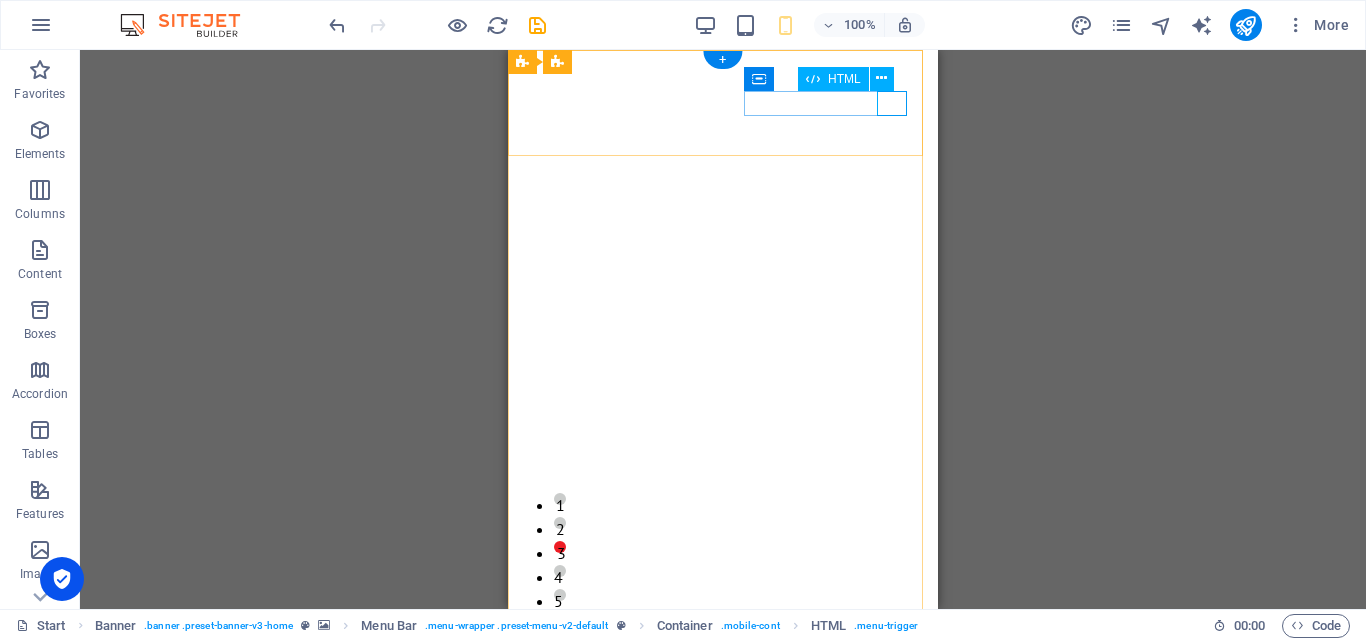 click at bounding box center (723, 774) 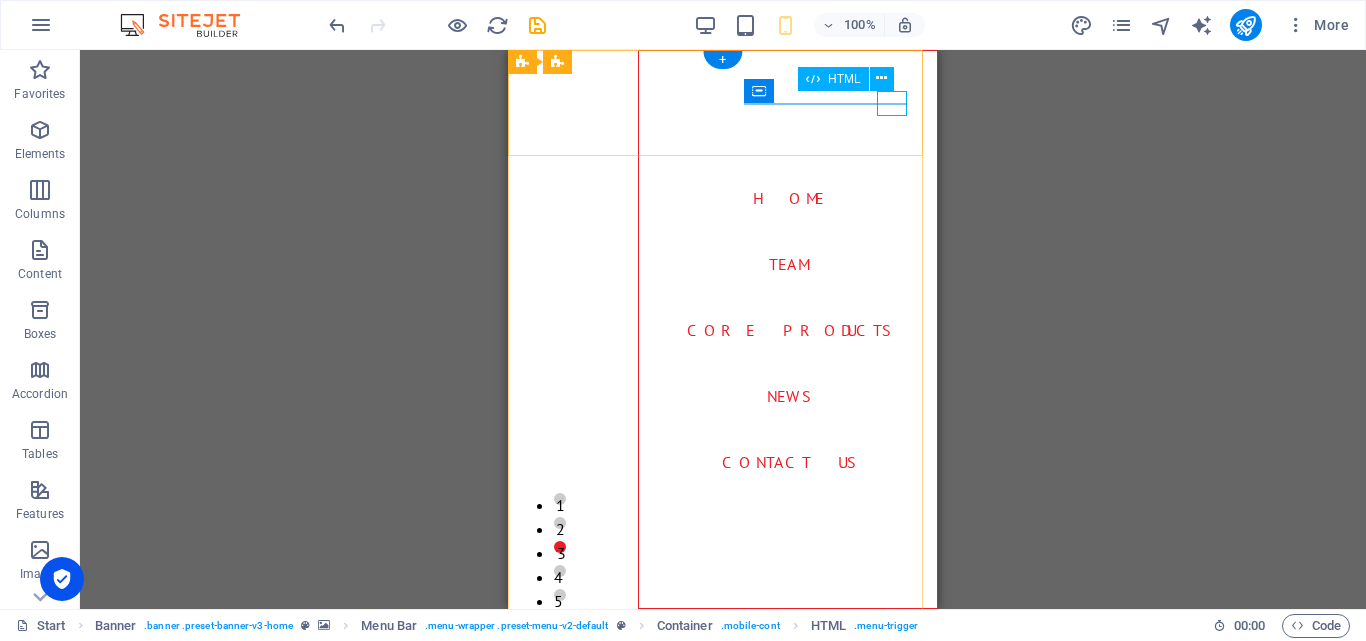 click at bounding box center (539, 774) 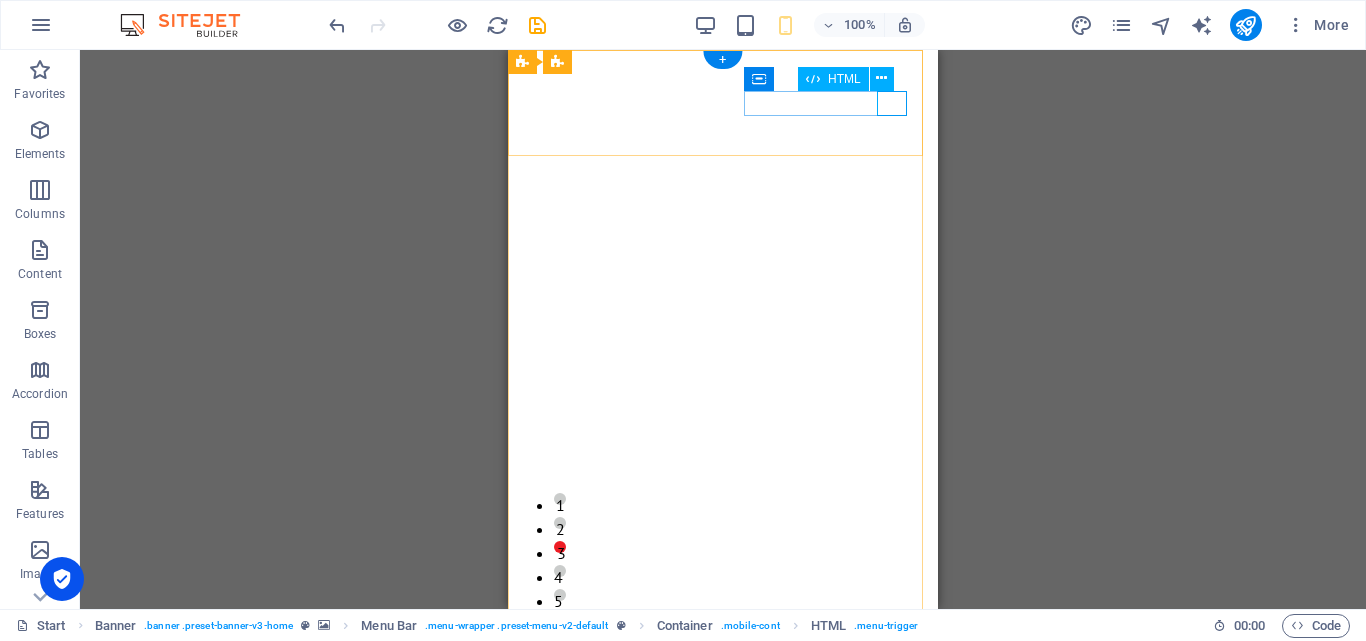click at bounding box center [723, 774] 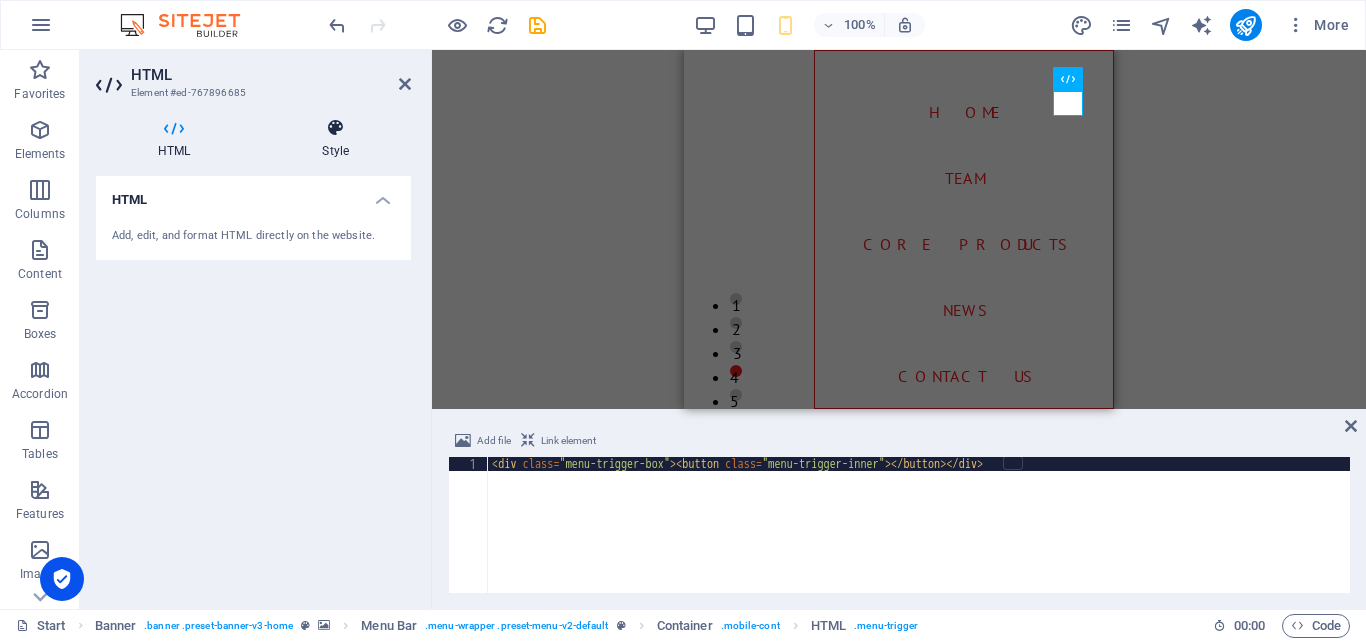 click on "Style" at bounding box center (335, 139) 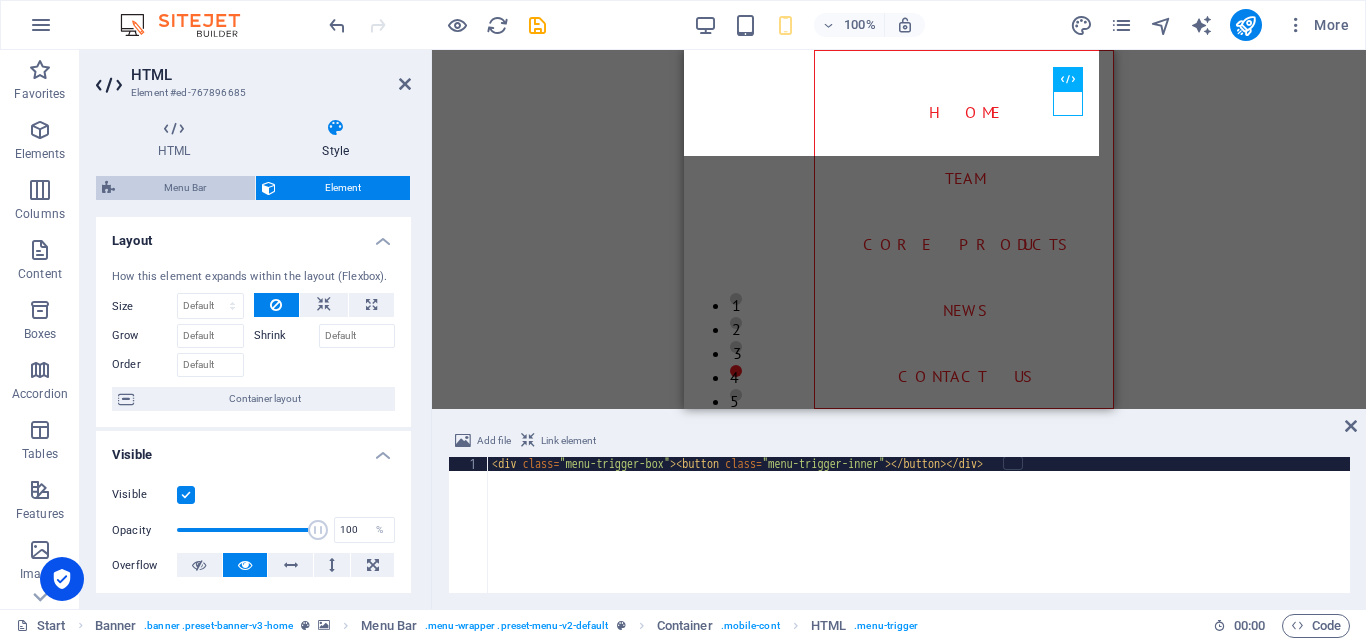 click on "Menu Bar" at bounding box center [185, 188] 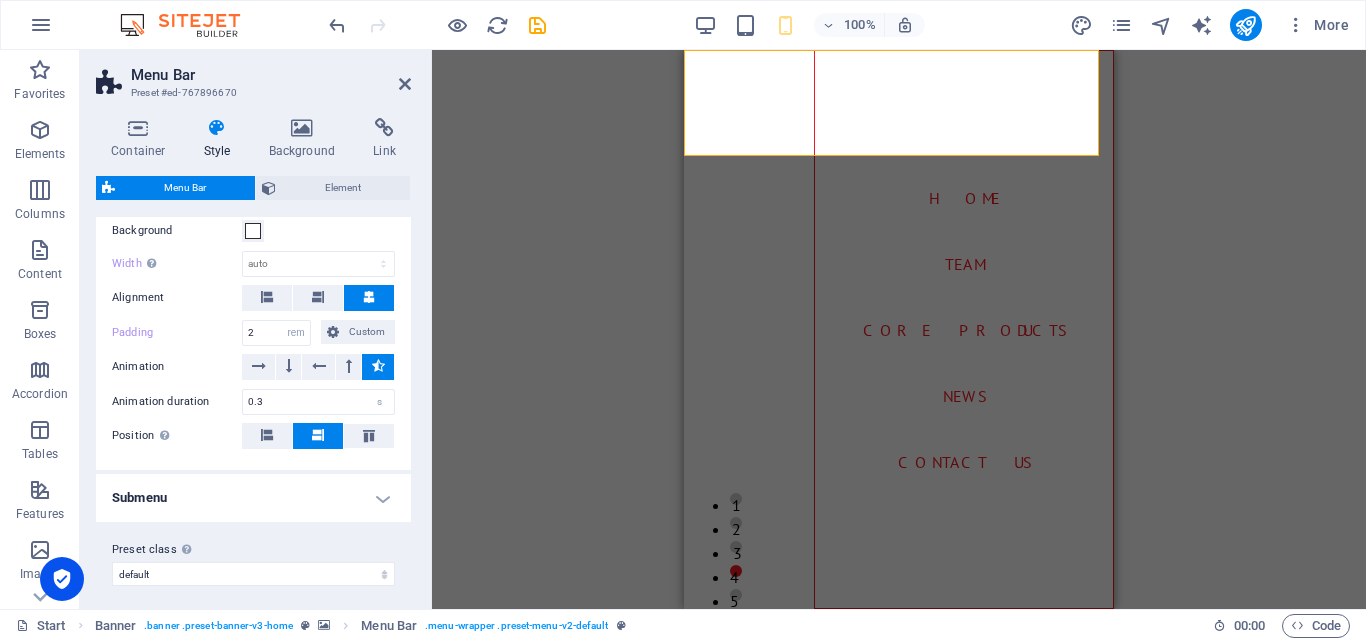 scroll, scrollTop: 806, scrollLeft: 0, axis: vertical 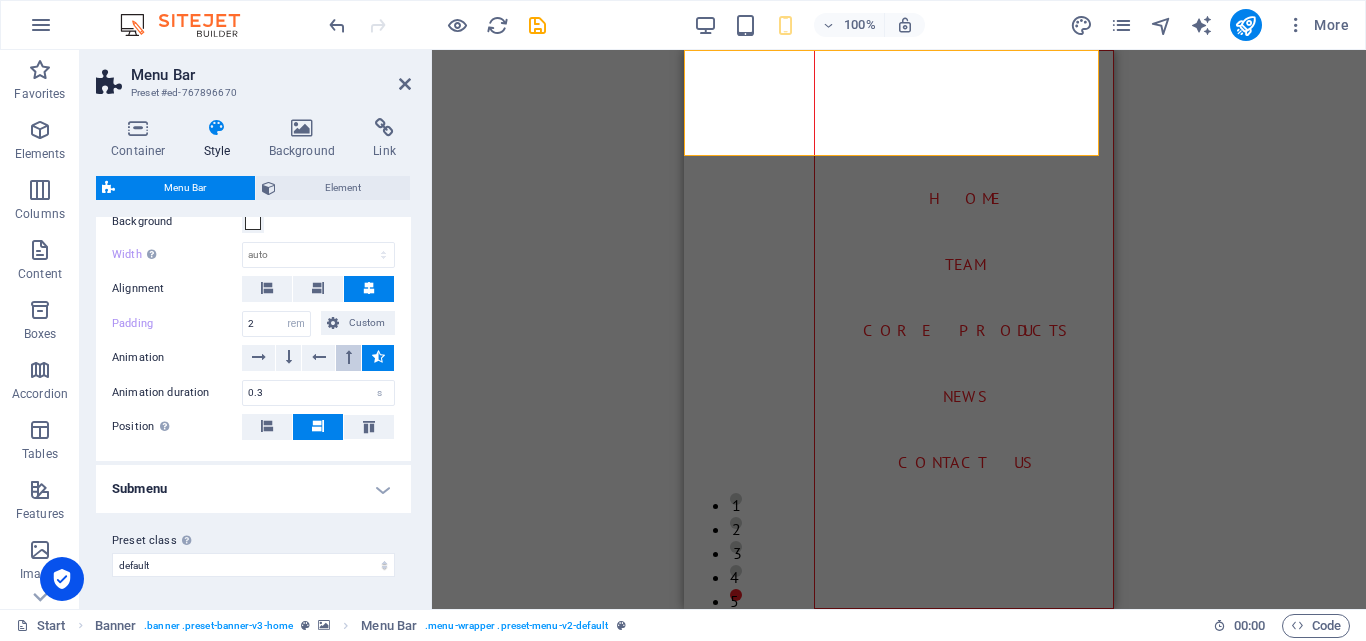 click at bounding box center [349, 357] 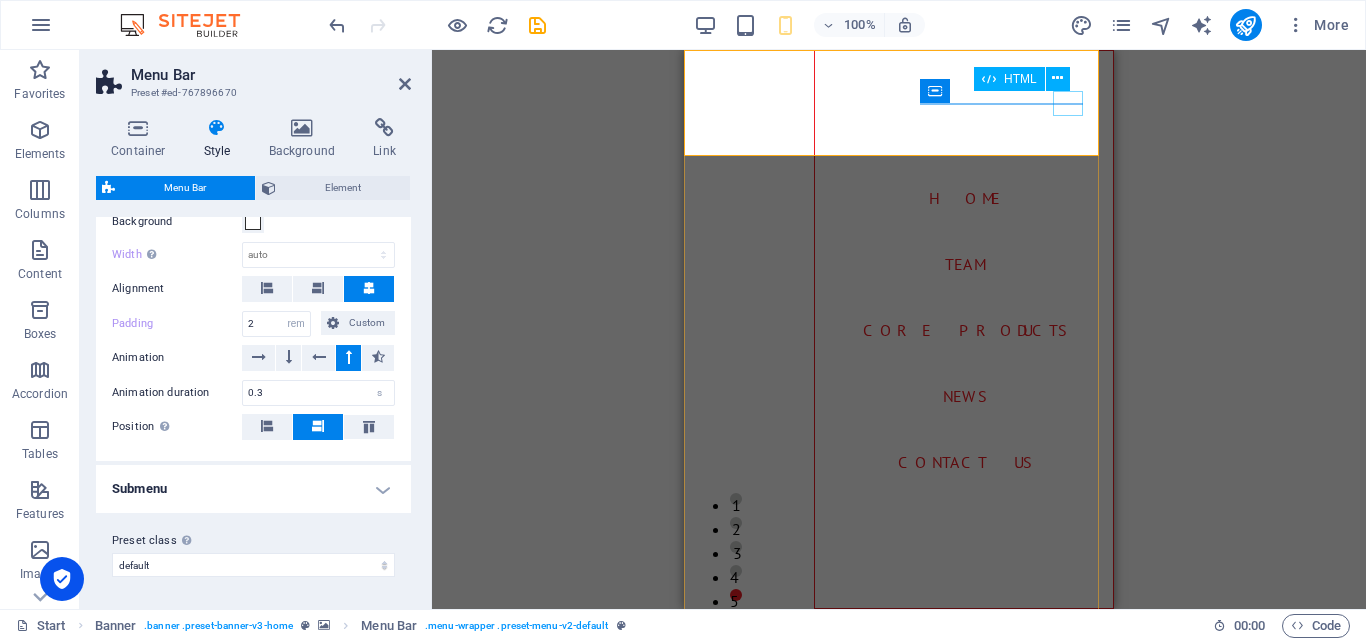 click at bounding box center [715, 774] 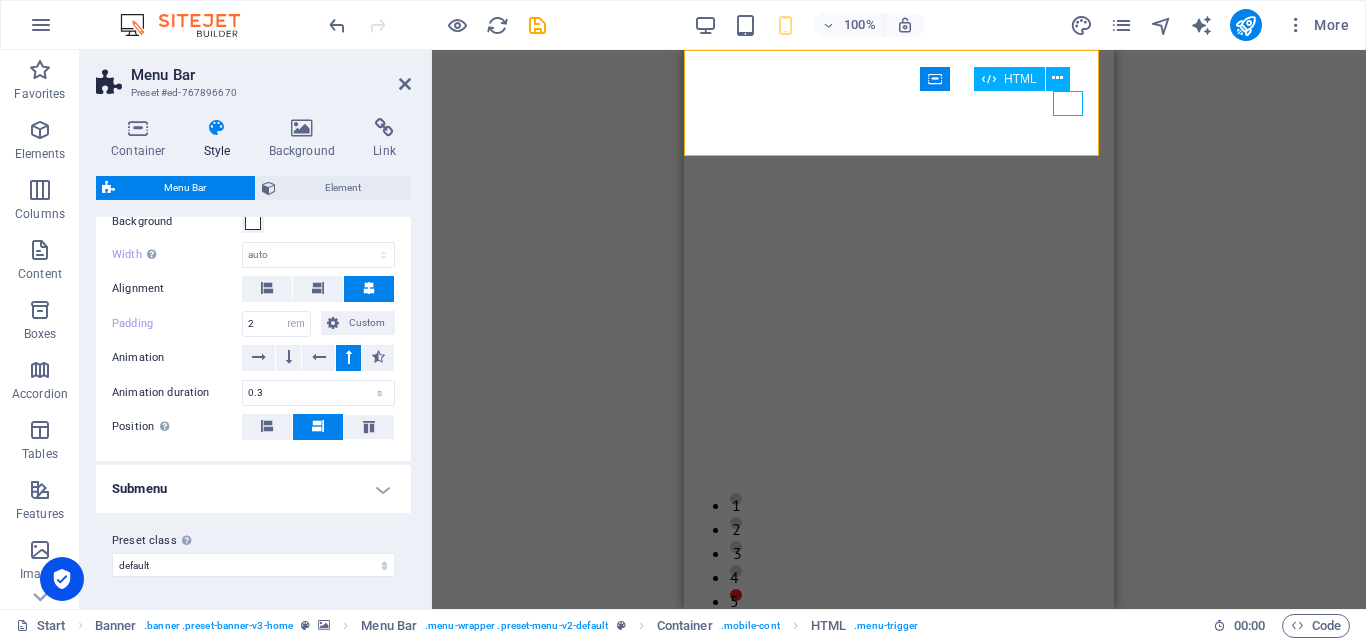 click at bounding box center (899, 774) 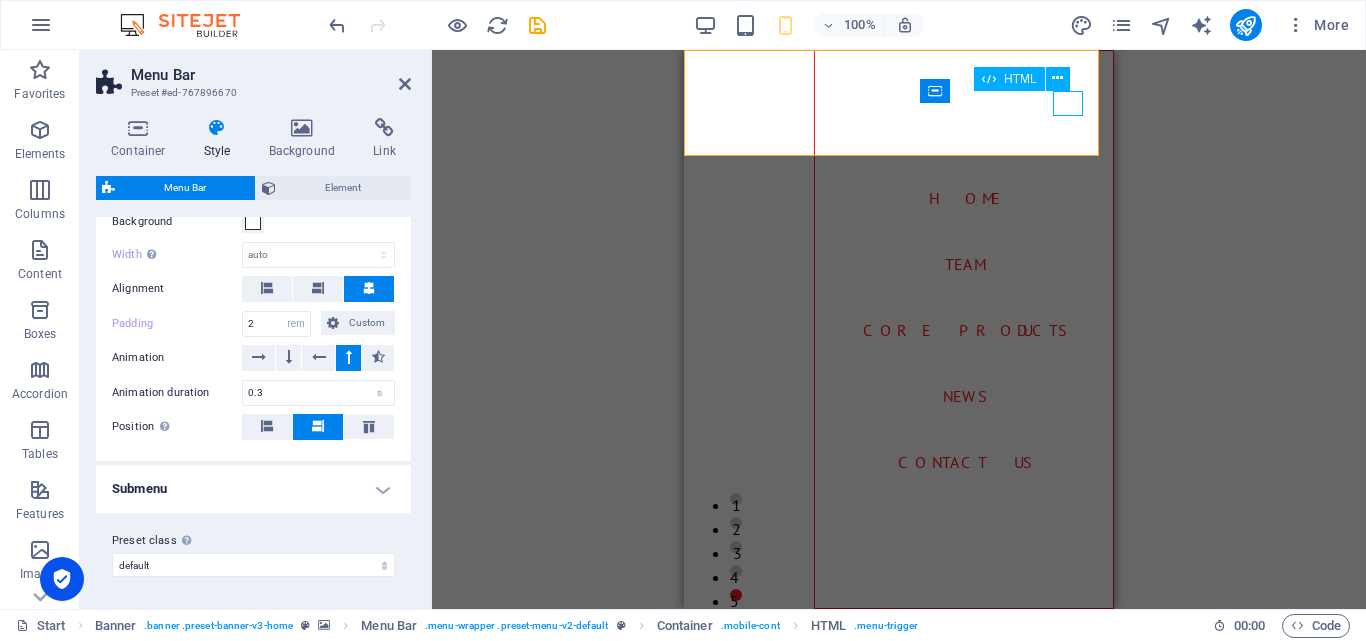 click at bounding box center [715, 774] 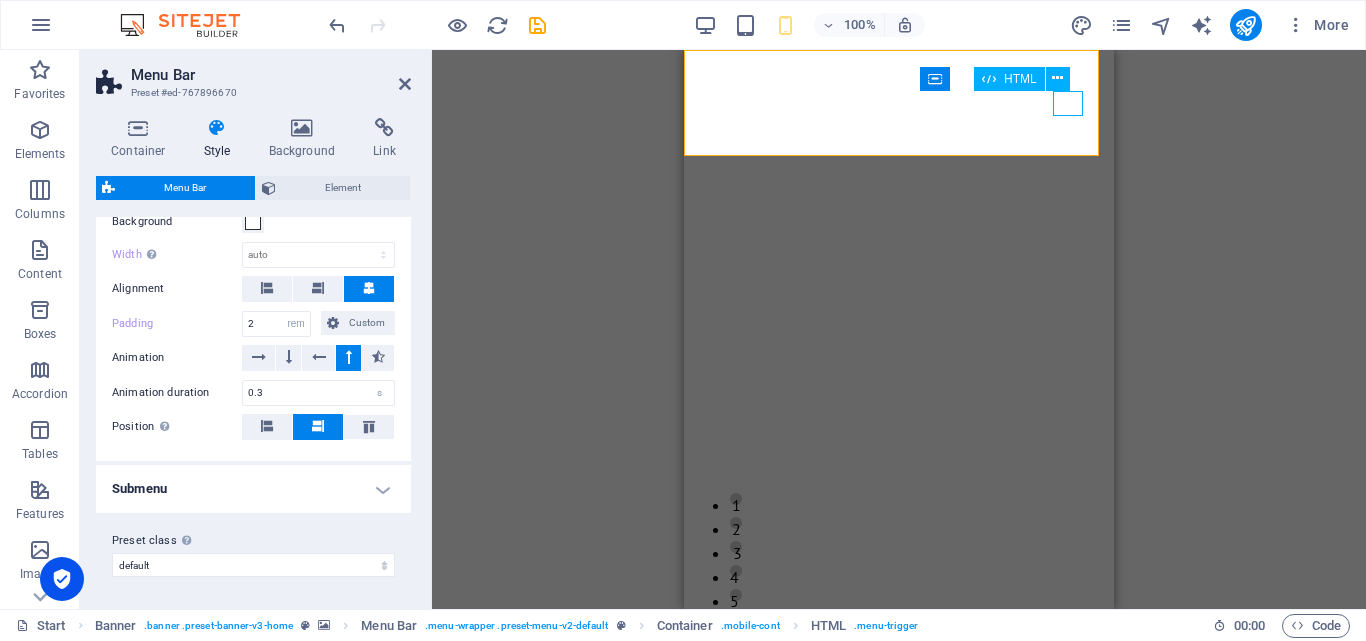 click at bounding box center (899, 774) 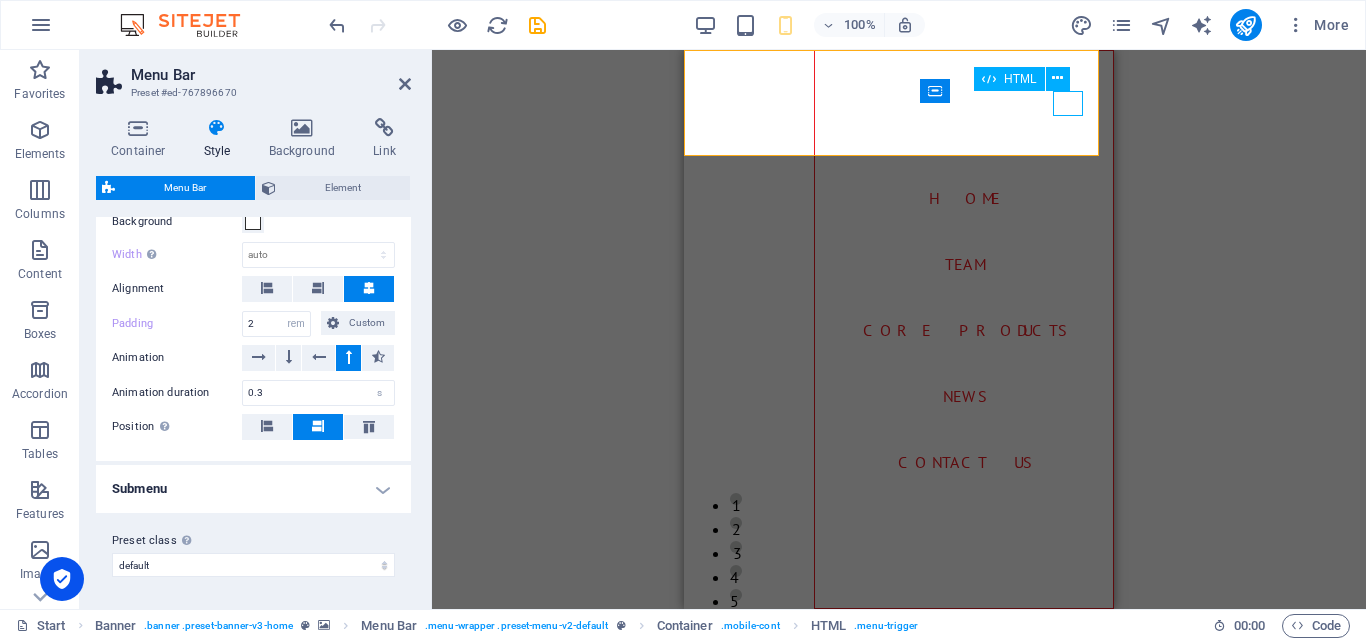 click at bounding box center (715, 774) 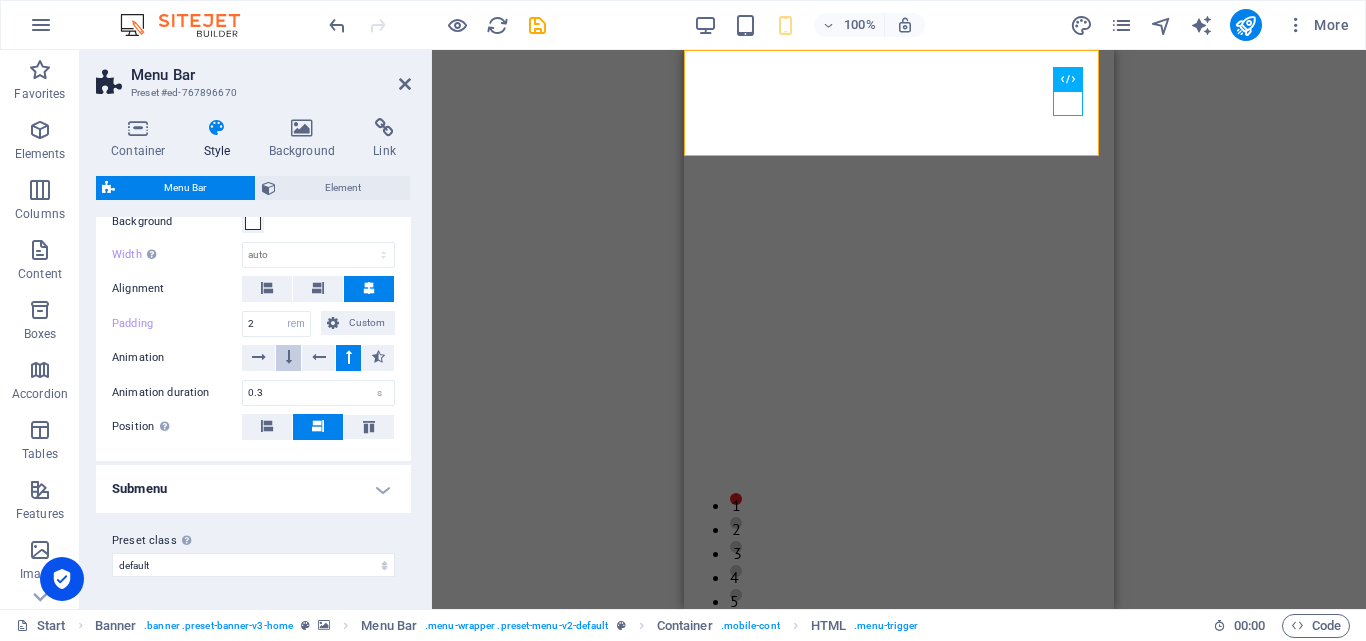 click at bounding box center [288, 358] 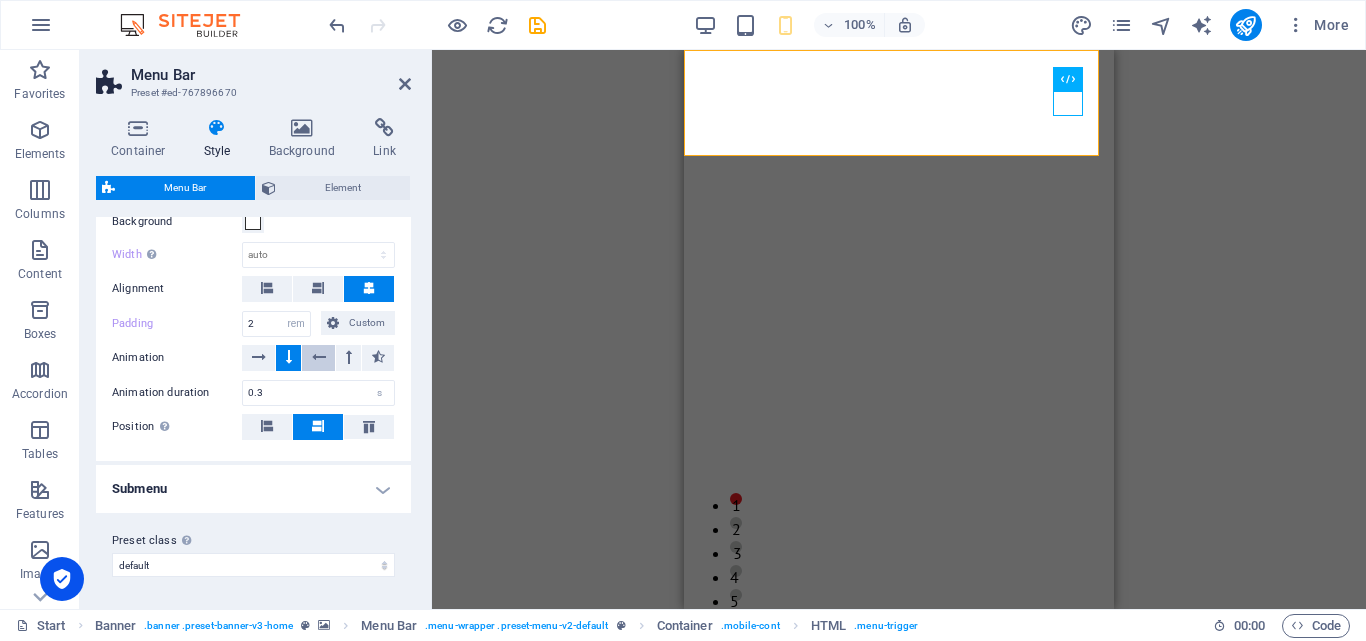 click at bounding box center [319, 357] 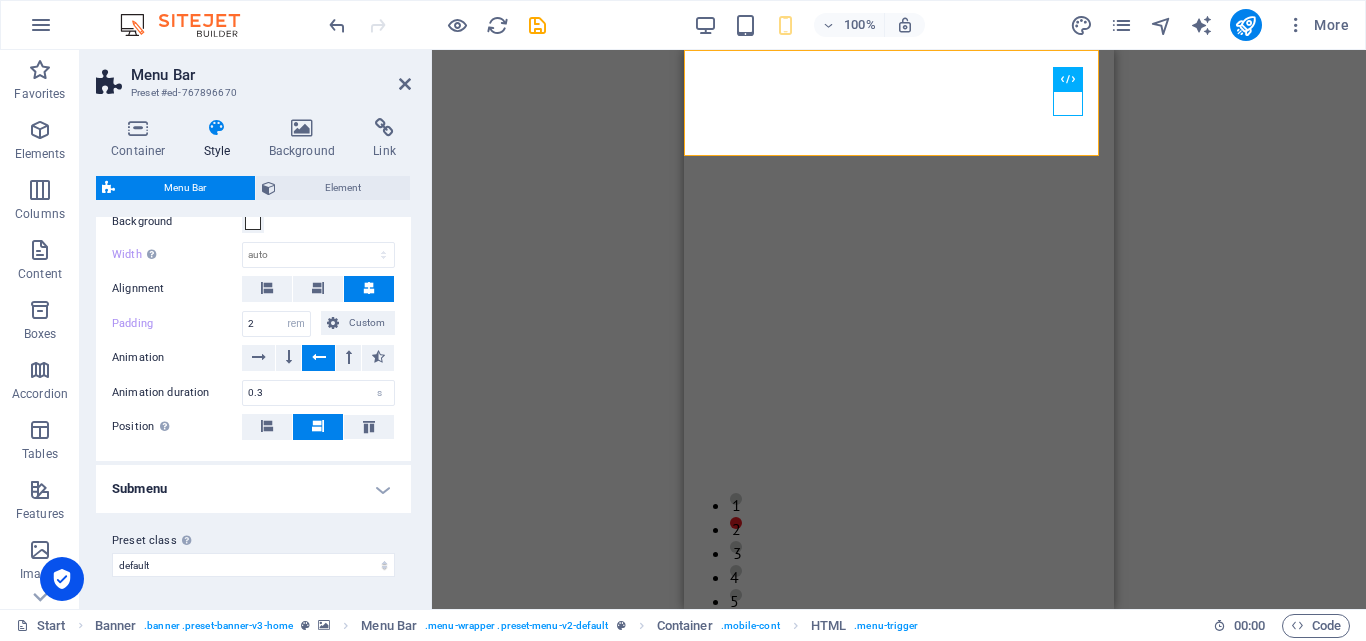 click on "Submenu" at bounding box center (253, 489) 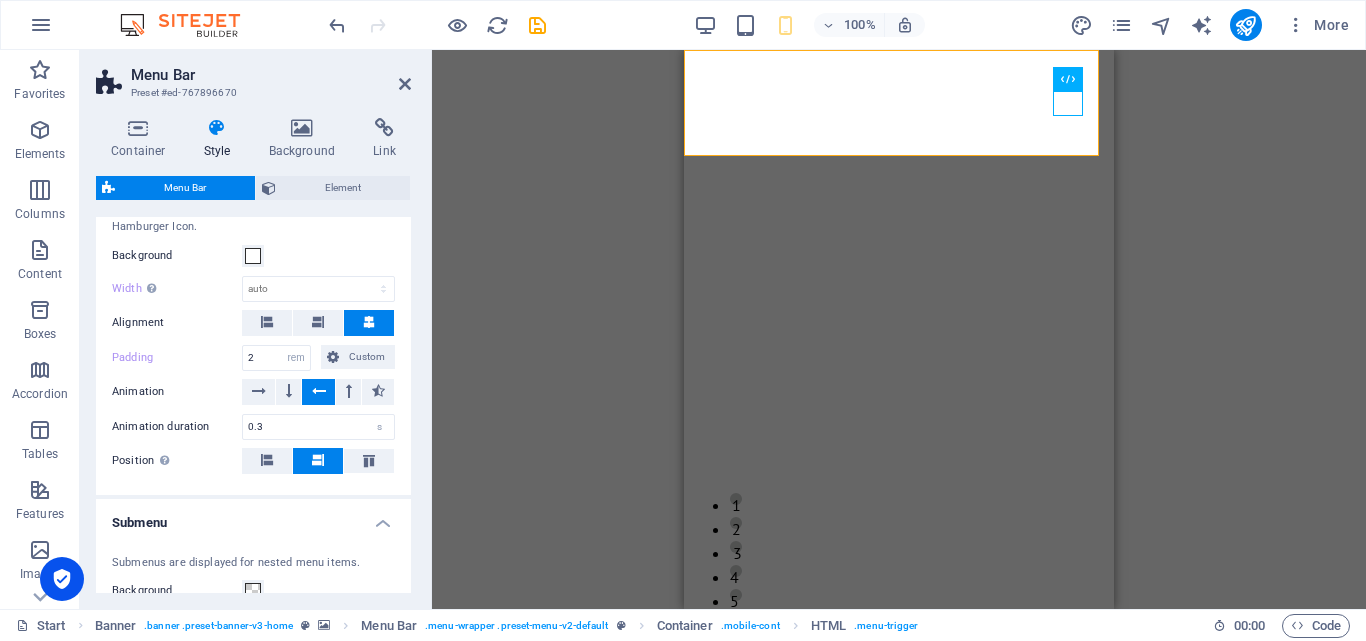 scroll, scrollTop: 777, scrollLeft: 0, axis: vertical 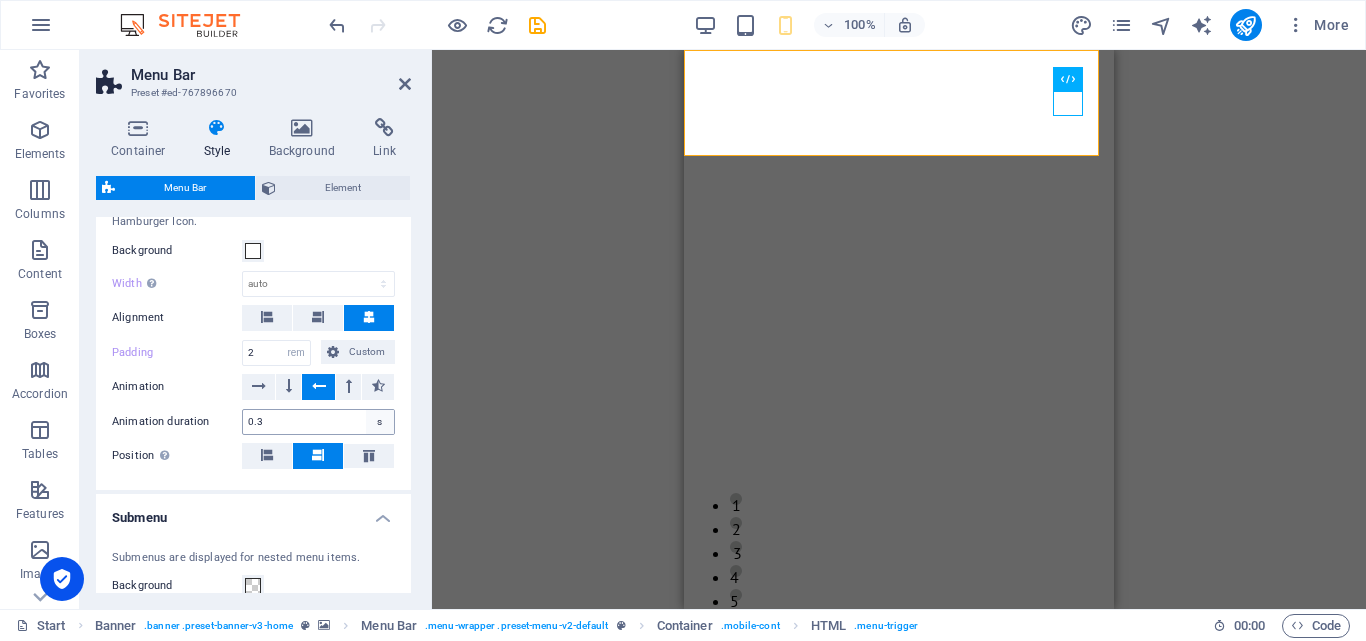 click on "s" at bounding box center [380, 422] 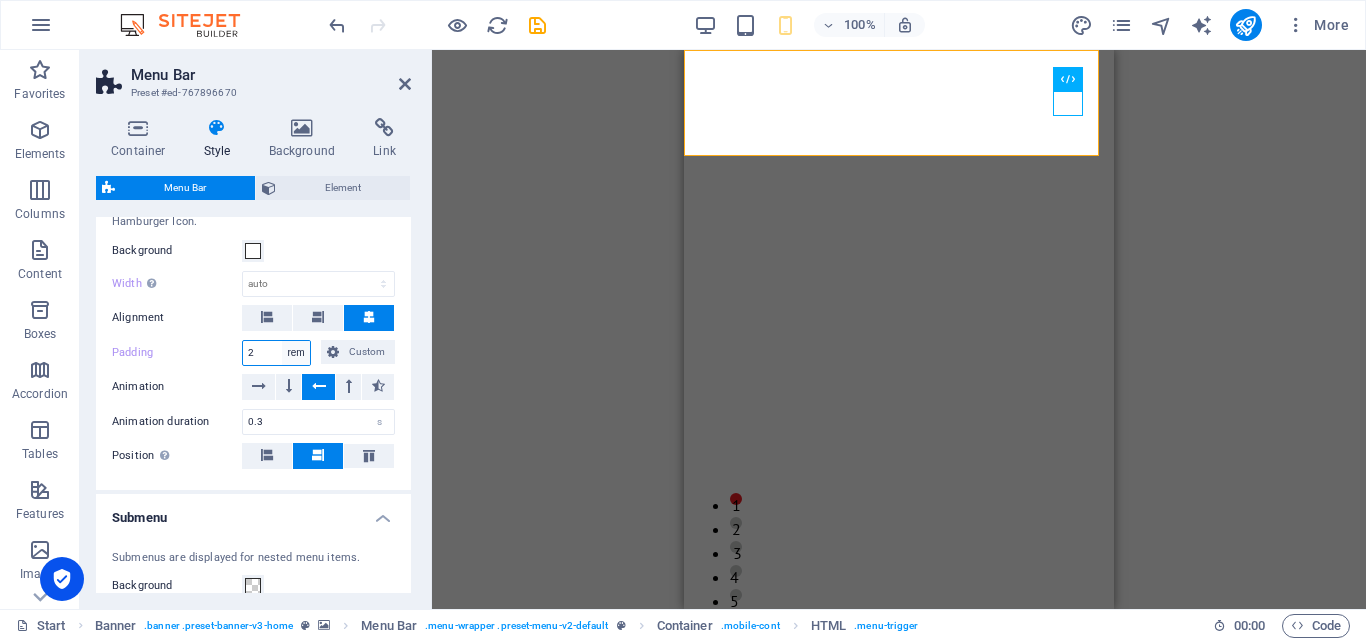 click on "px rem % vh vw Custom" at bounding box center (296, 353) 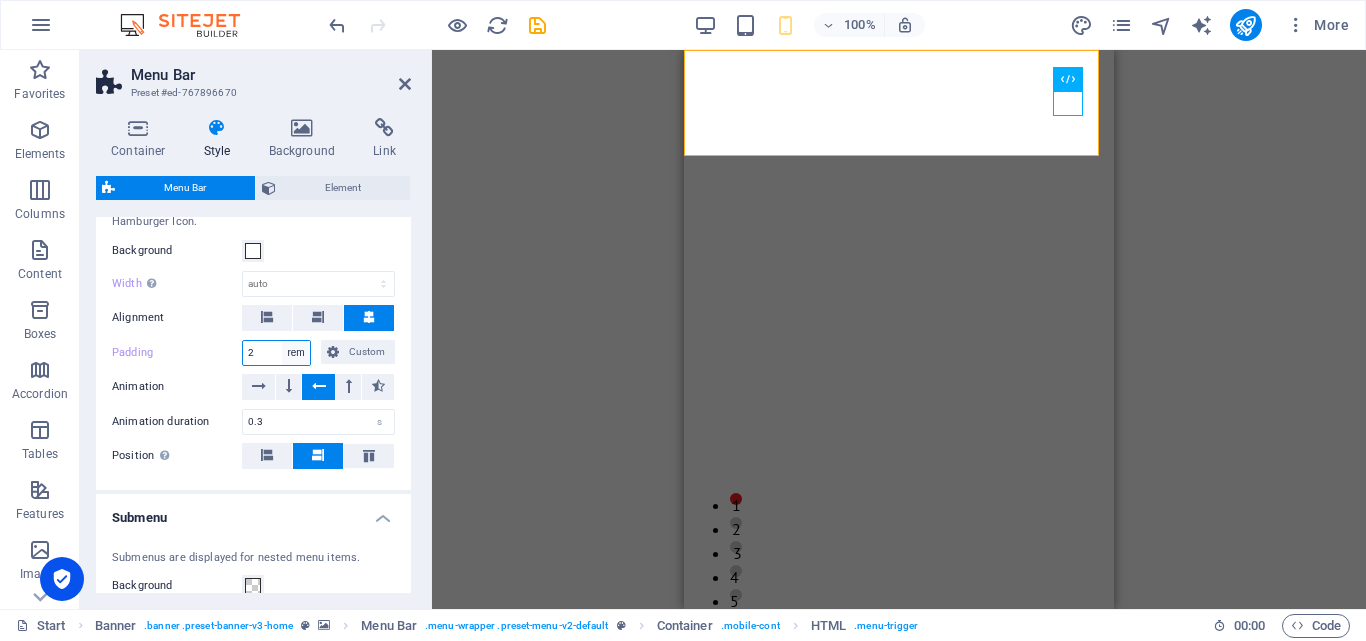 select on "%" 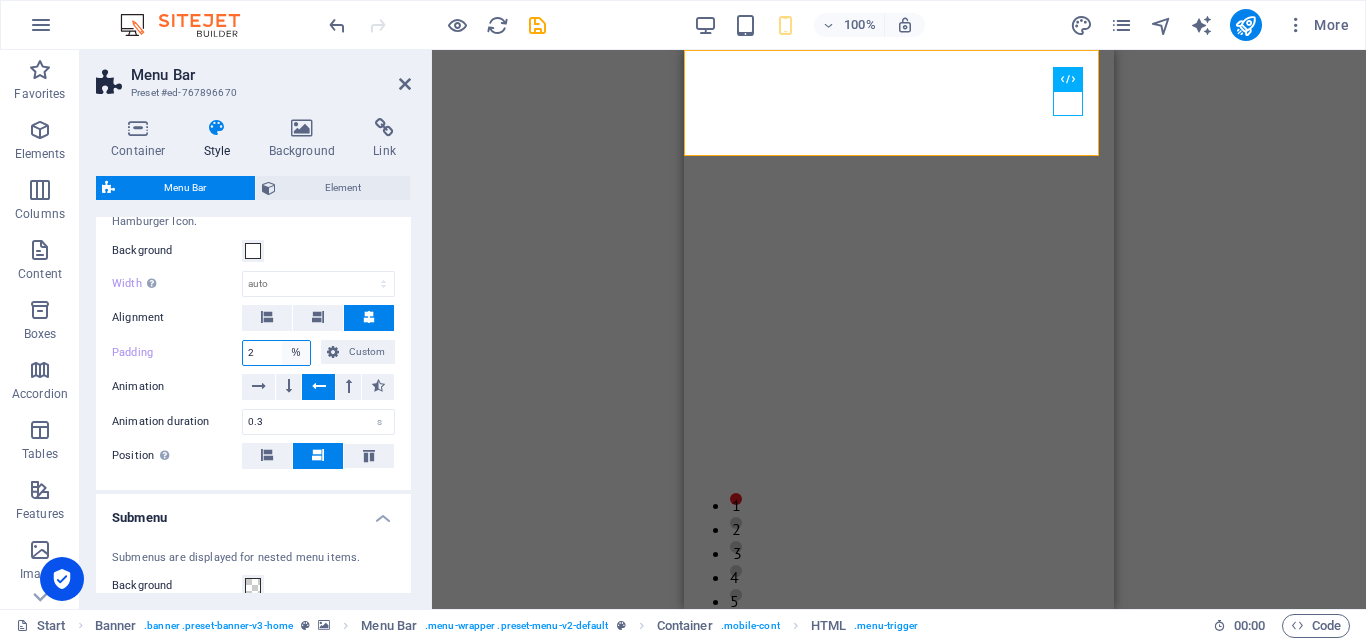 click on "px rem % vh vw Custom" at bounding box center [296, 353] 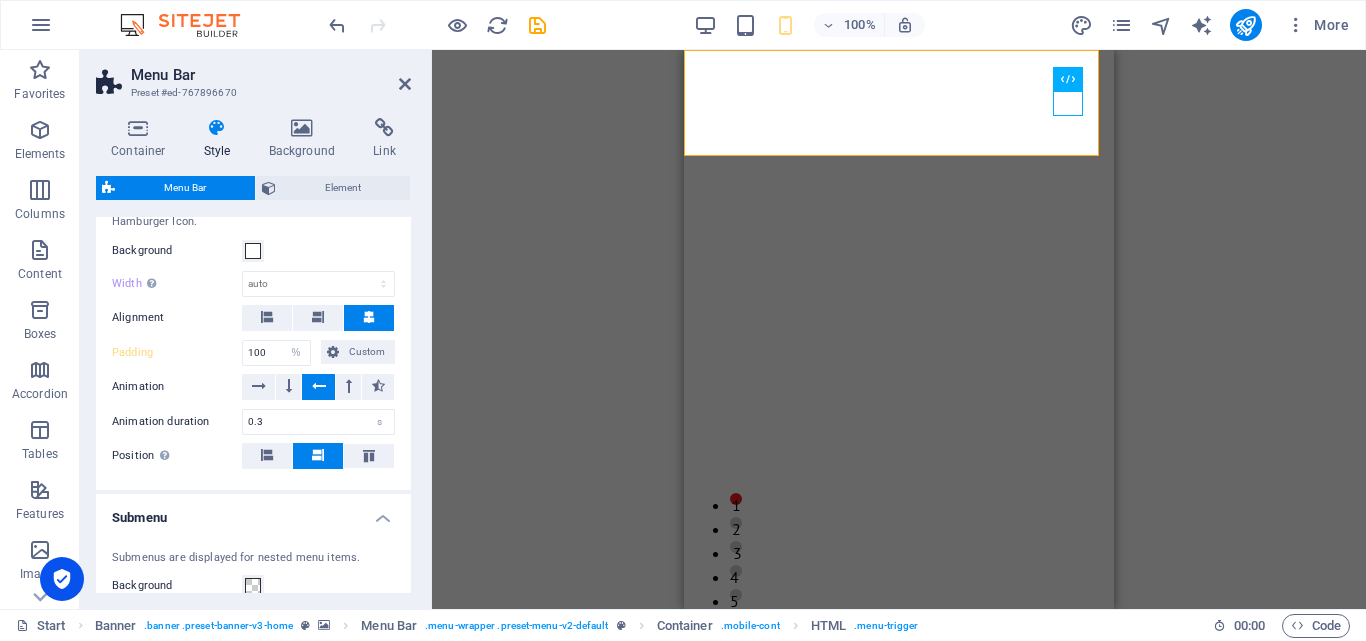 click on "Padding" at bounding box center [177, 353] 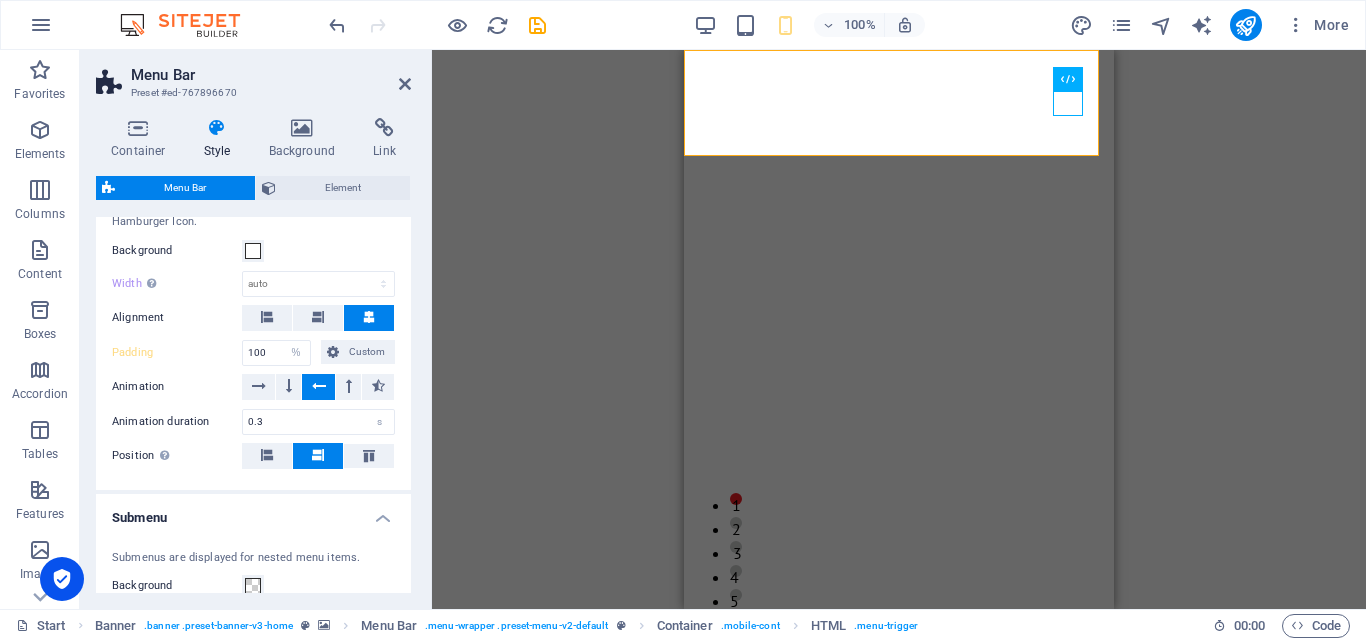 type on "2" 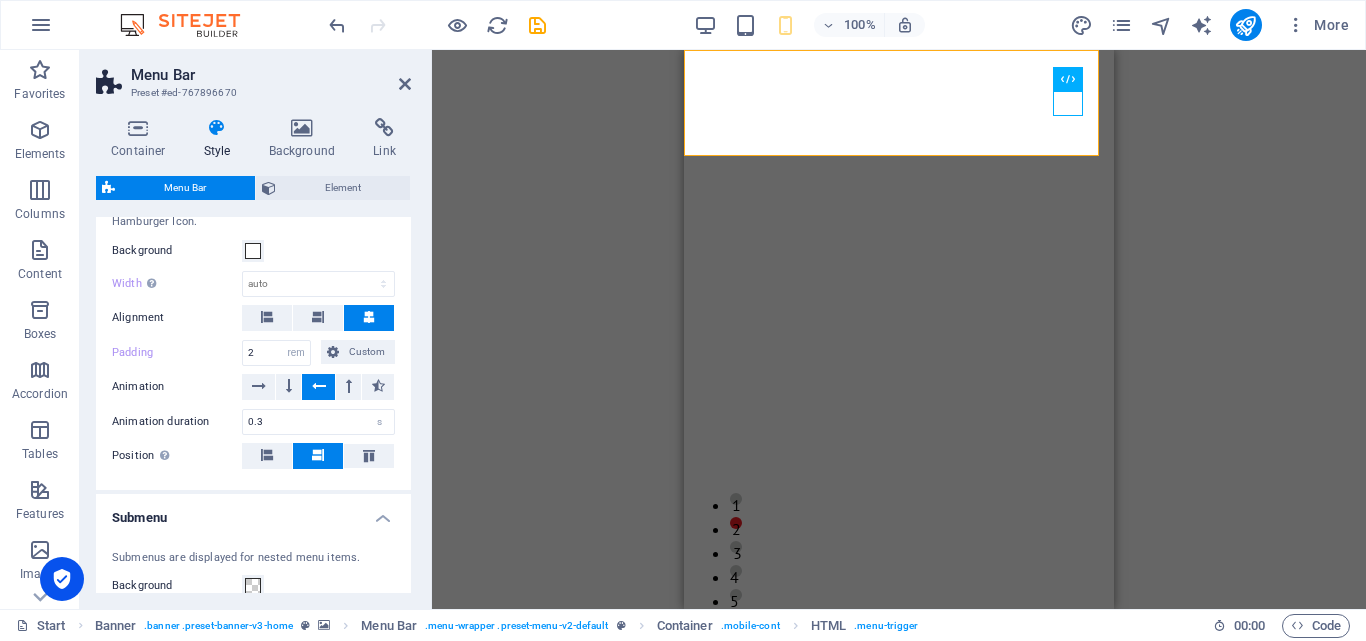 click on "Padding" at bounding box center (177, 353) 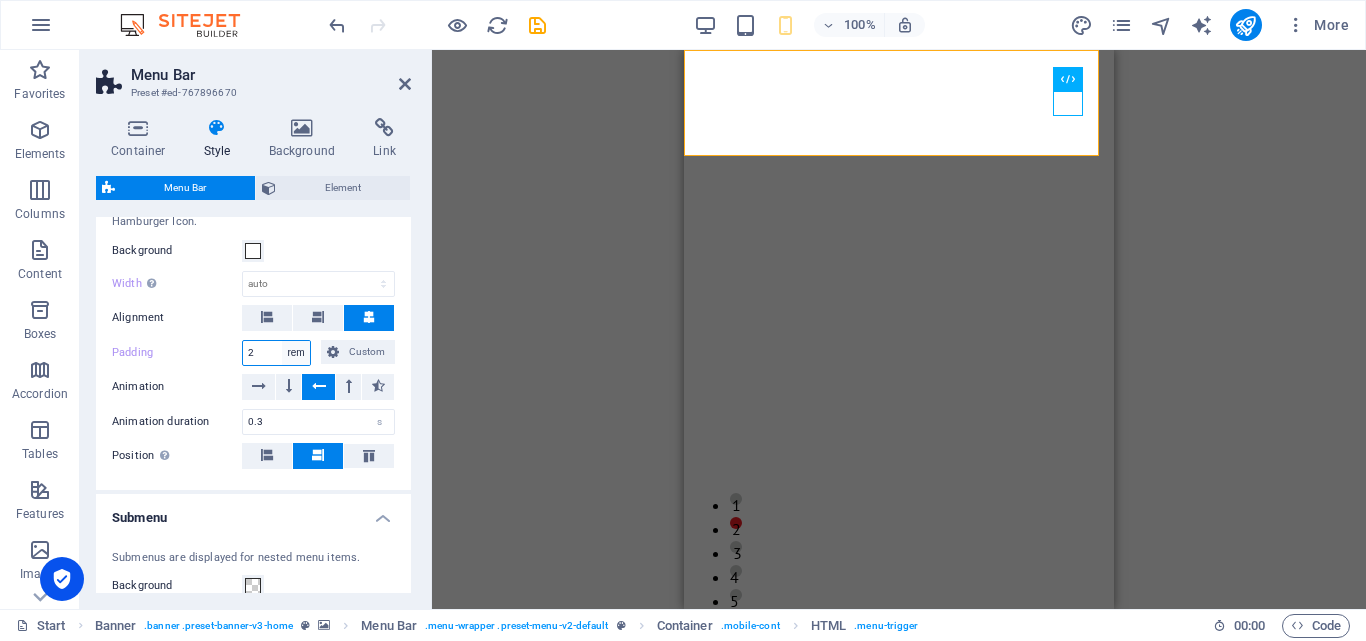 click on "px rem % vh vw Custom" at bounding box center [296, 353] 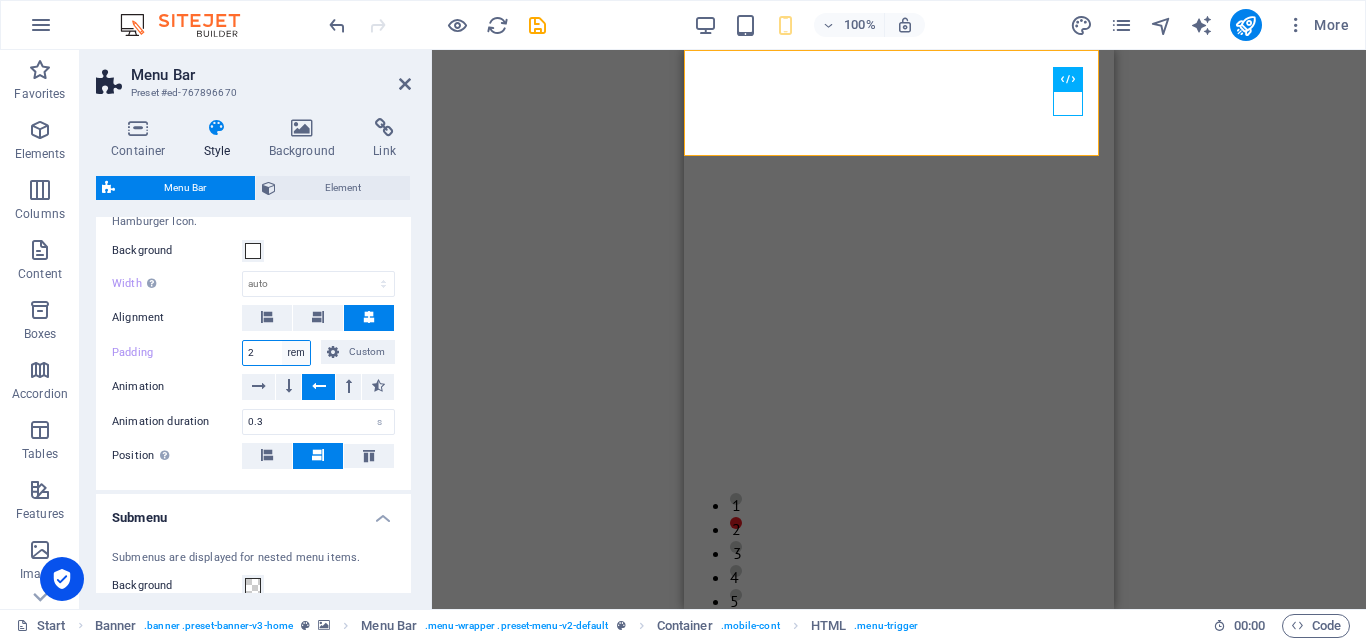 select on "vw" 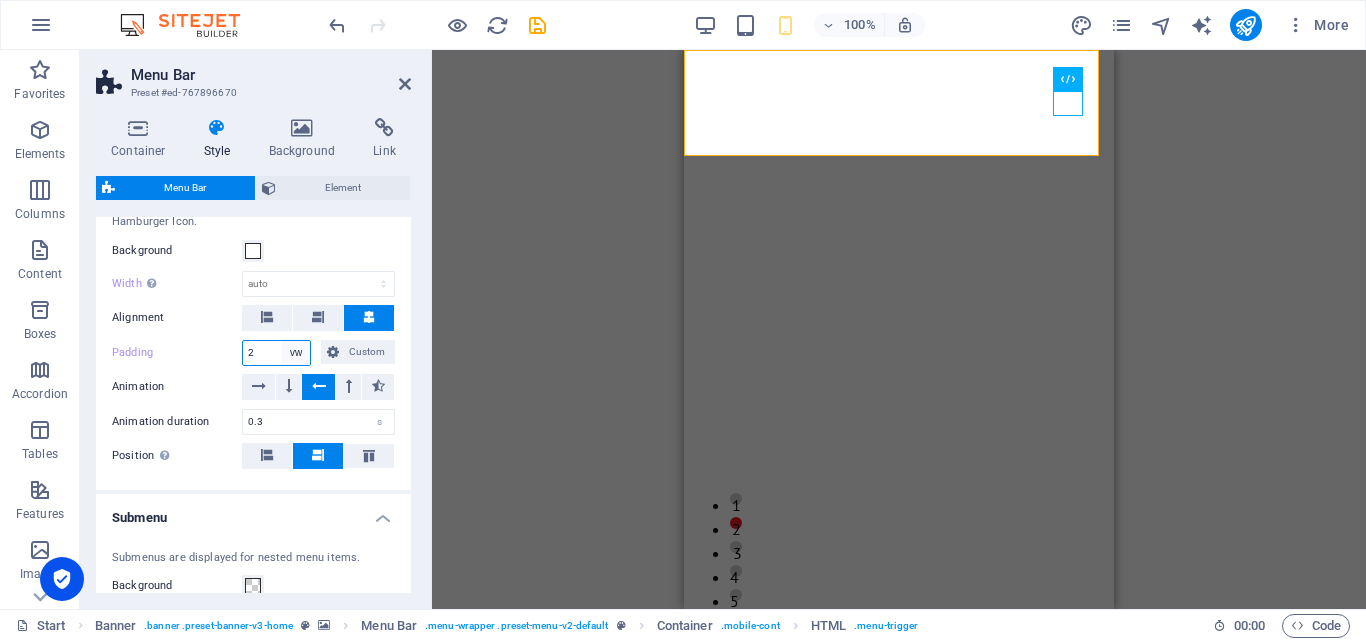 click on "px rem % vh vw Custom" at bounding box center (296, 353) 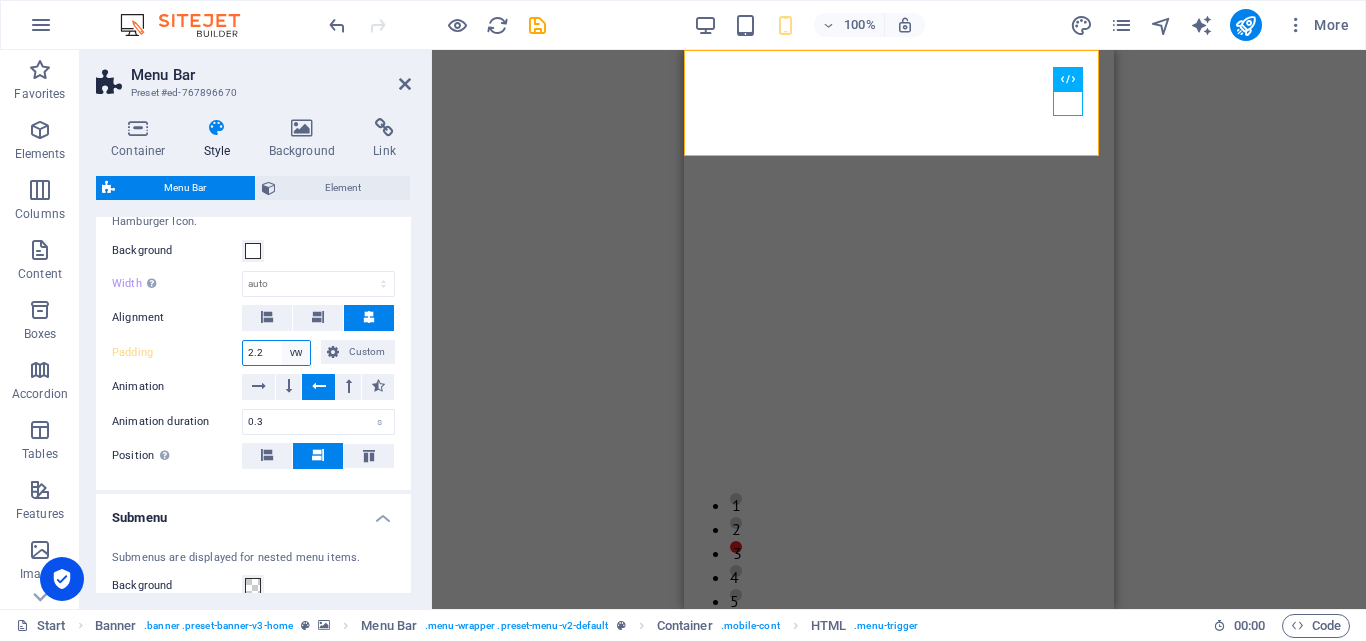 click on "px rem % vh vw Custom" at bounding box center [296, 353] 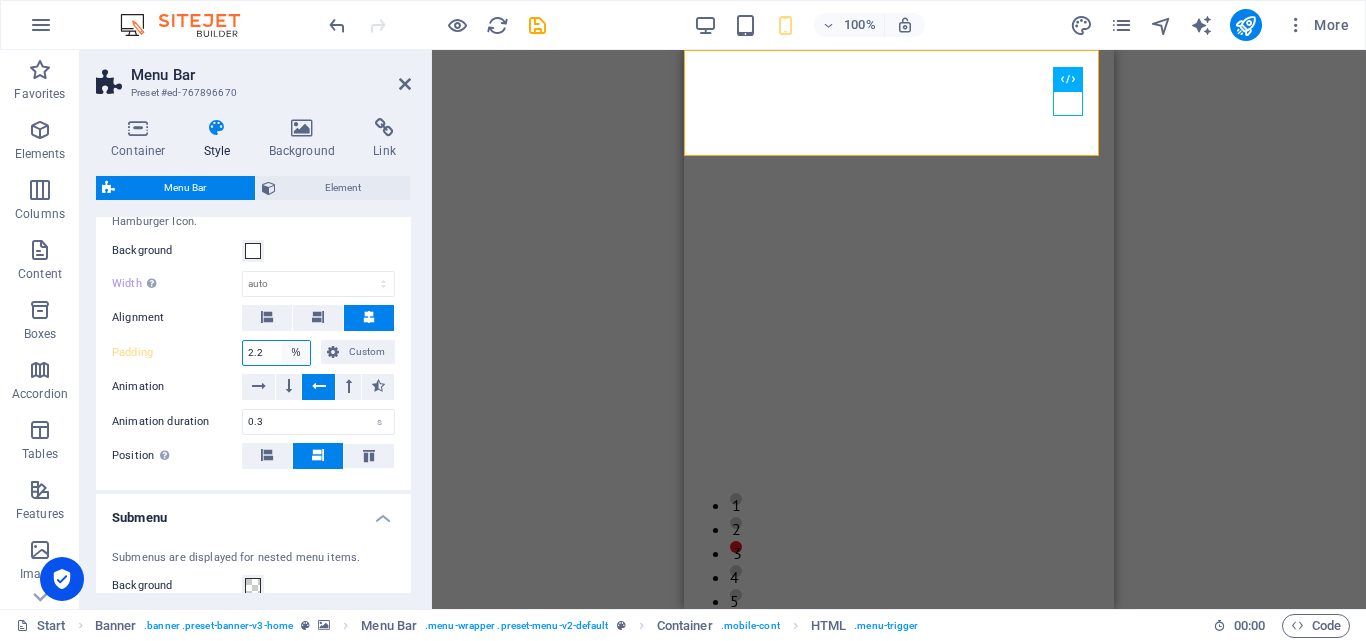 click on "px rem % vh vw Custom" at bounding box center (296, 353) 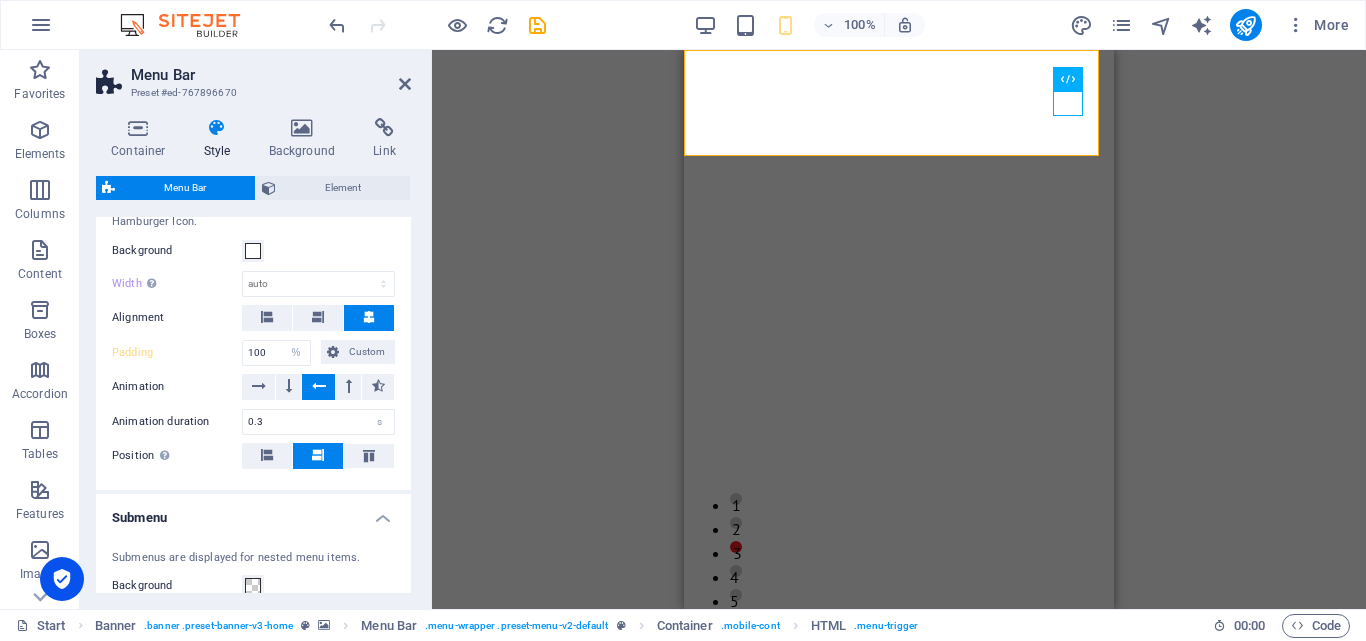 click on "Settings for the menu that opens when you click the Hamburger Icon. Background Width Only when Trigger menu fullscreen is activated auto px rem % vh vw Alignment Padding 100 px rem % vh vw Custom Custom 100 px rem % vh vw 100 px rem % vh vw 100 px rem % vh vw 100 px rem % vh vw Animation Animation duration 0.3 s Position Defines the position of the open menu. Direction Defines the direction of the menu items in desktop view." at bounding box center (253, 334) 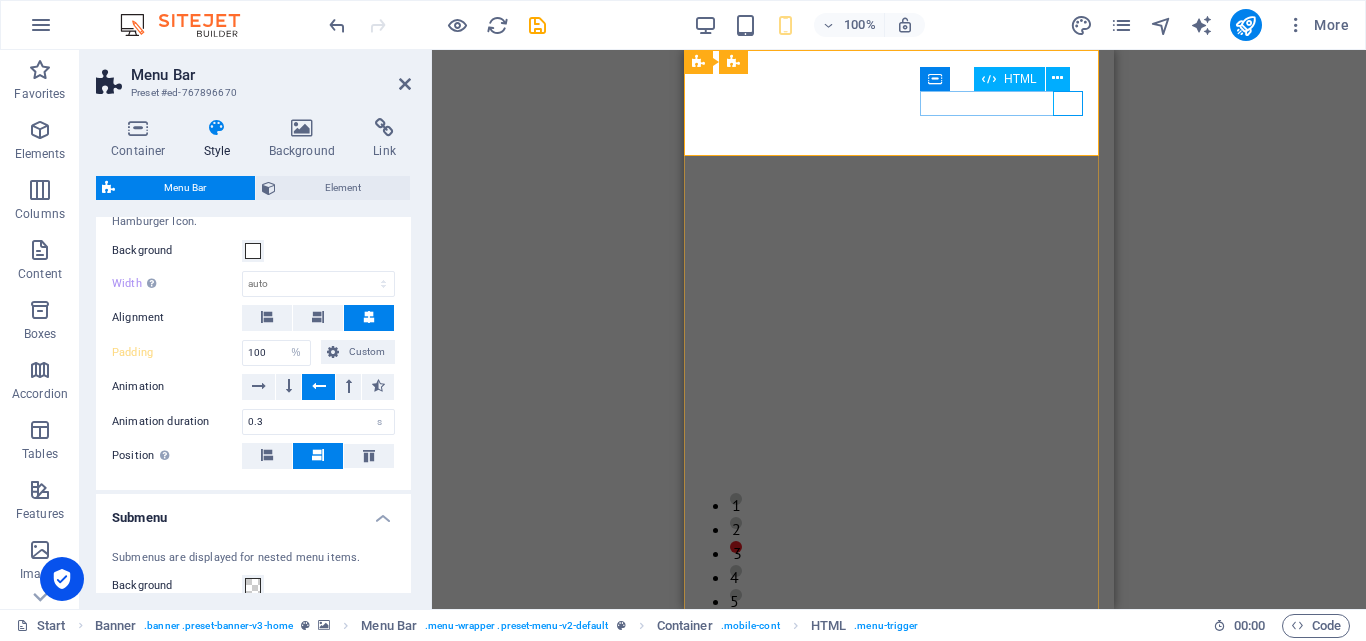 click at bounding box center (899, 774) 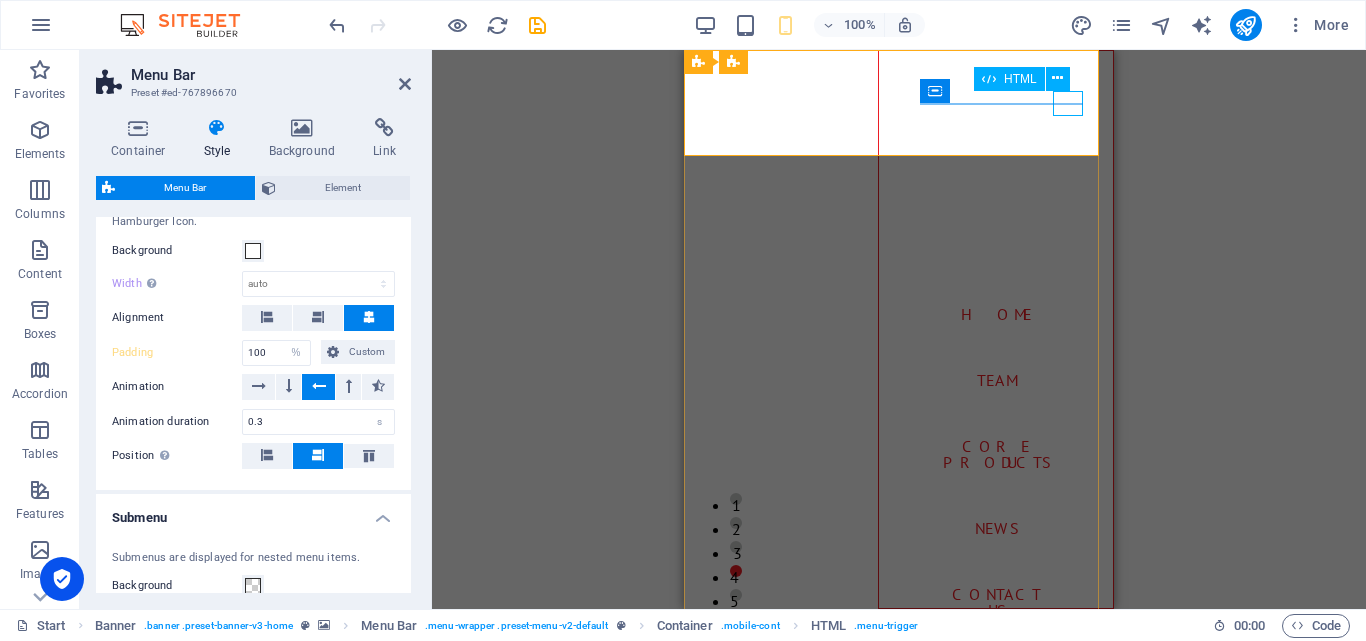 click at bounding box center [715, 774] 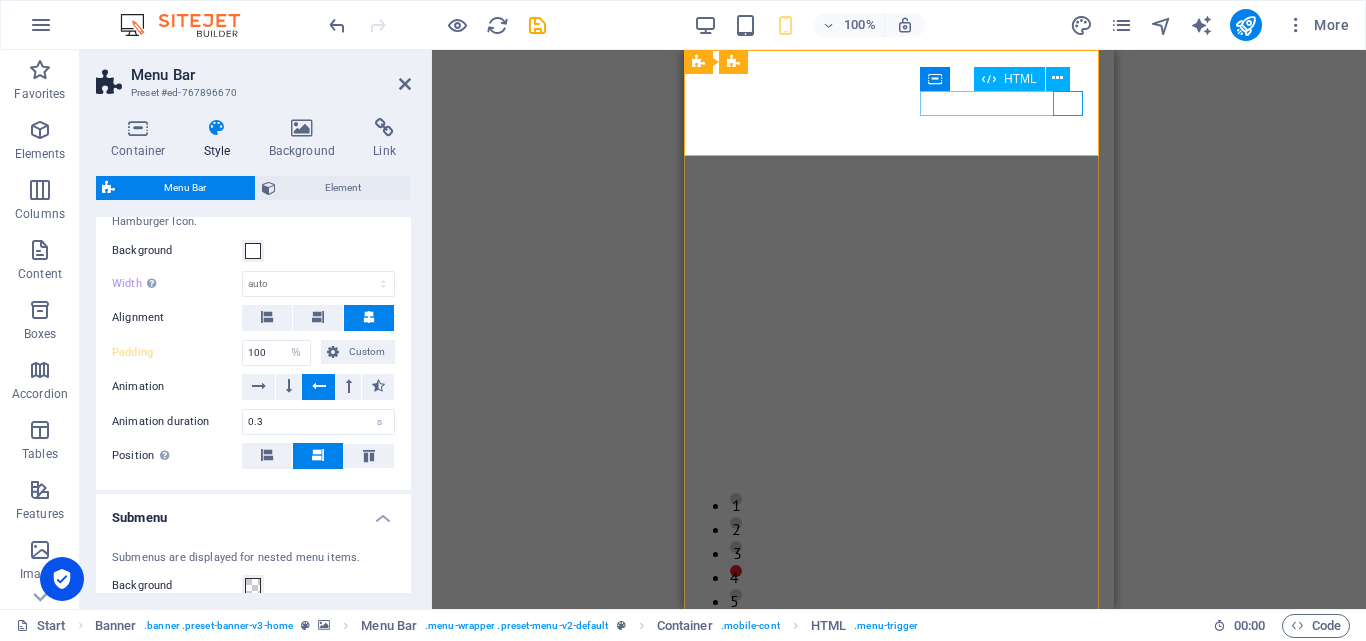 click at bounding box center (899, 774) 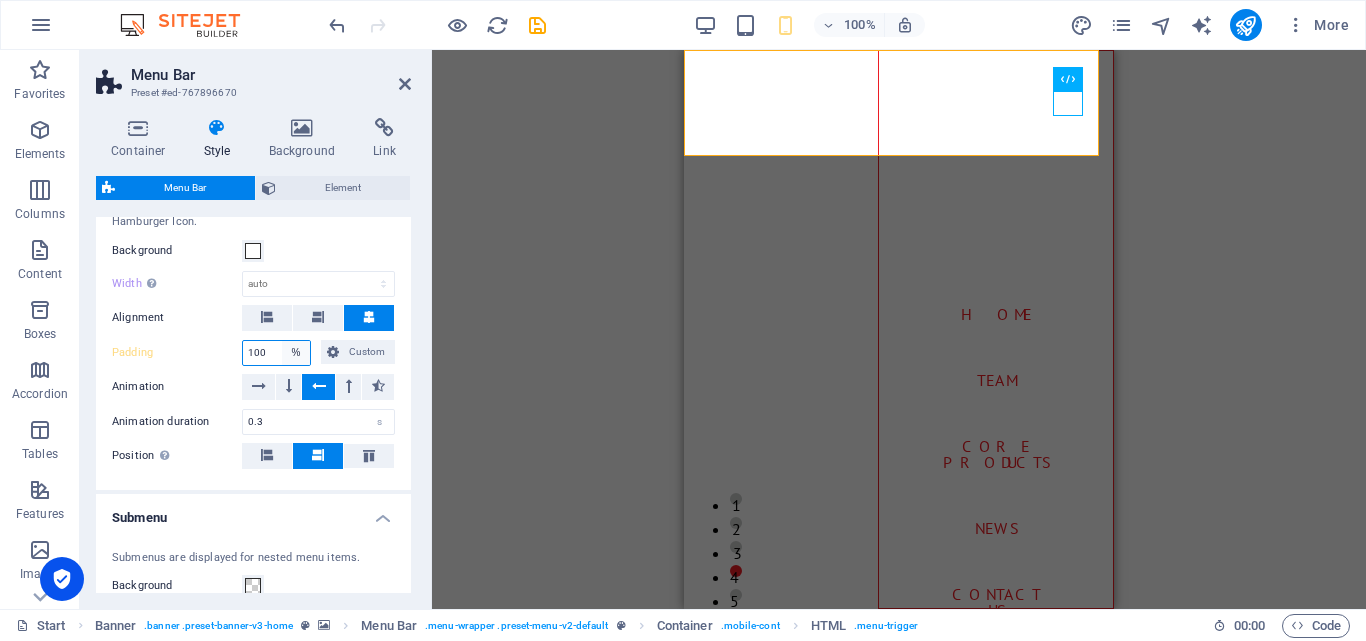 click on "px rem % vh vw Custom" at bounding box center [296, 353] 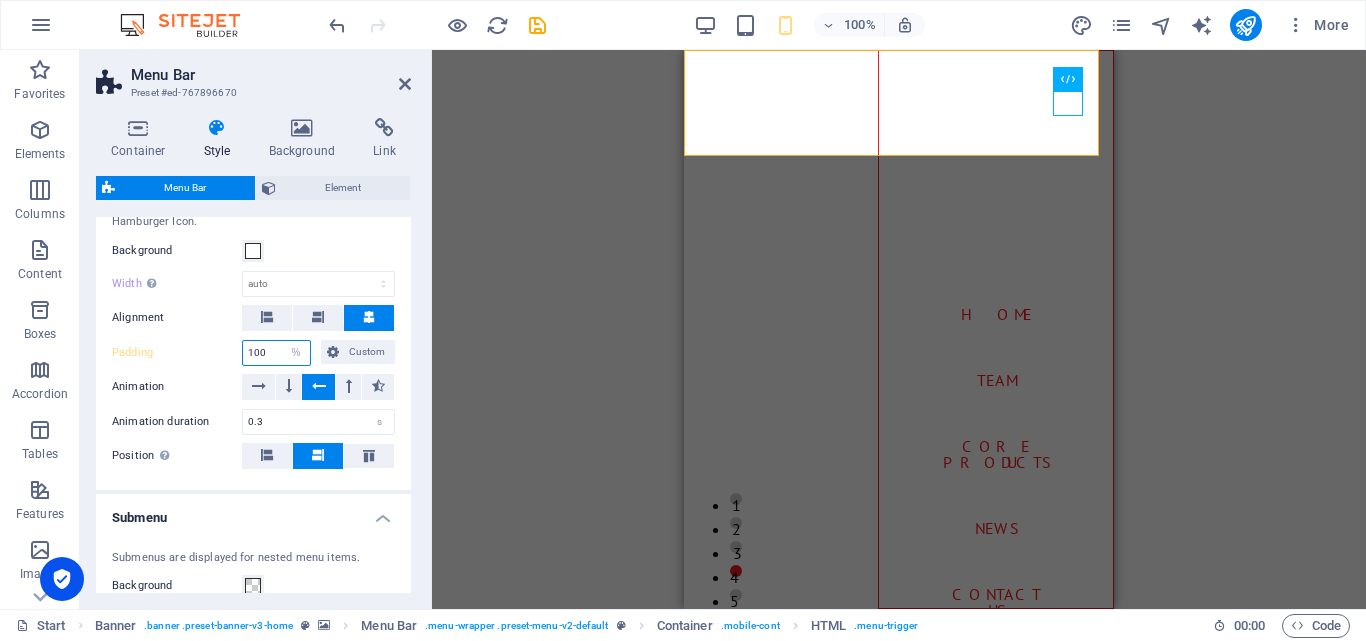 select on "rem" 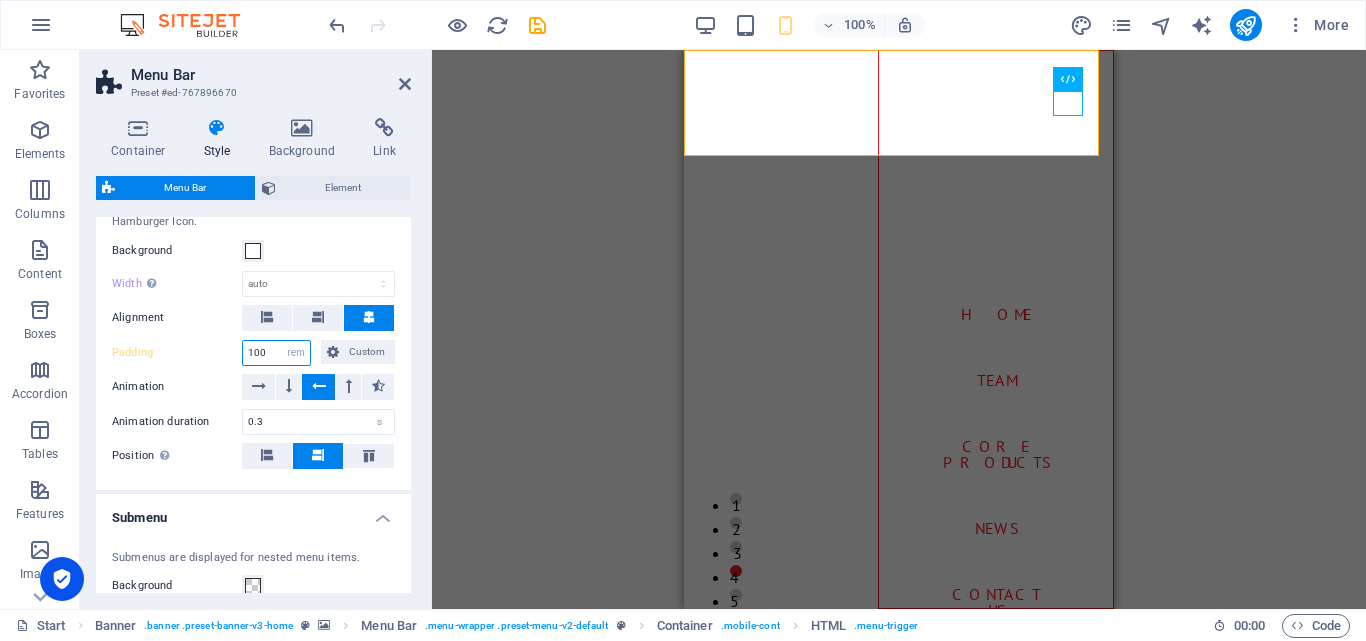 click on "px rem % vh vw Custom" at bounding box center [296, 353] 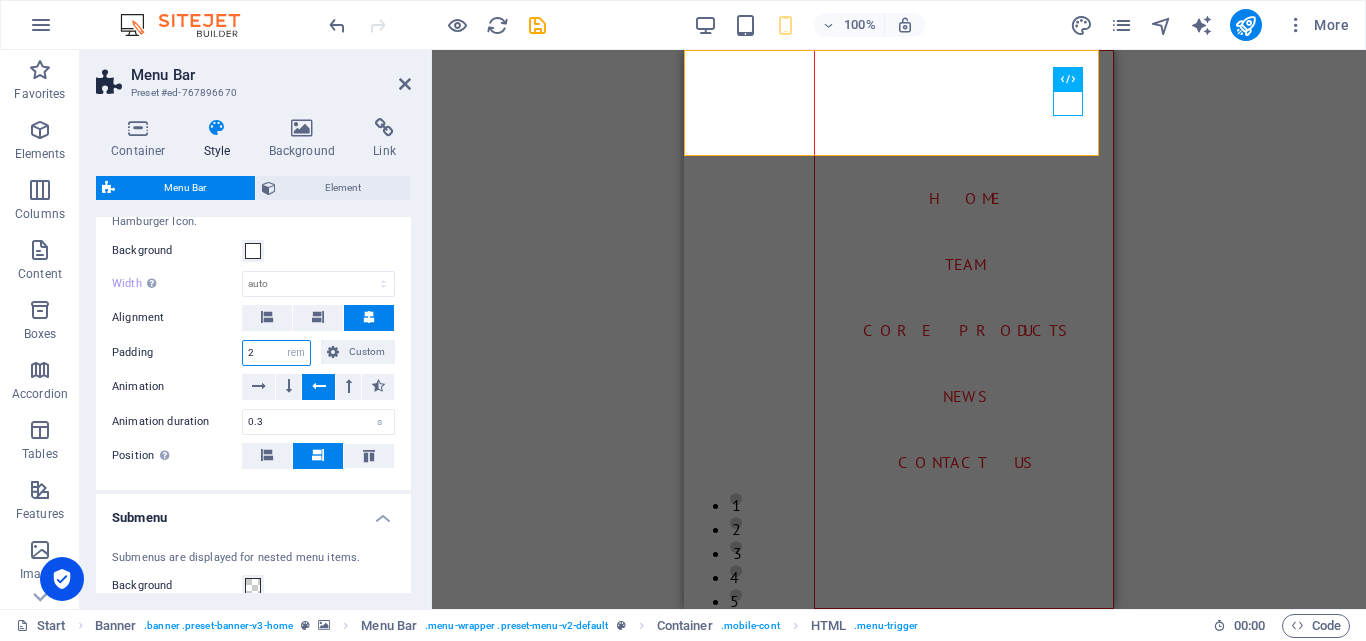 type on "2" 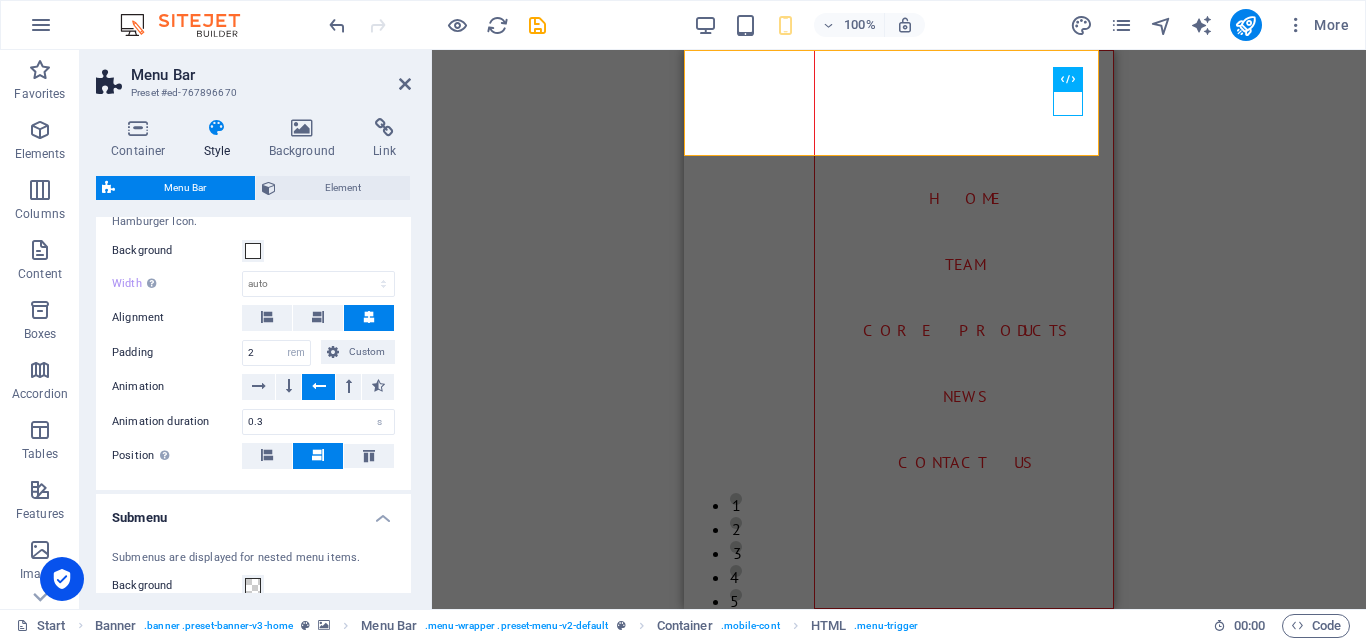 click on "Animation" at bounding box center (177, 387) 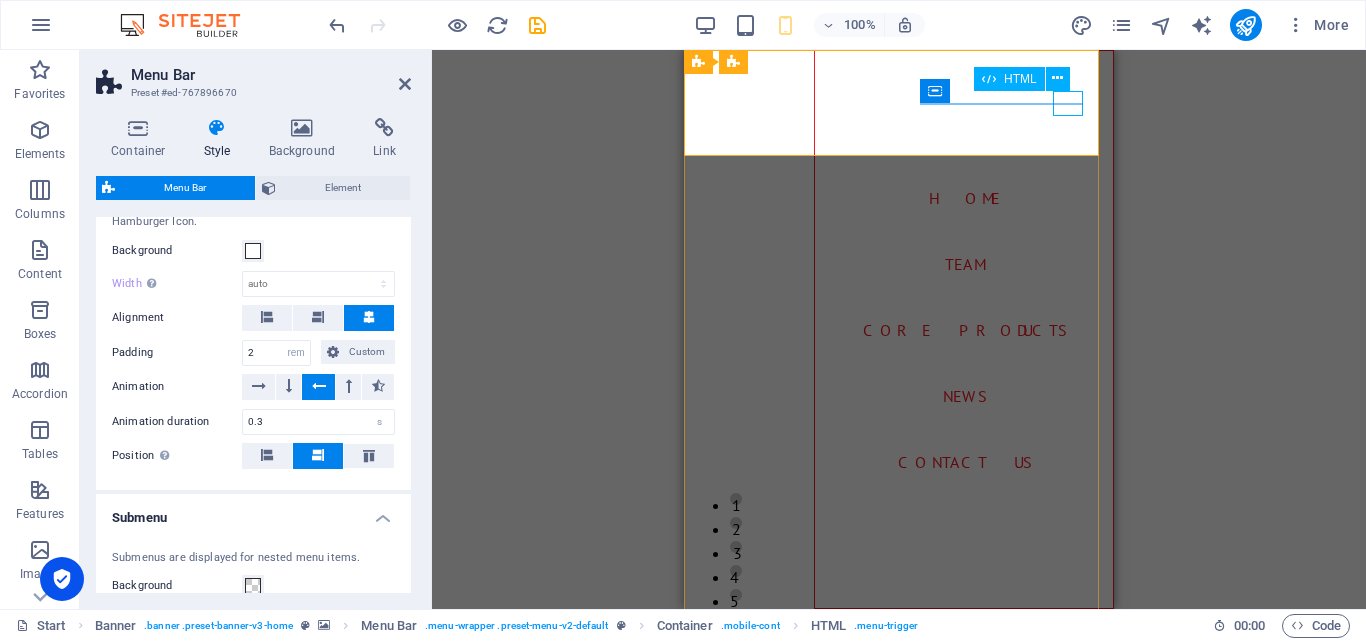 click at bounding box center [715, 774] 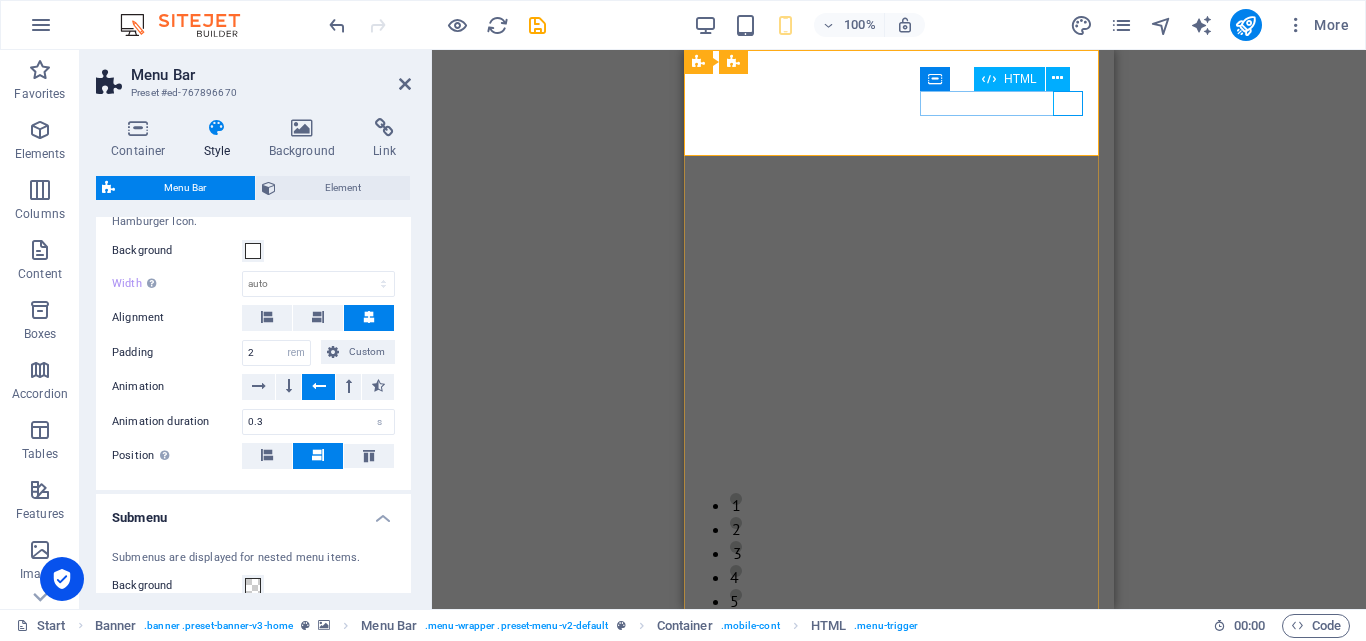 click at bounding box center (899, 774) 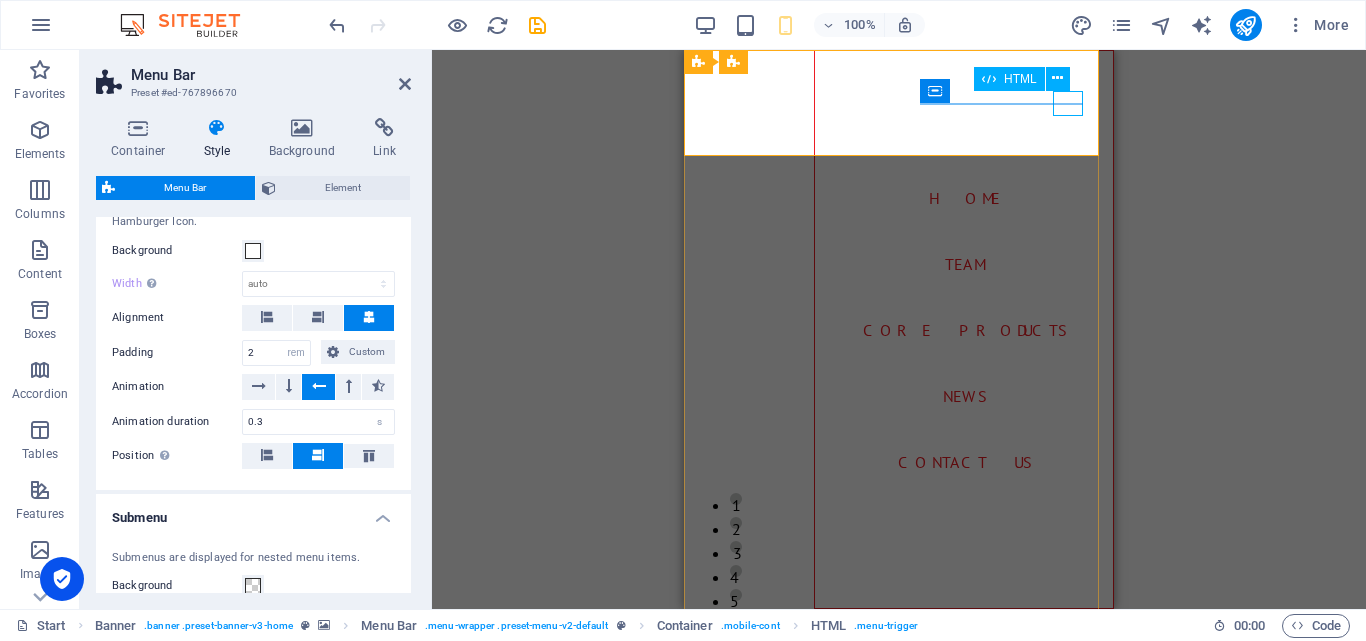 click at bounding box center (715, 774) 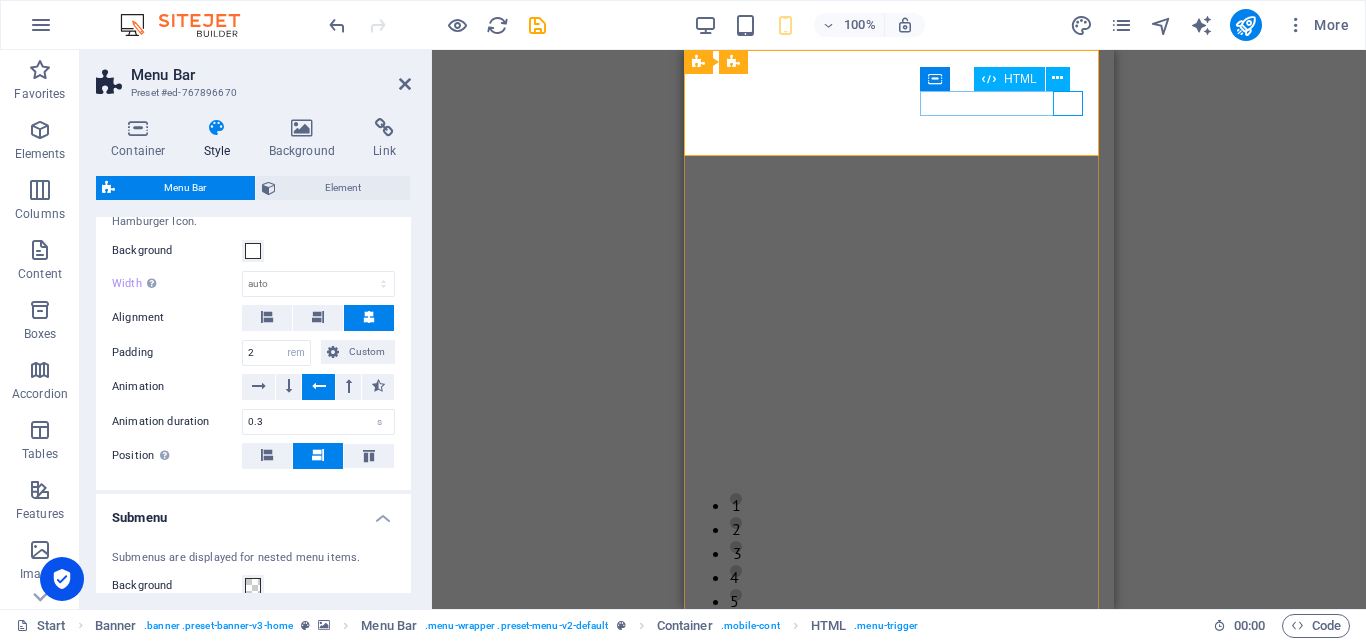 click at bounding box center (899, 774) 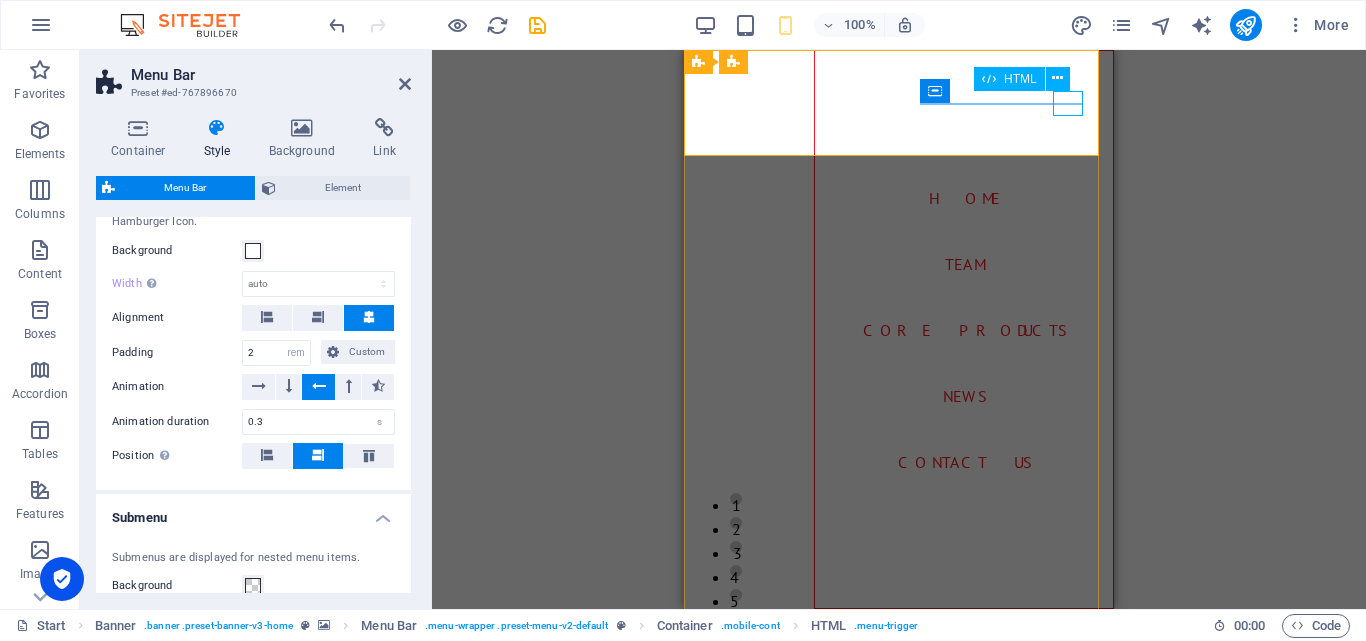 click at bounding box center [715, 774] 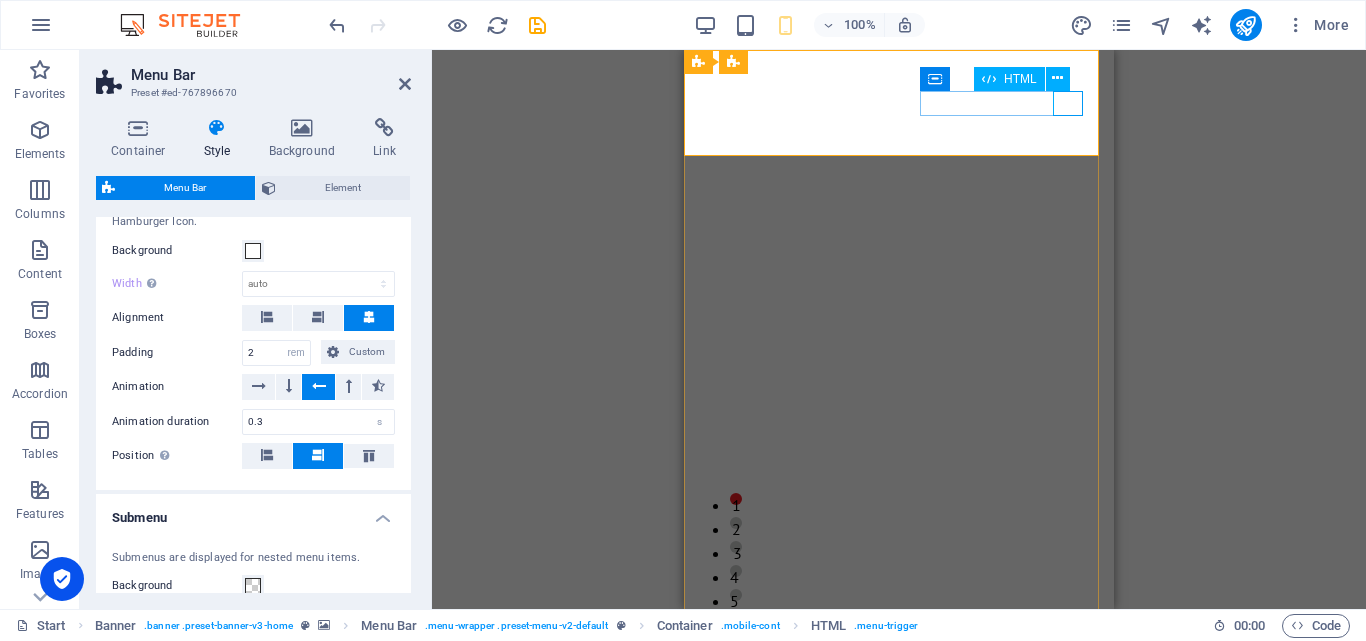 click at bounding box center (899, 774) 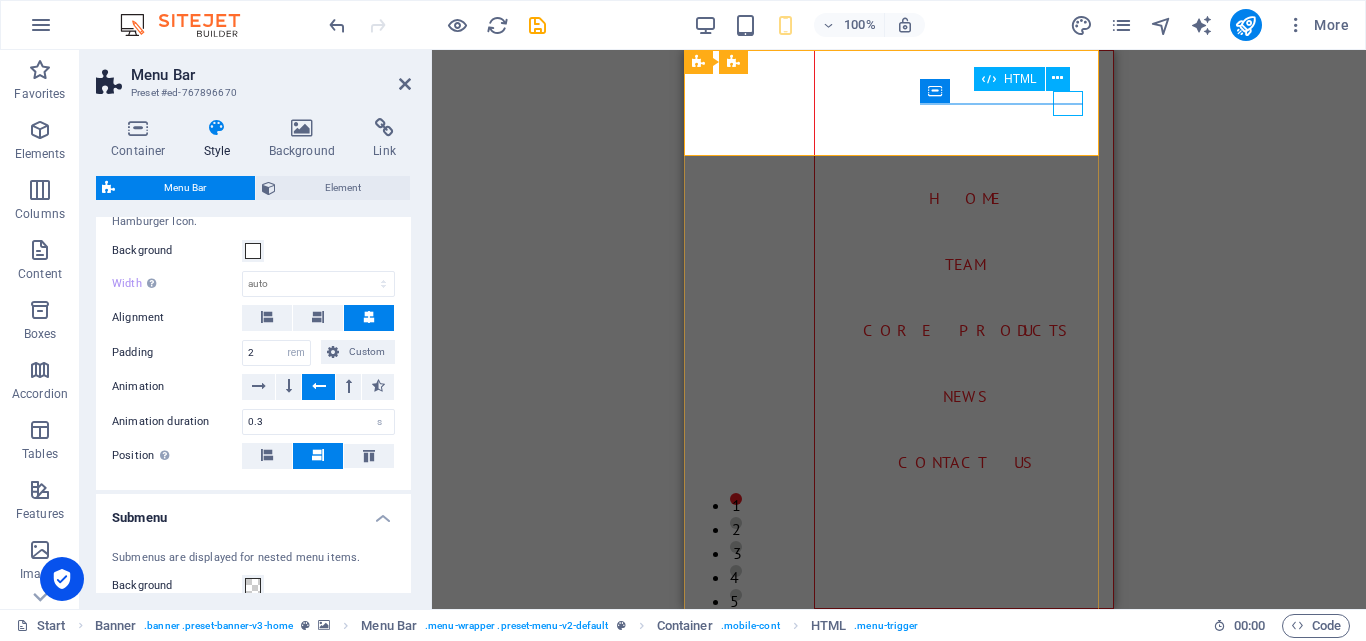 click at bounding box center (715, 774) 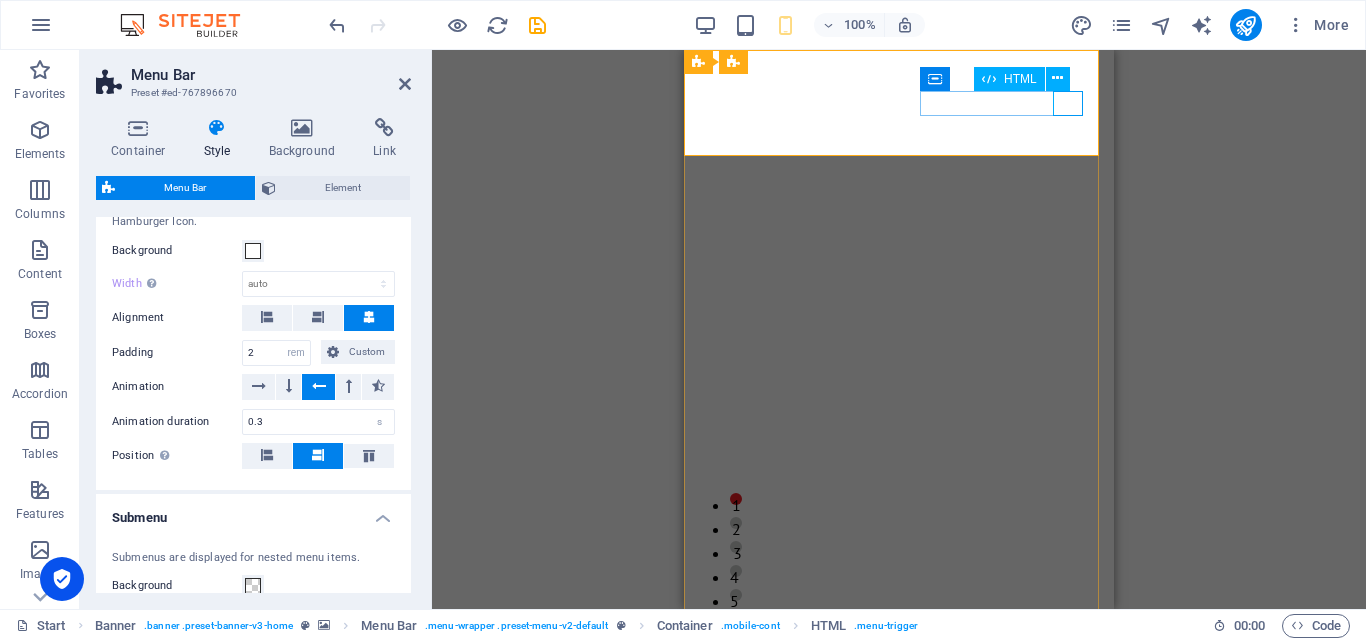 click at bounding box center (899, 774) 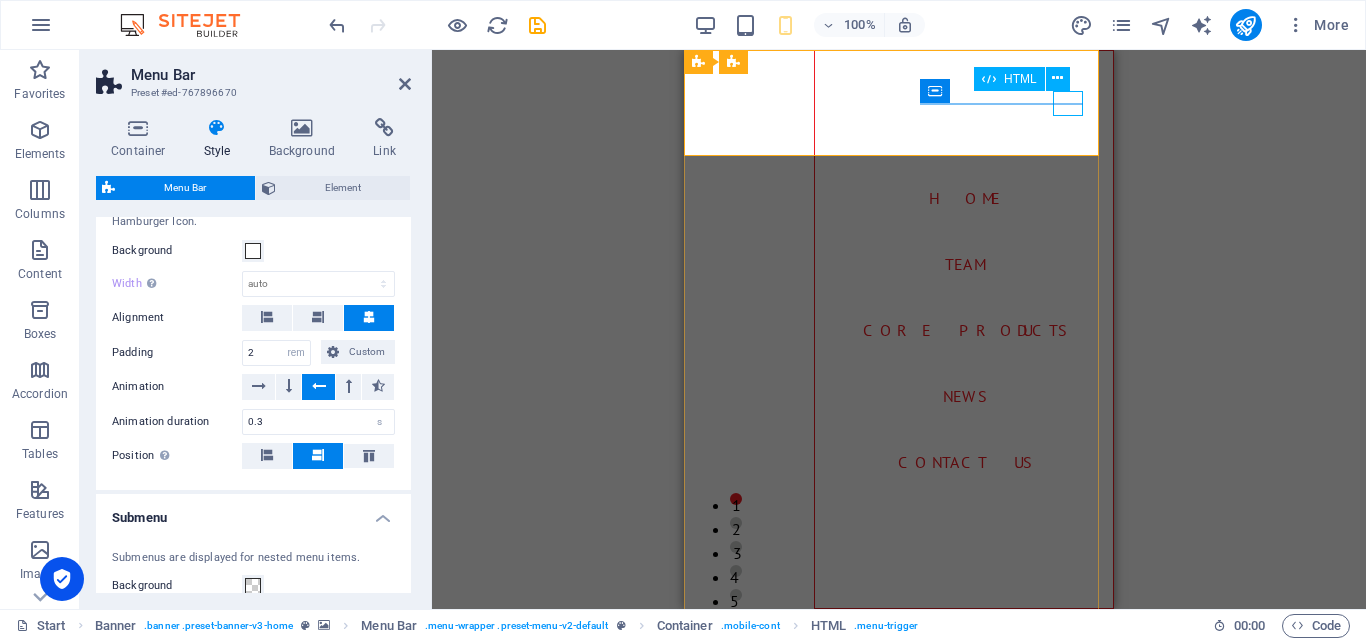 click at bounding box center (715, 774) 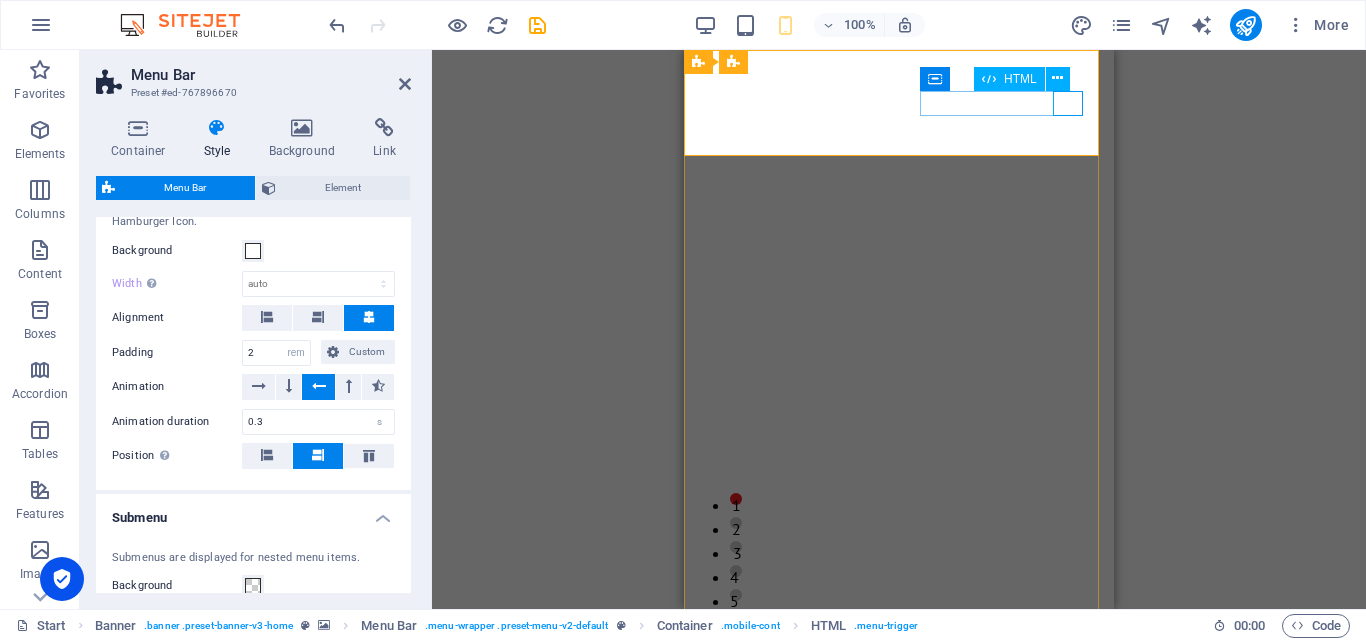 click at bounding box center (899, 774) 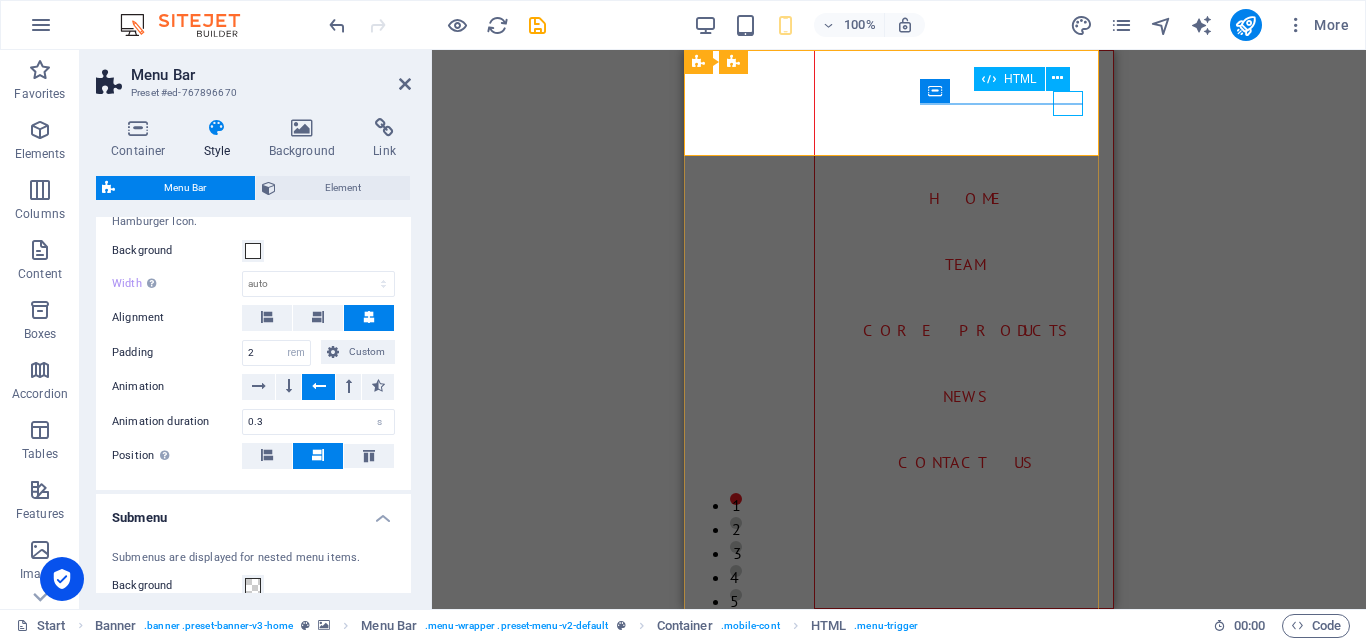 click at bounding box center (715, 774) 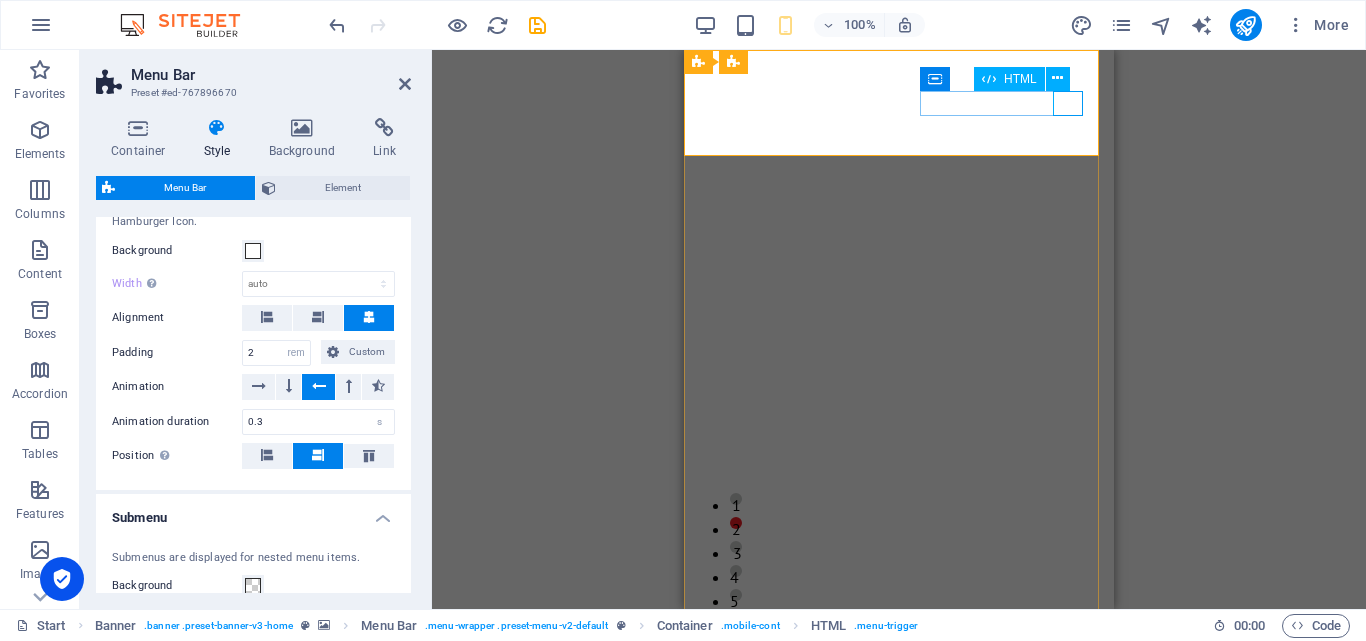 click at bounding box center [899, 774] 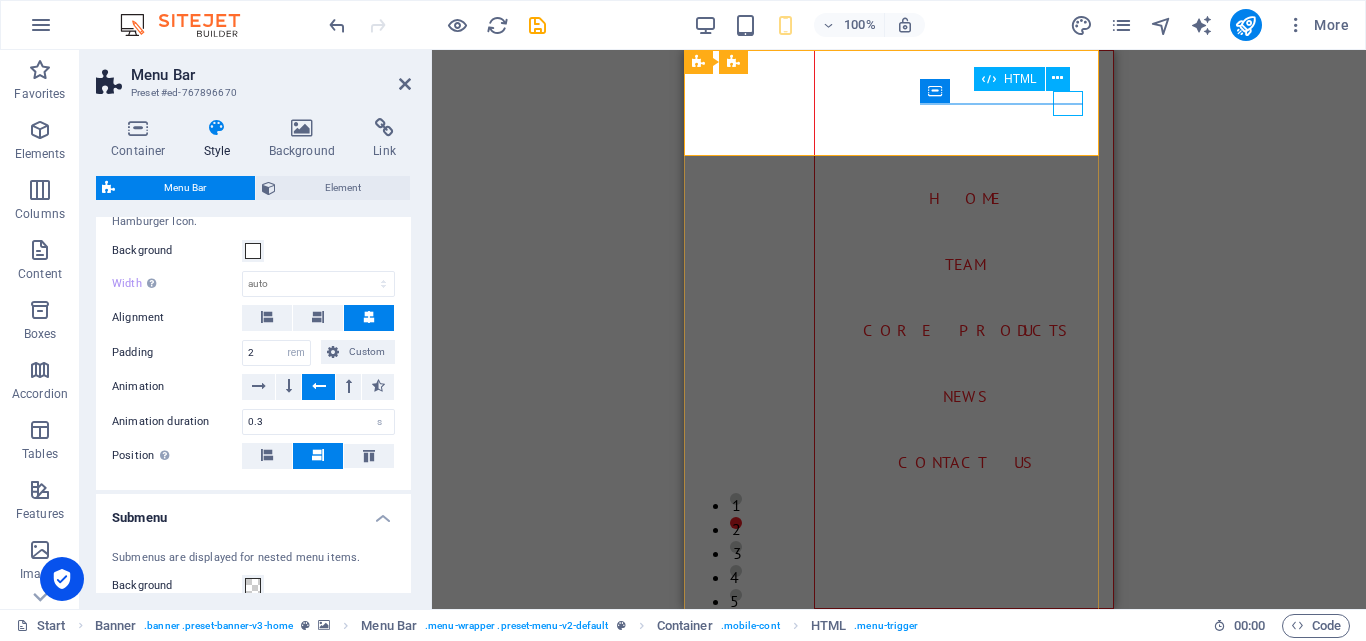 click at bounding box center [715, 774] 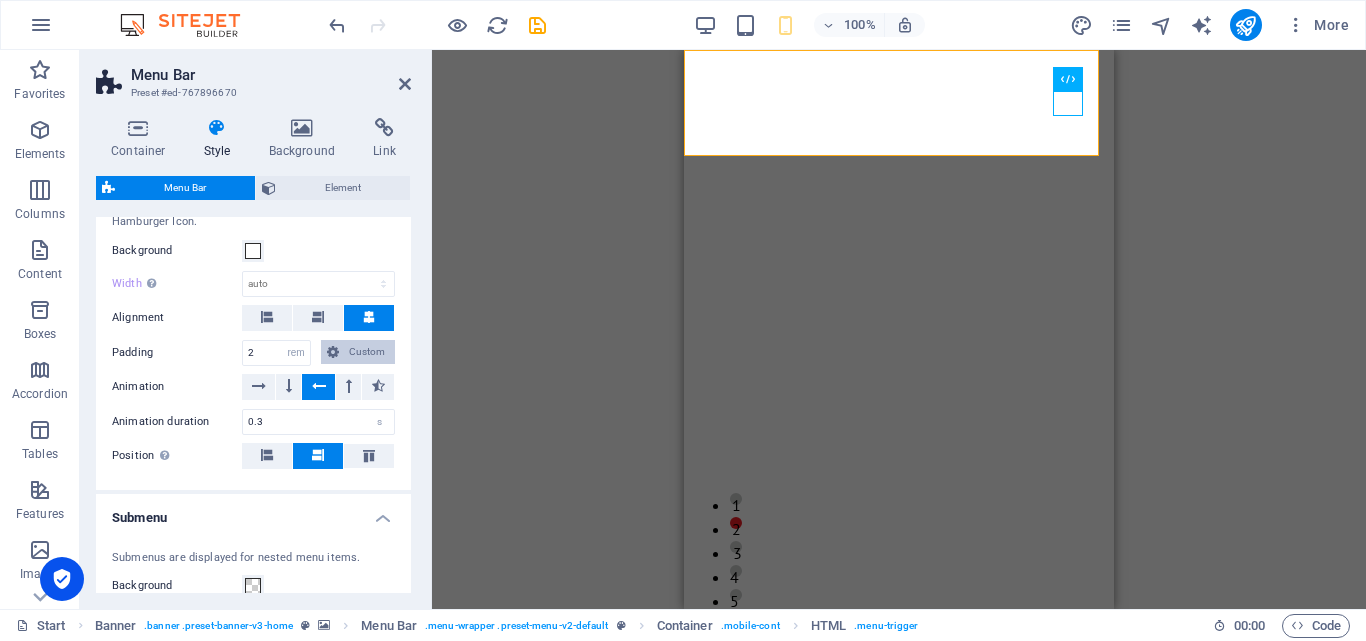 click on "Custom" at bounding box center [358, 352] 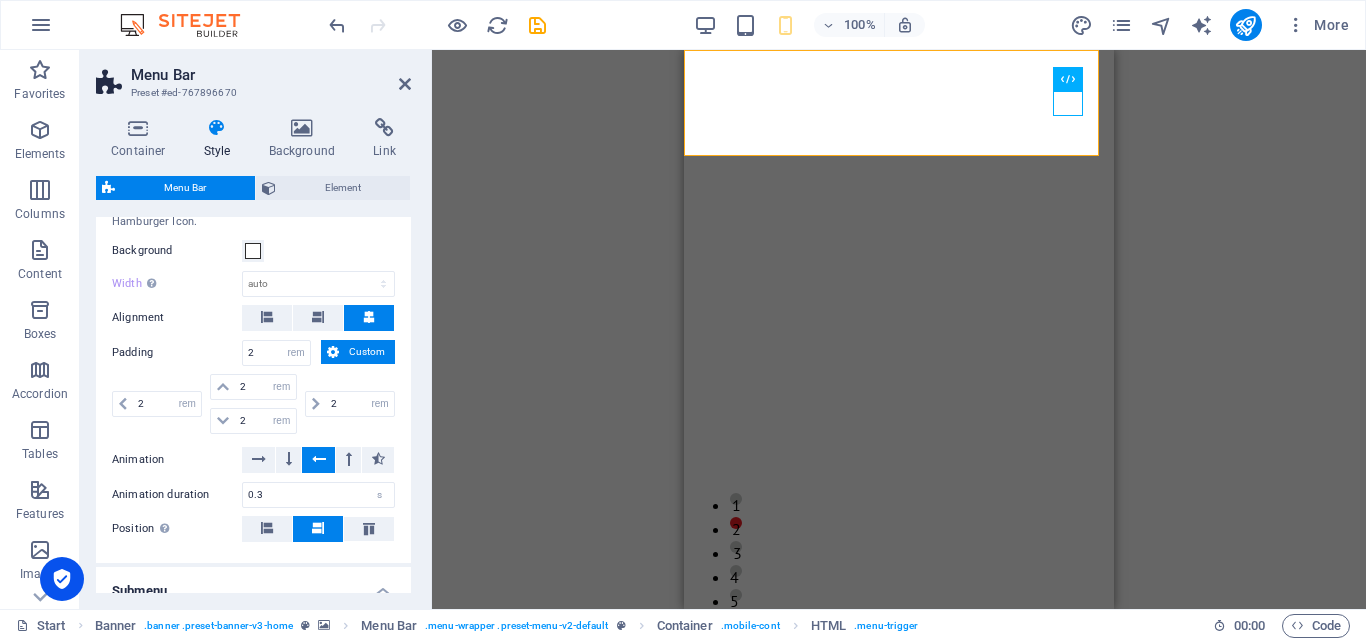 click on "Custom" at bounding box center [367, 352] 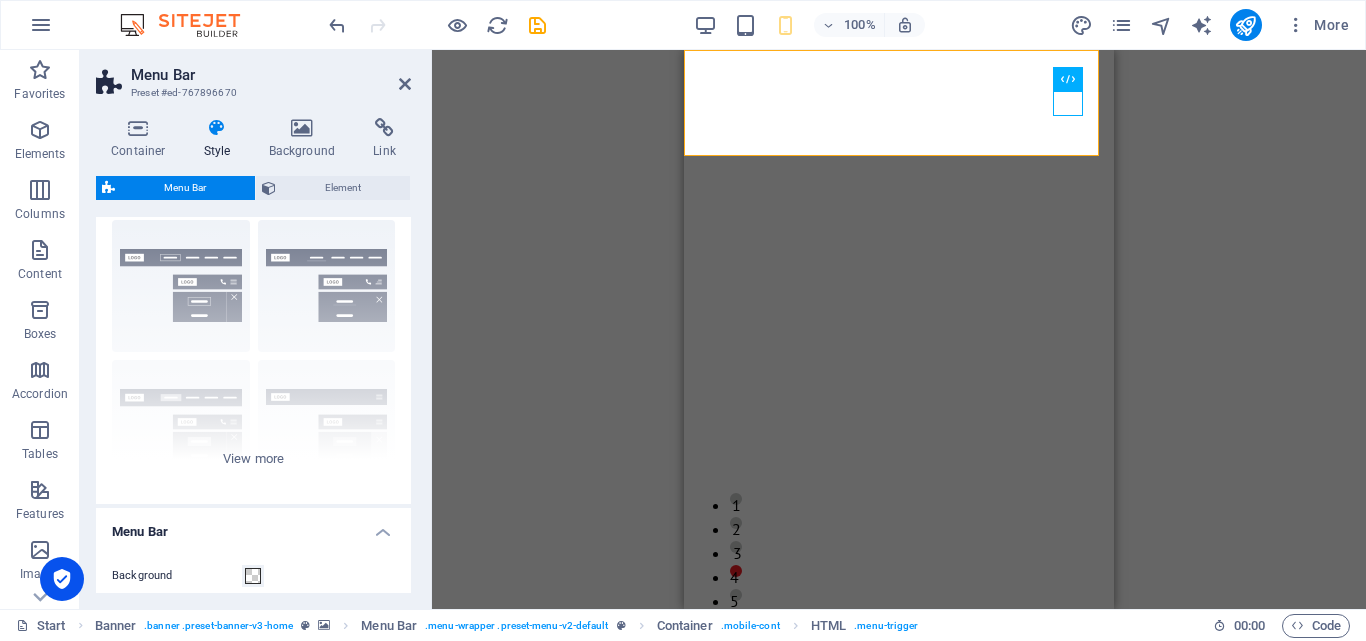 scroll, scrollTop: 0, scrollLeft: 0, axis: both 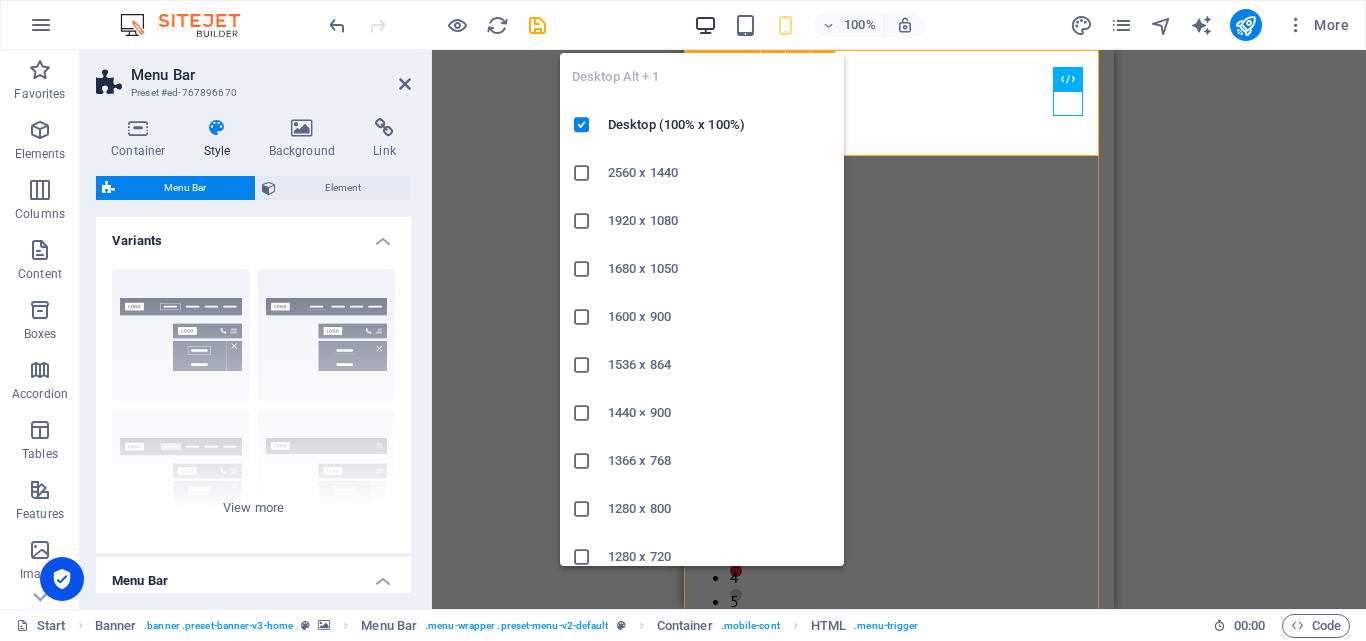 click at bounding box center (705, 25) 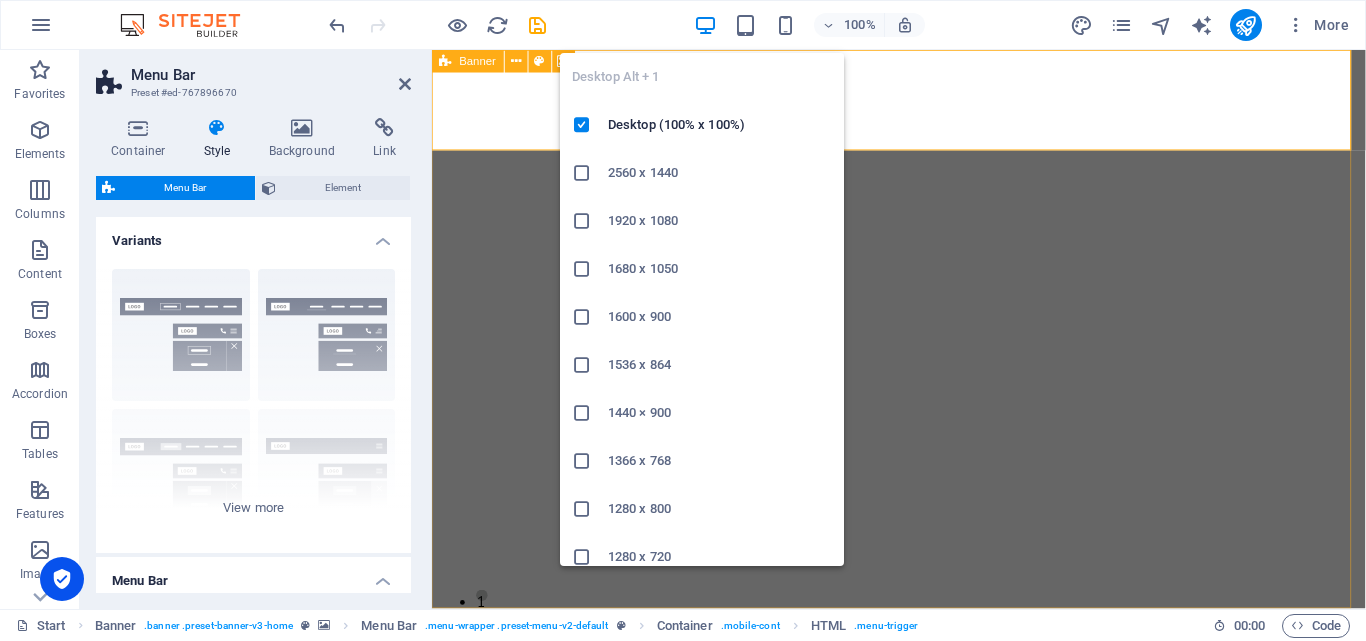type on "100" 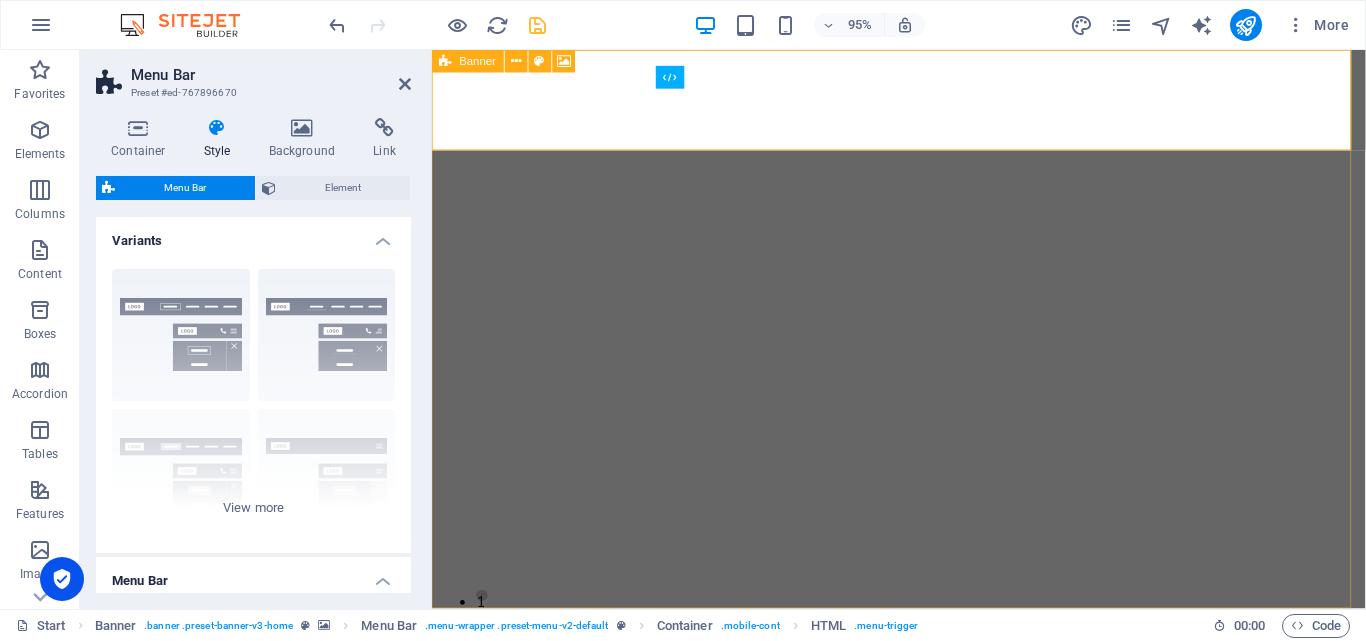 click at bounding box center (537, 25) 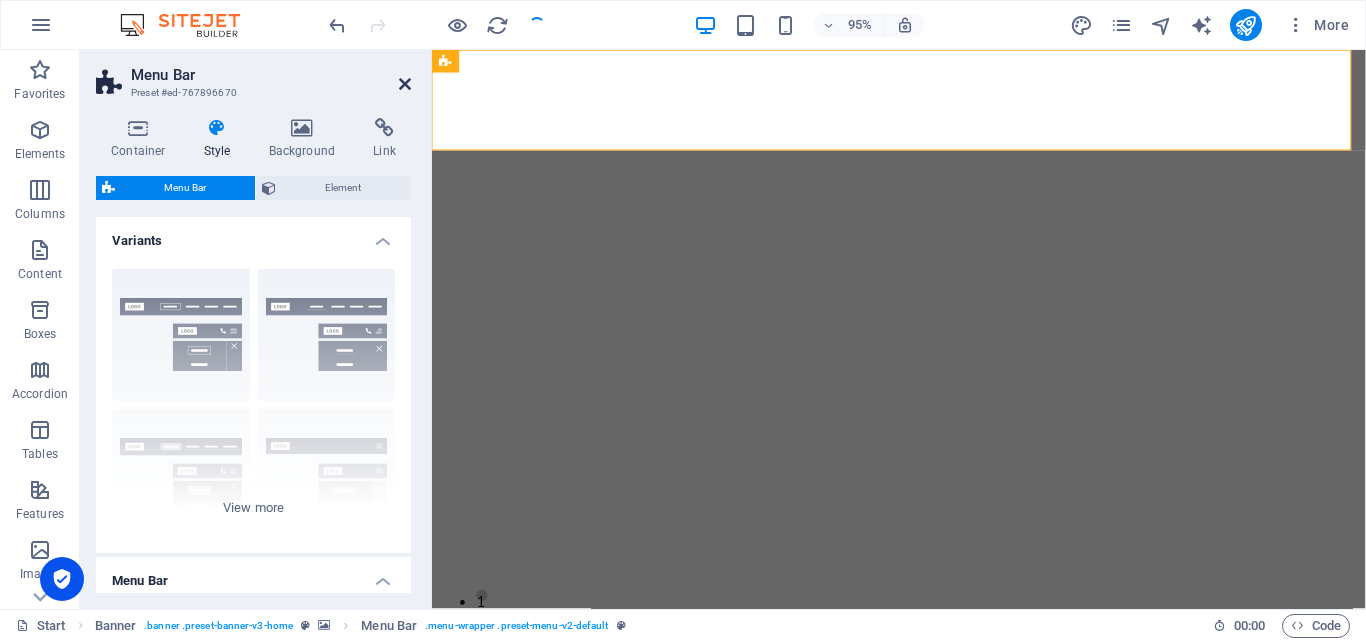 click at bounding box center (405, 84) 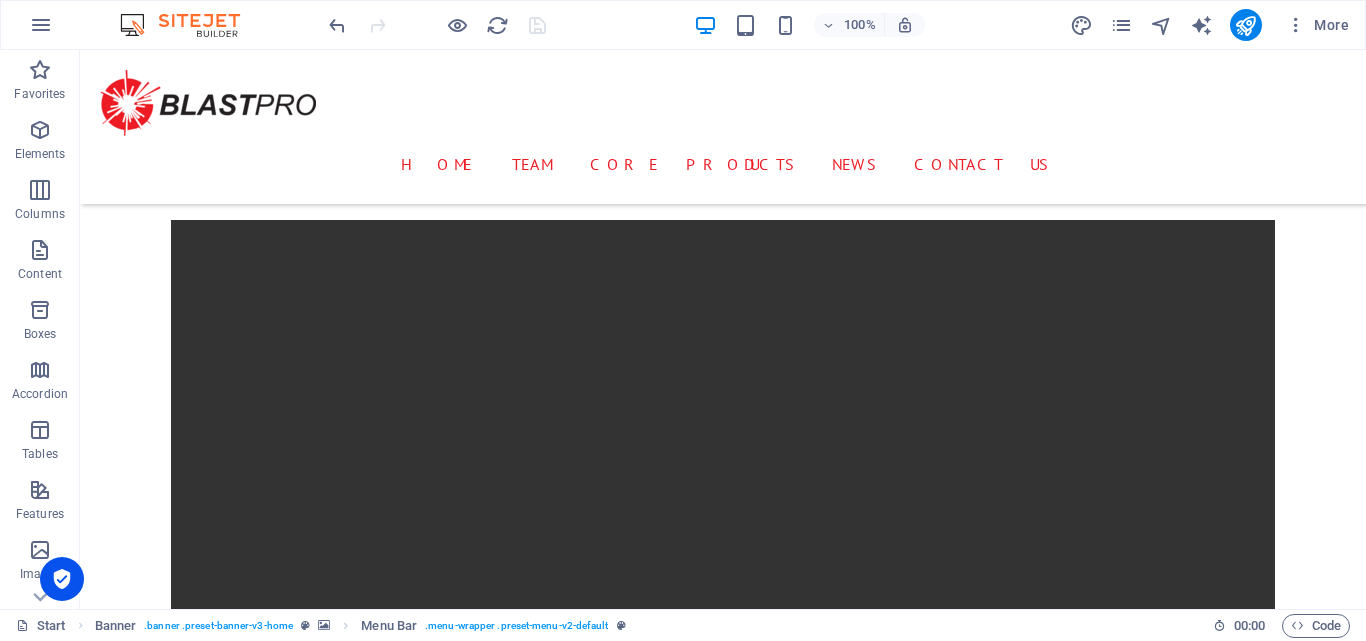 scroll, scrollTop: 0, scrollLeft: 0, axis: both 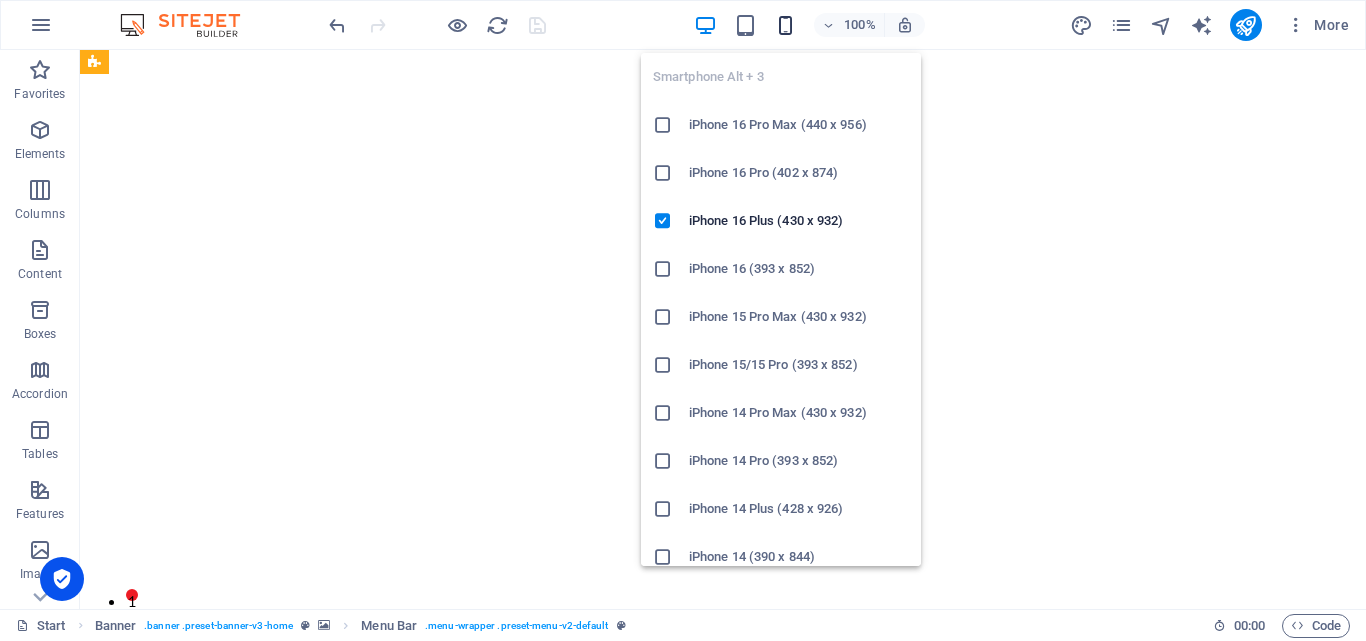 click at bounding box center (785, 25) 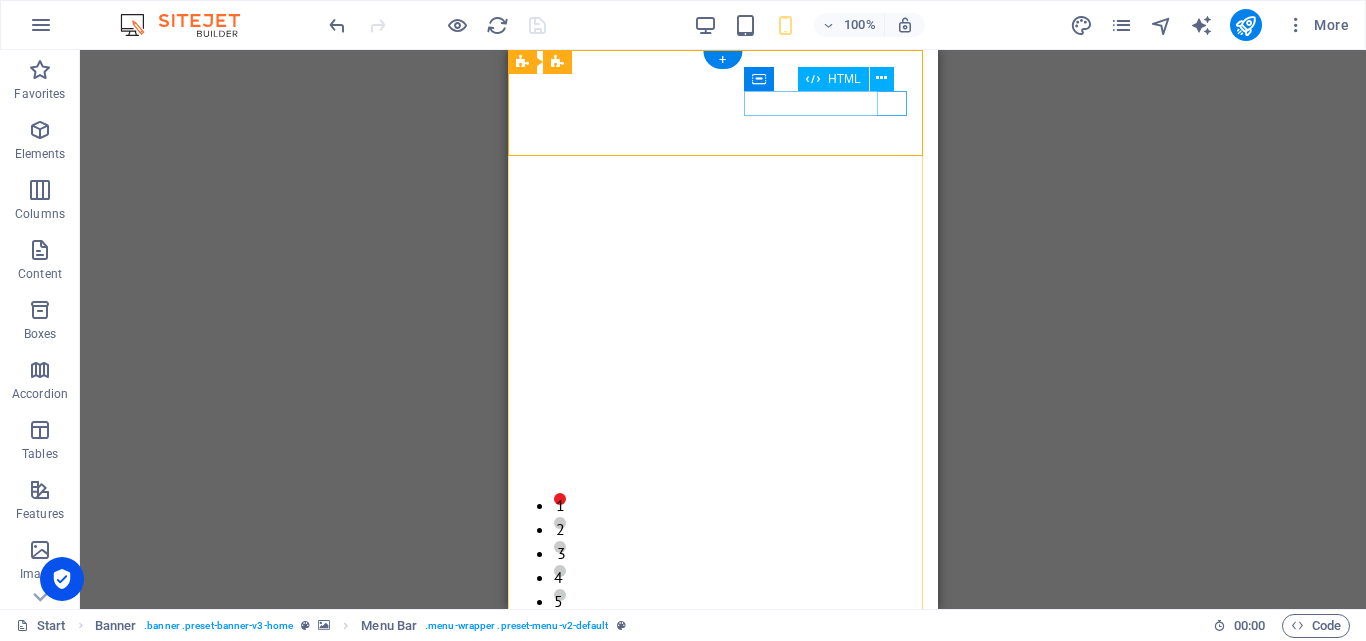 click at bounding box center (723, 711) 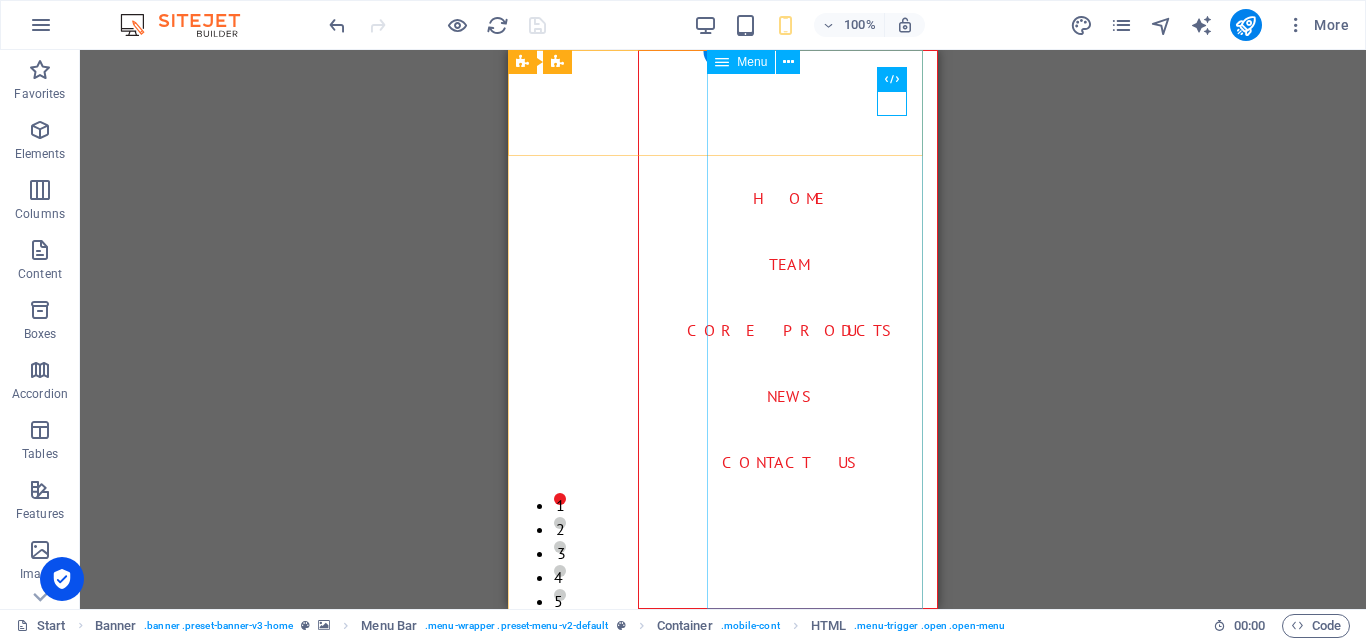 click on "Home Team Core Products News Contact Us" at bounding box center (788, 329) 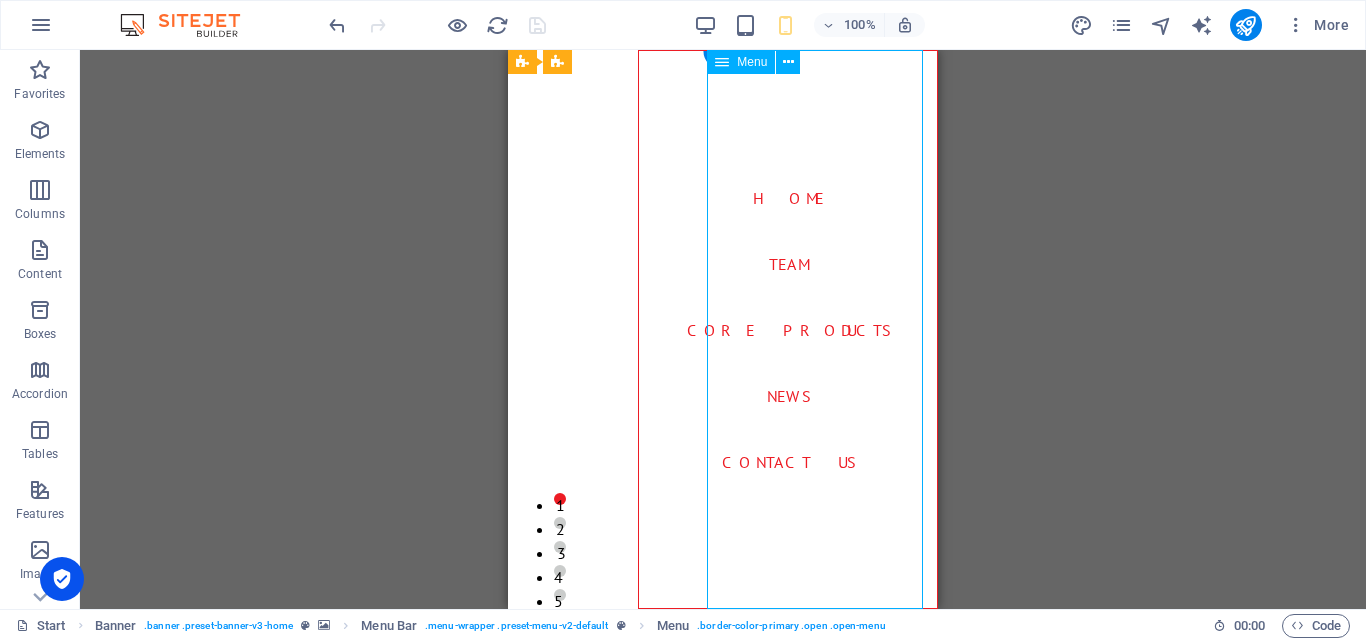 click on "Home Team Core Products News Contact Us" at bounding box center (788, 329) 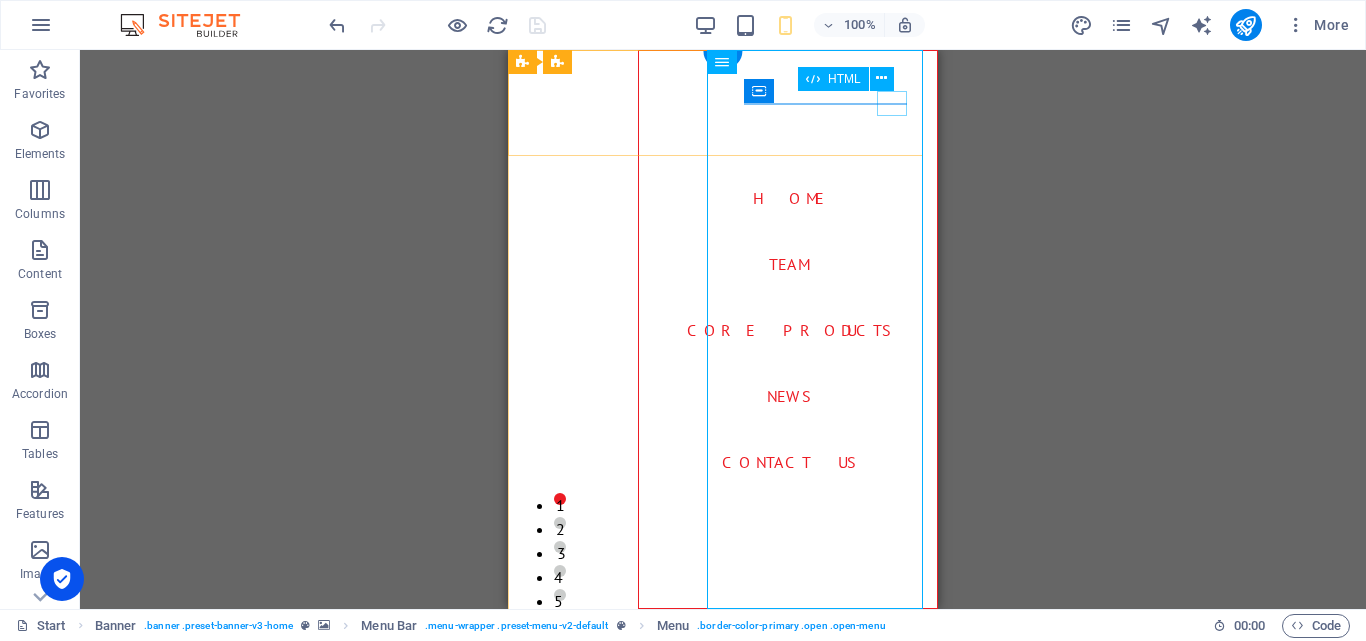 click at bounding box center [539, 711] 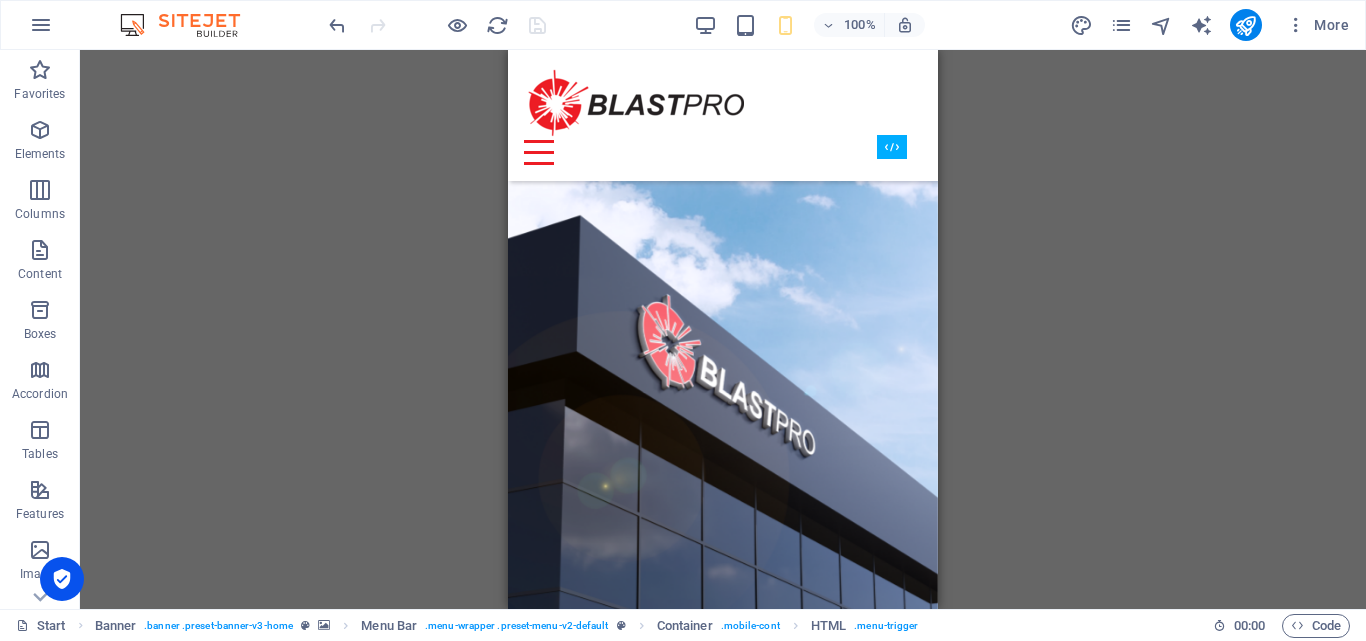 scroll, scrollTop: 4798, scrollLeft: 0, axis: vertical 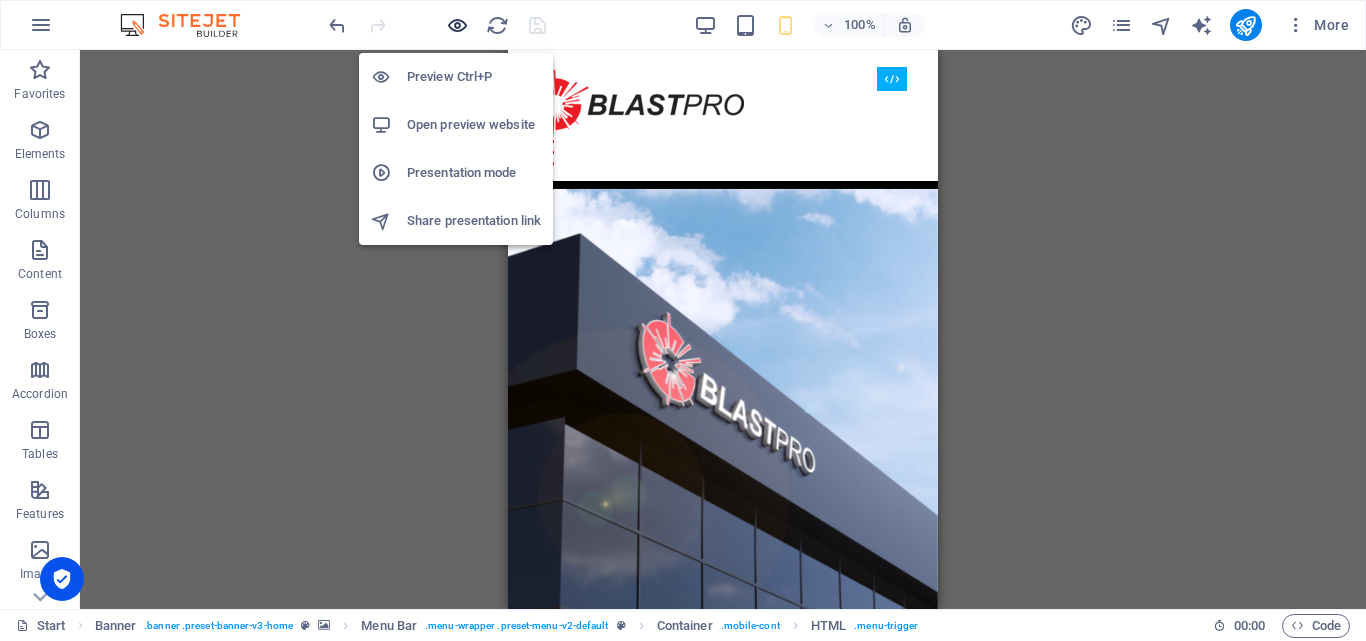 click at bounding box center (457, 25) 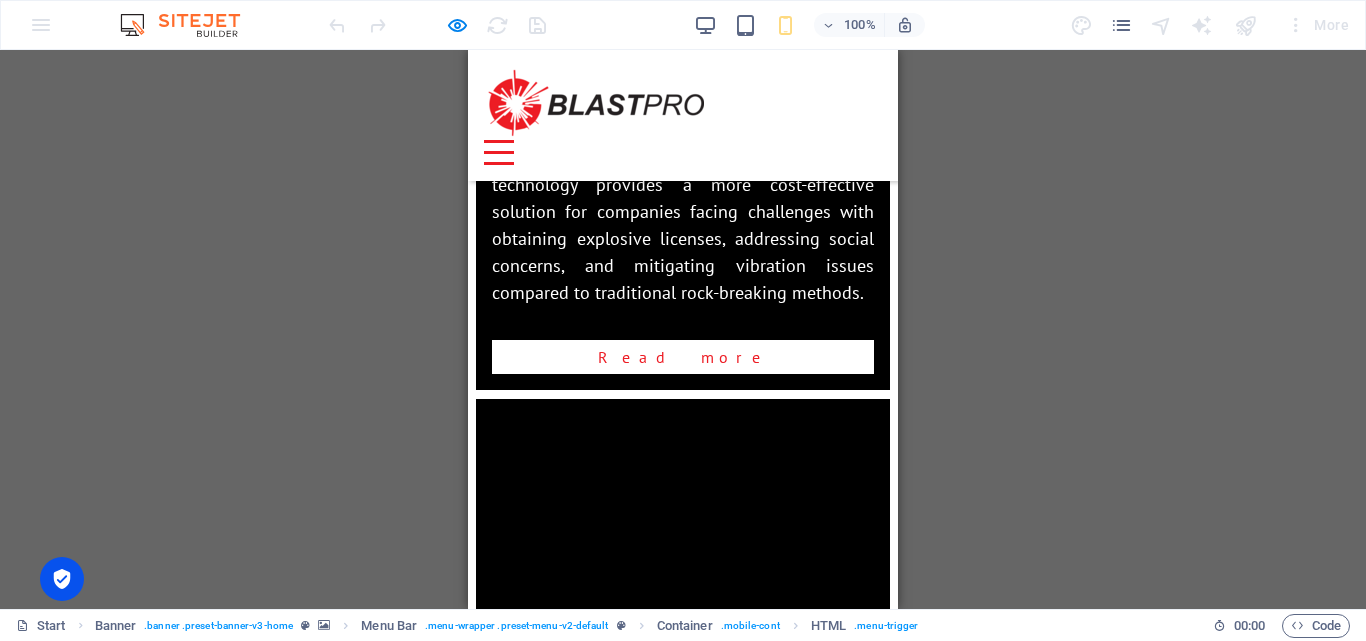 scroll, scrollTop: 5791, scrollLeft: 0, axis: vertical 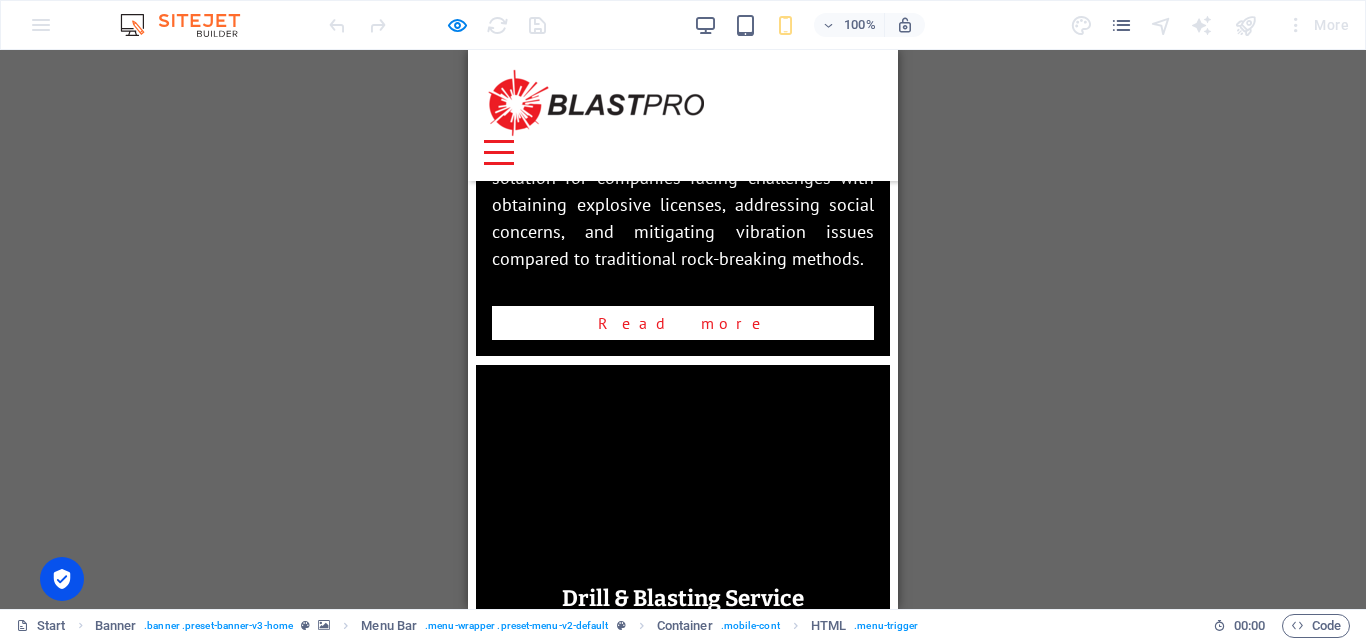 click on "Read more" at bounding box center [683, 869] 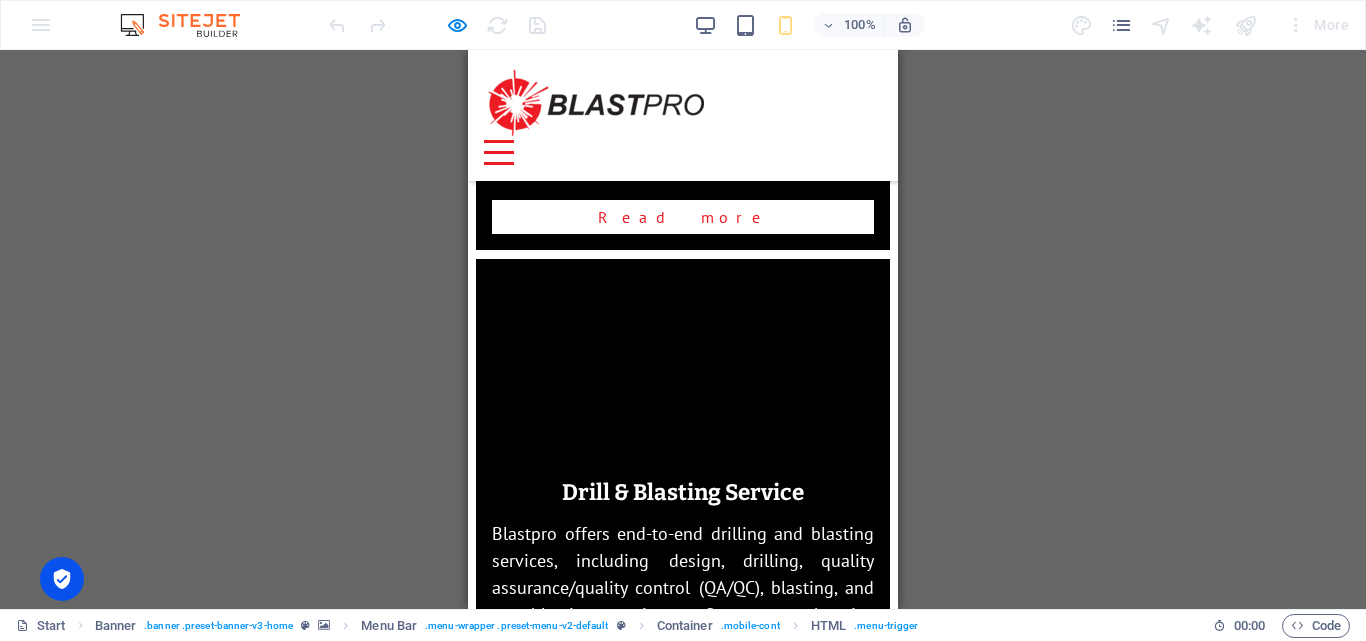 scroll, scrollTop: 0, scrollLeft: 0, axis: both 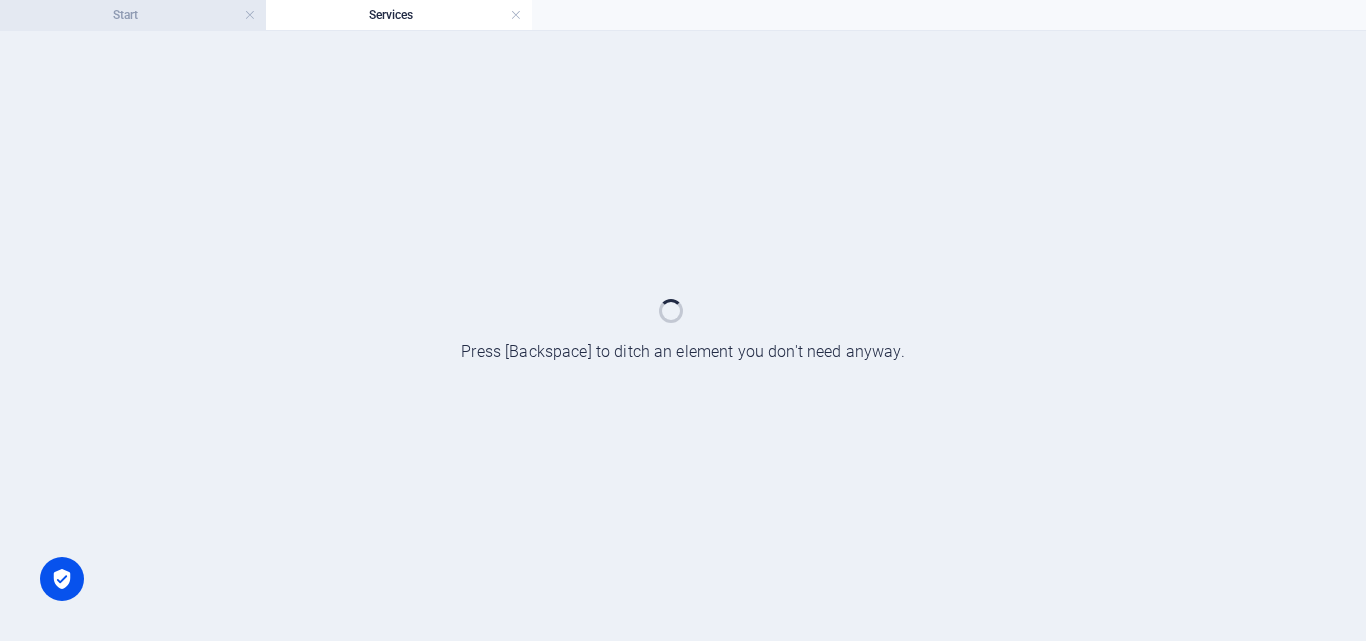 click on "Start" at bounding box center [133, 15] 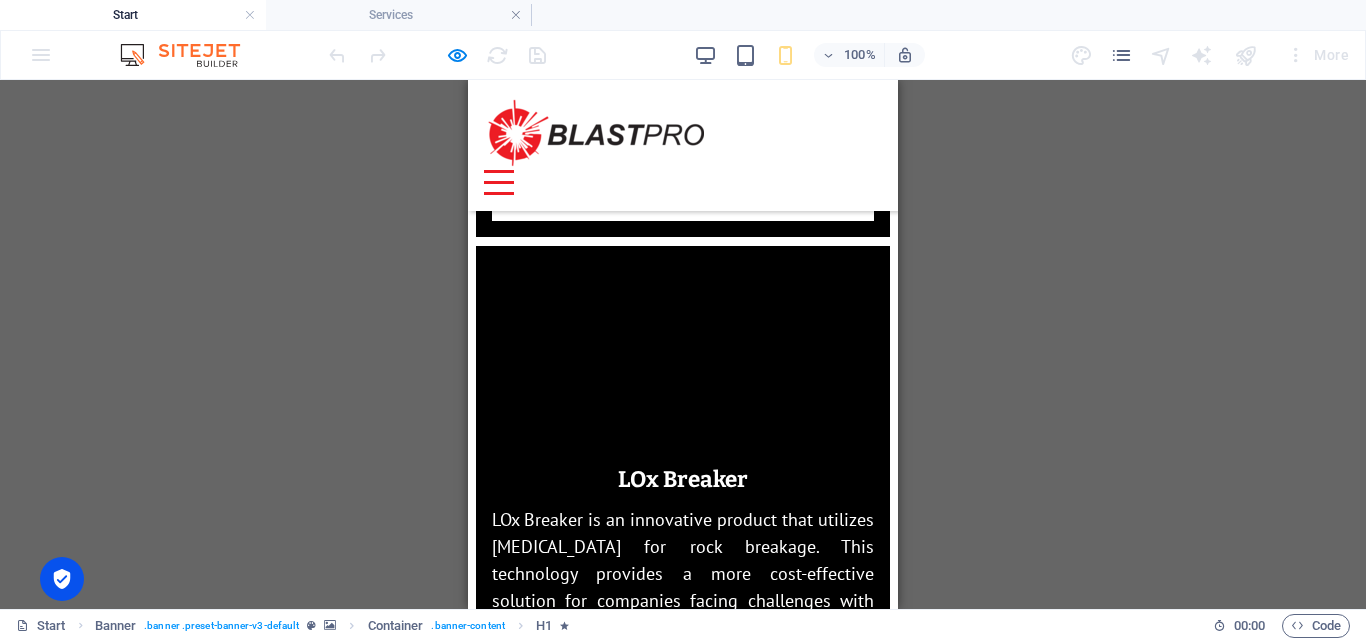 scroll, scrollTop: 5326, scrollLeft: 0, axis: vertical 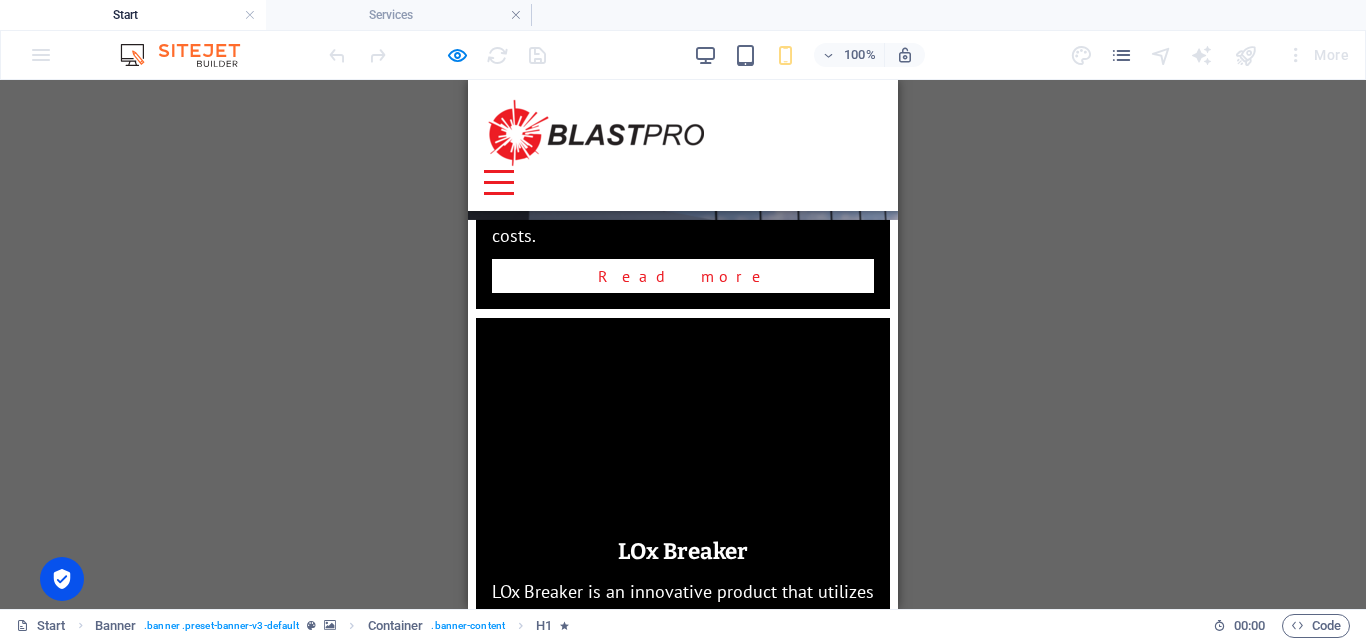 click on "Read more" at bounding box center [683, 818] 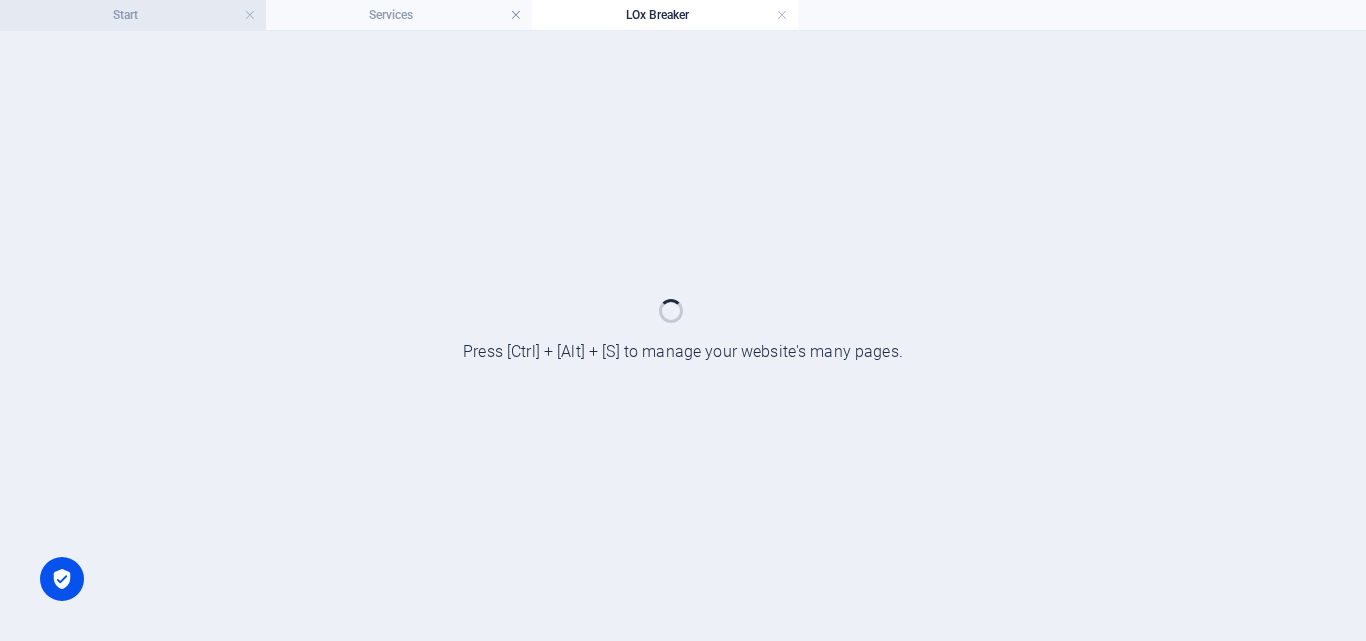 click on "Start" at bounding box center [133, 15] 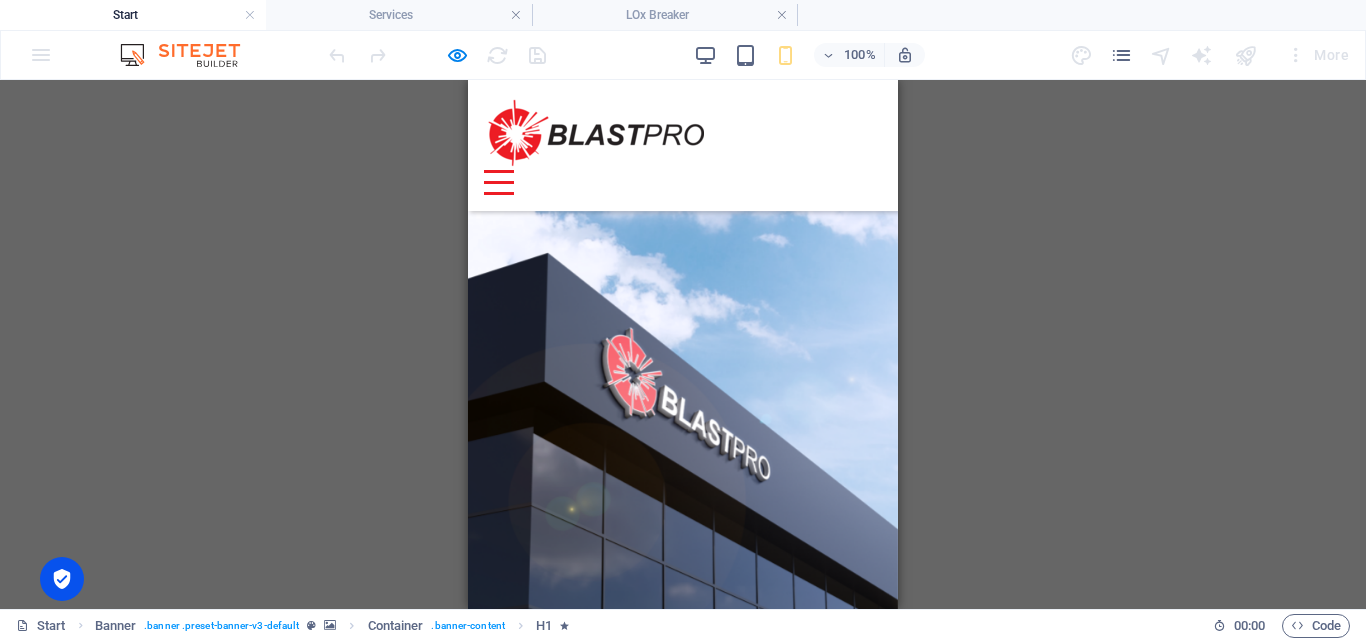 scroll, scrollTop: 4698, scrollLeft: 0, axis: vertical 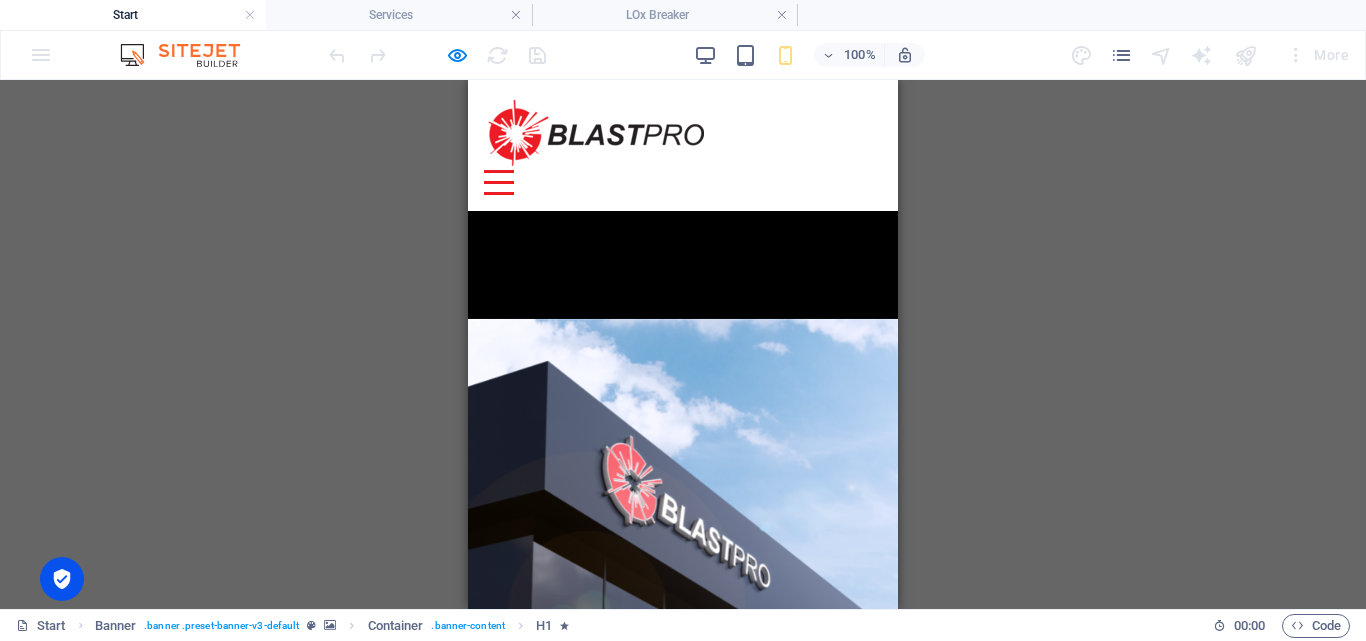 click at bounding box center [683, 882] 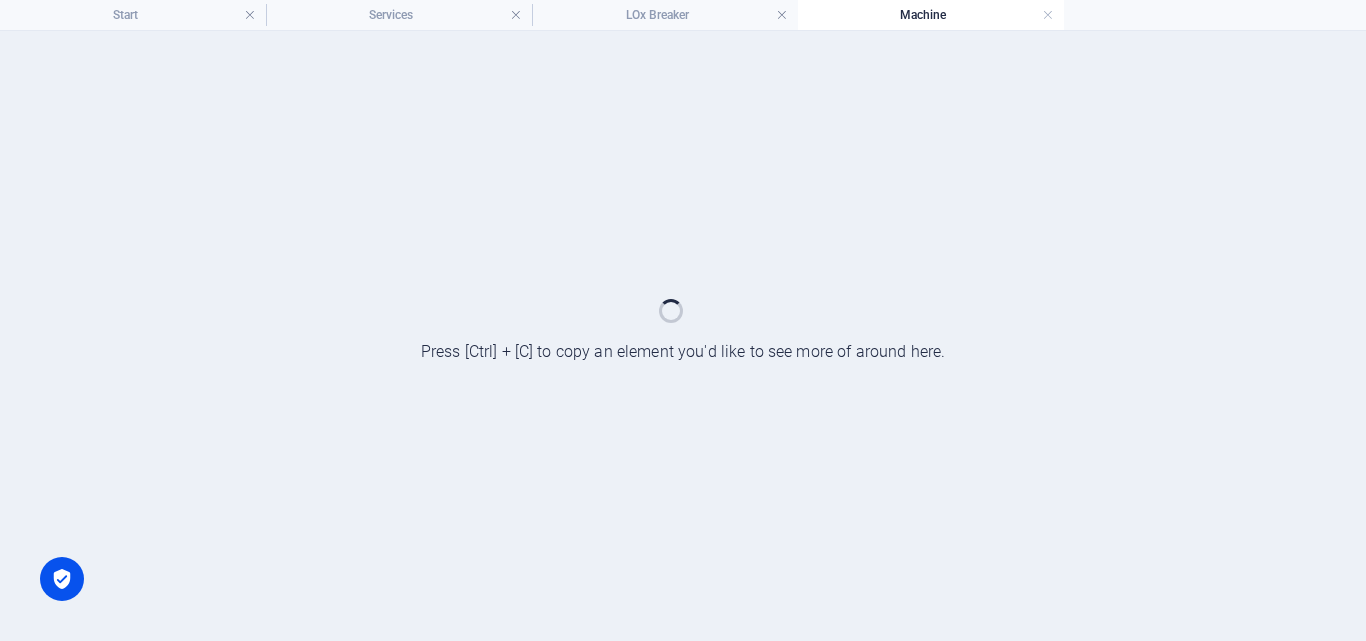 scroll, scrollTop: 0, scrollLeft: 0, axis: both 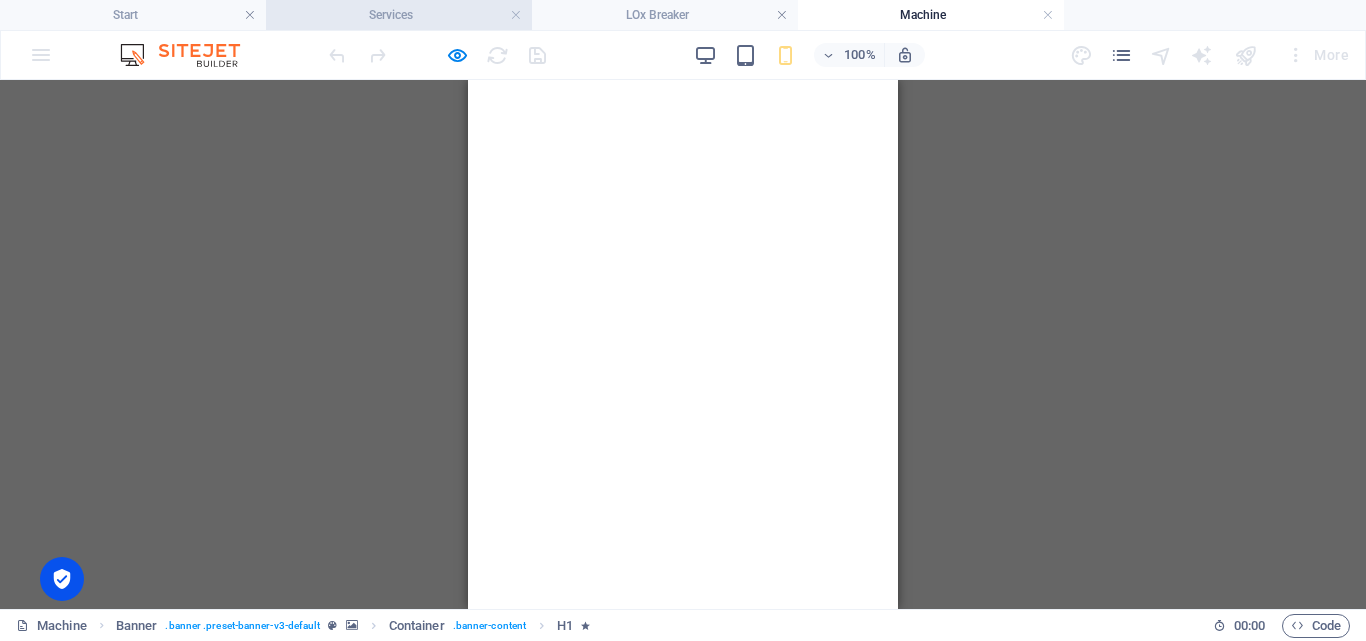 click on "Services" at bounding box center (399, 15) 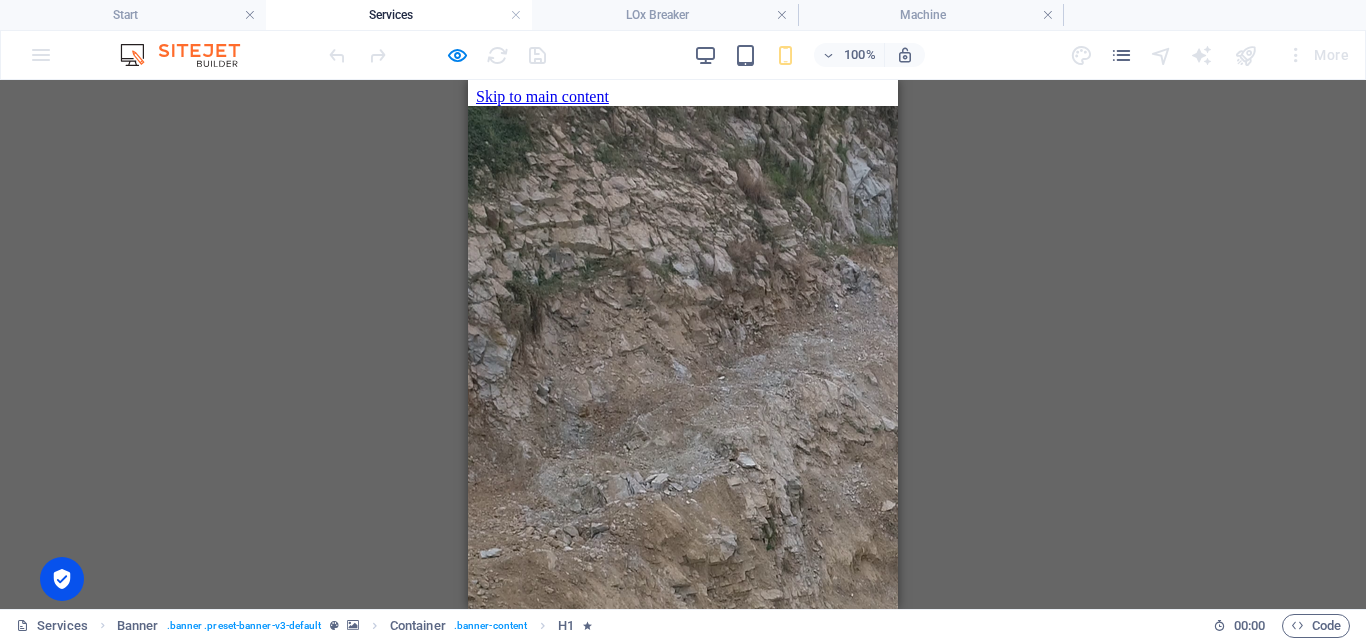 click on "Services" at bounding box center [399, 15] 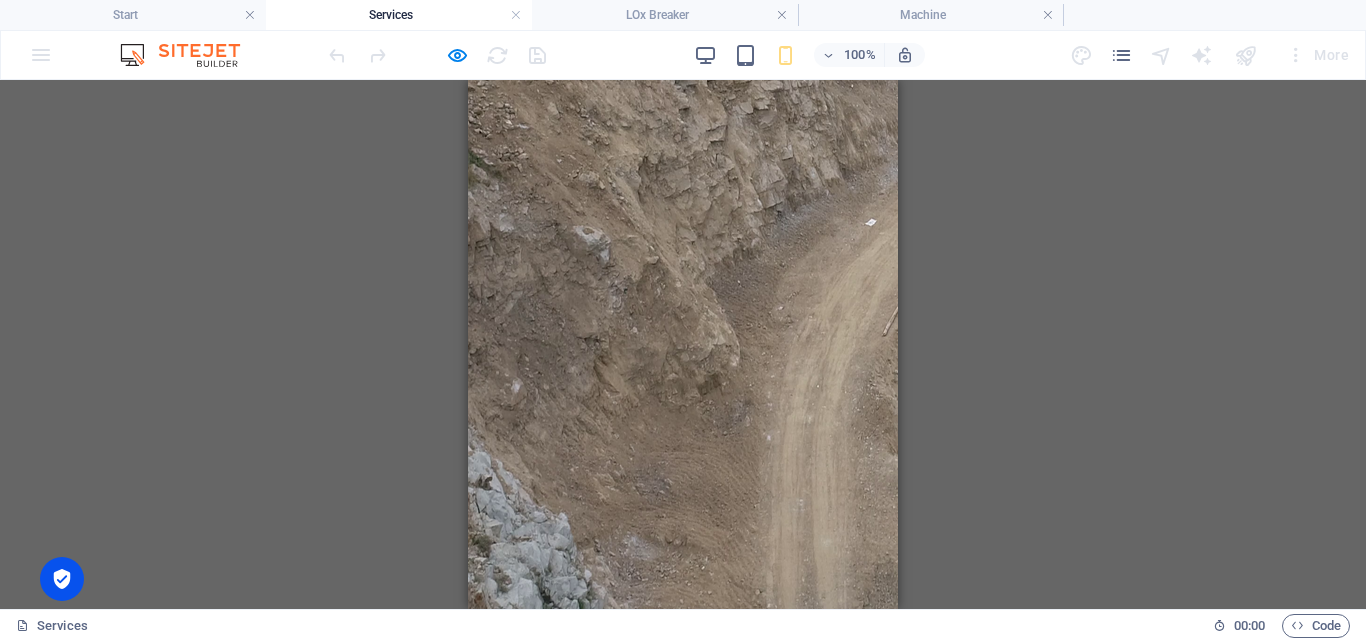 scroll, scrollTop: 498, scrollLeft: 0, axis: vertical 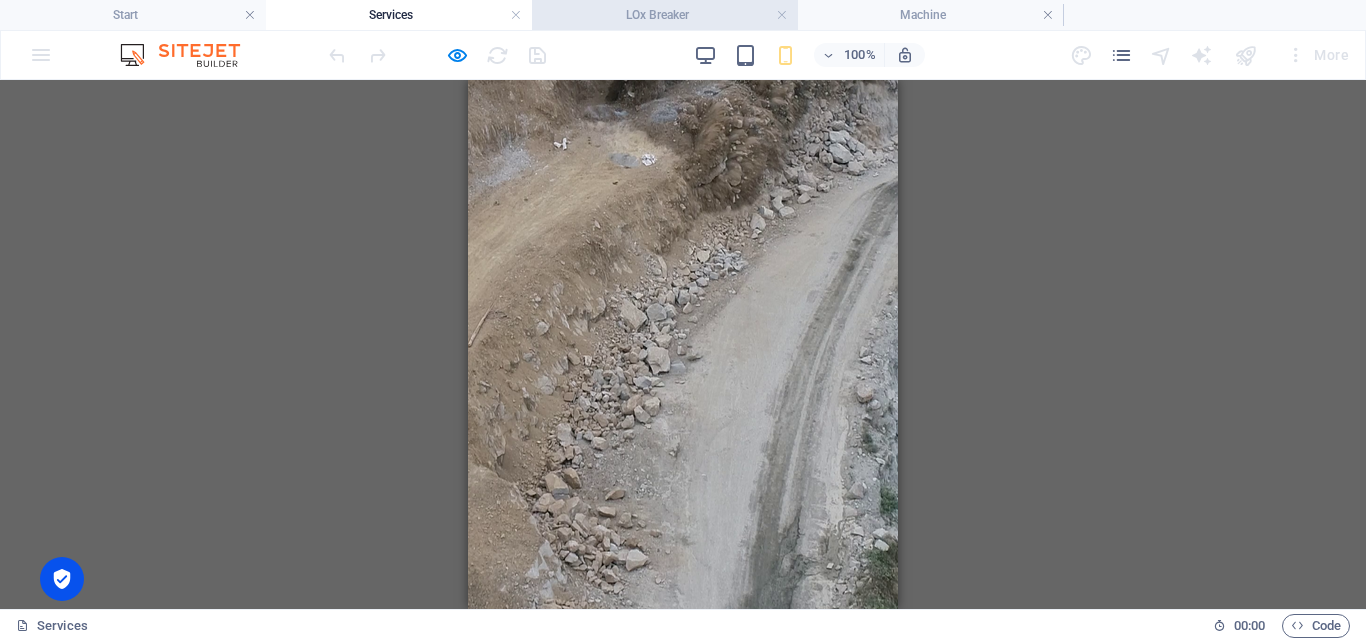 click on "LOx Breaker" at bounding box center (665, 15) 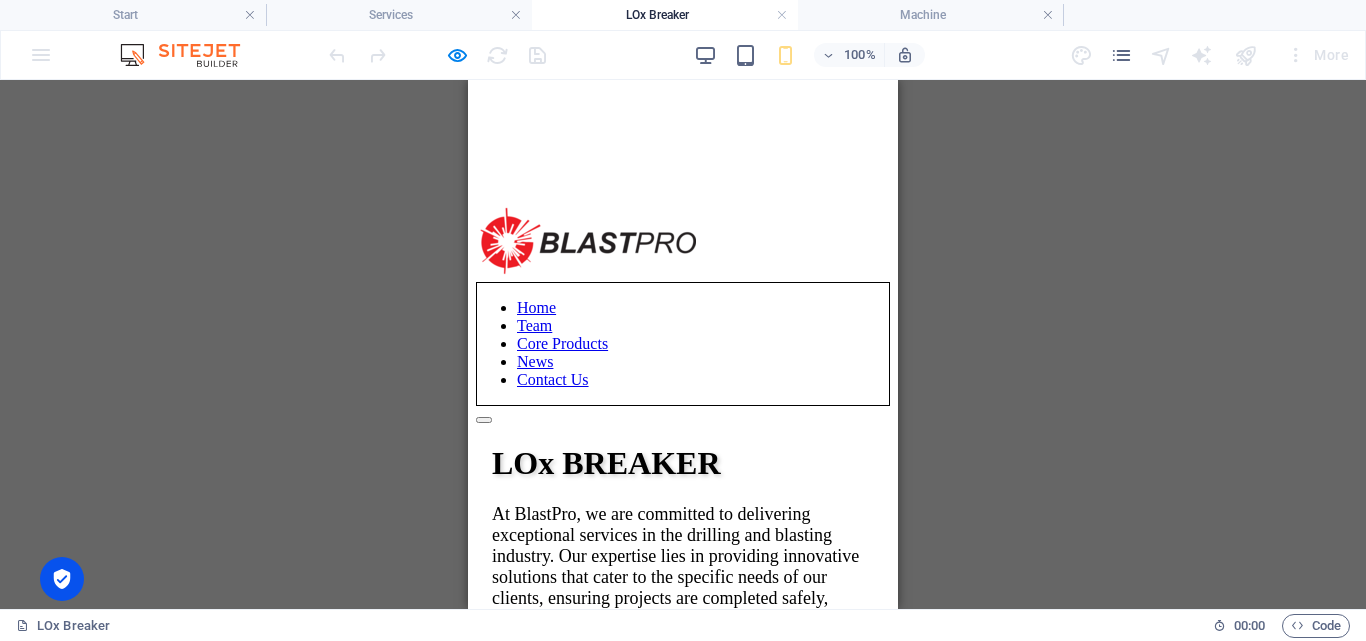 scroll, scrollTop: 0, scrollLeft: 0, axis: both 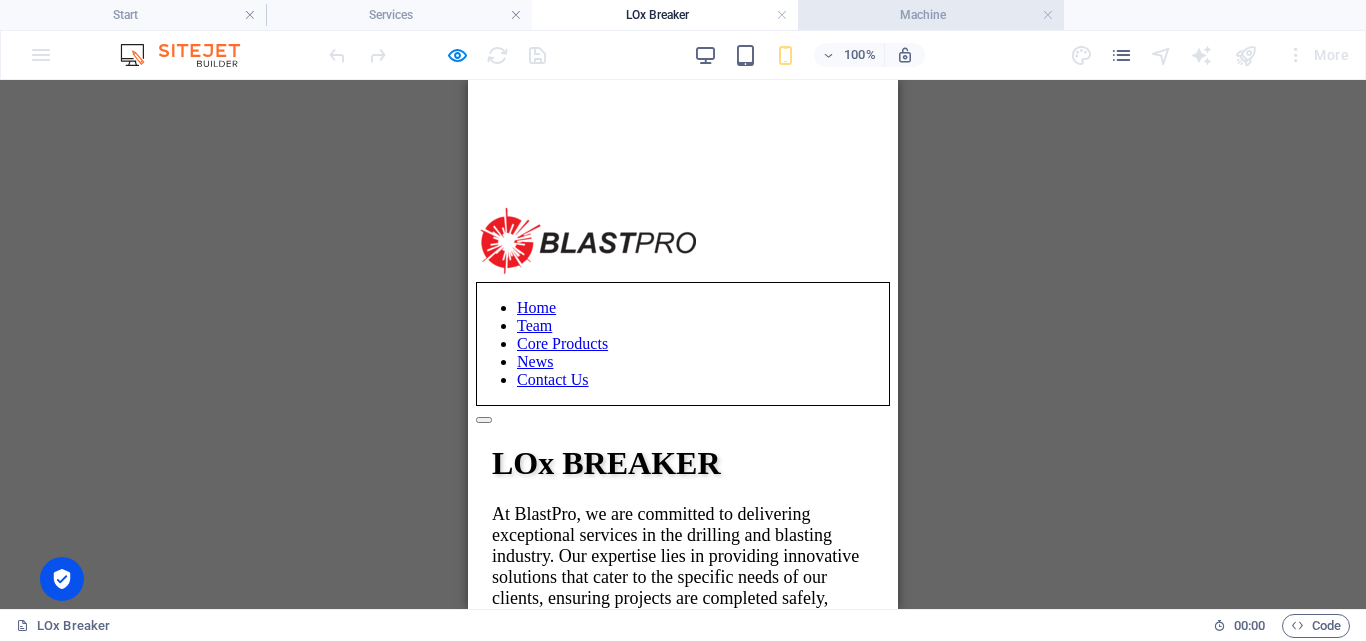 click on "Machine" at bounding box center [931, 15] 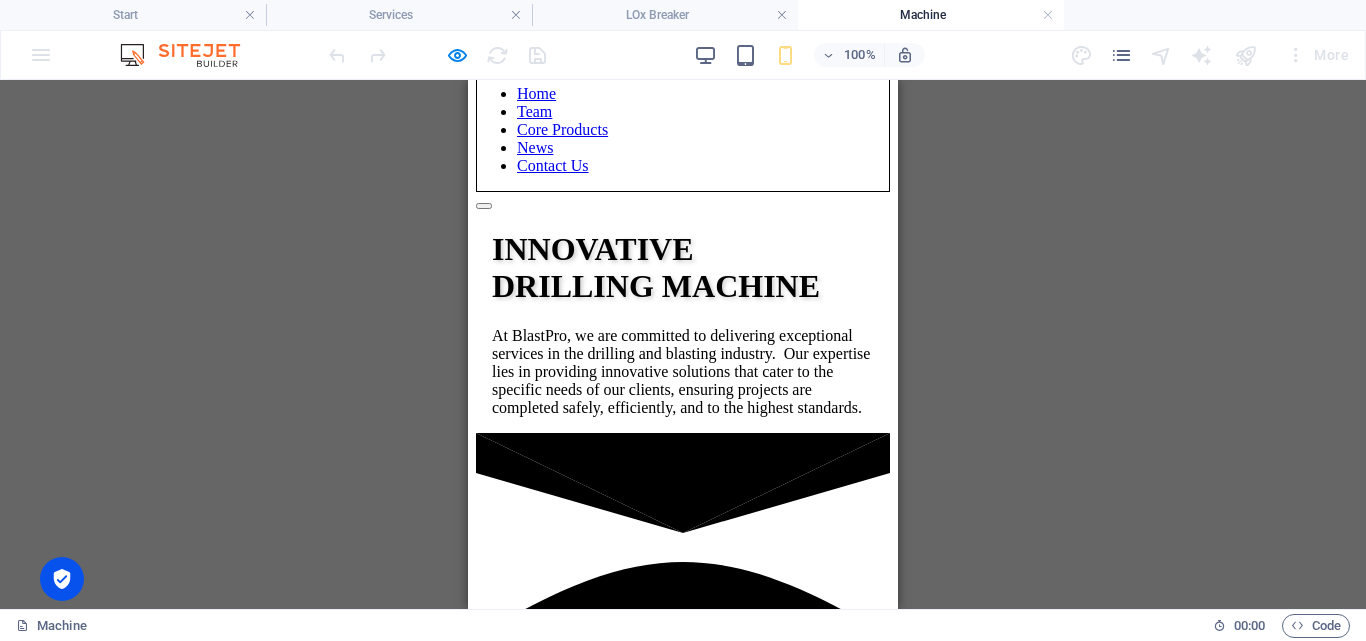 scroll, scrollTop: 0, scrollLeft: 0, axis: both 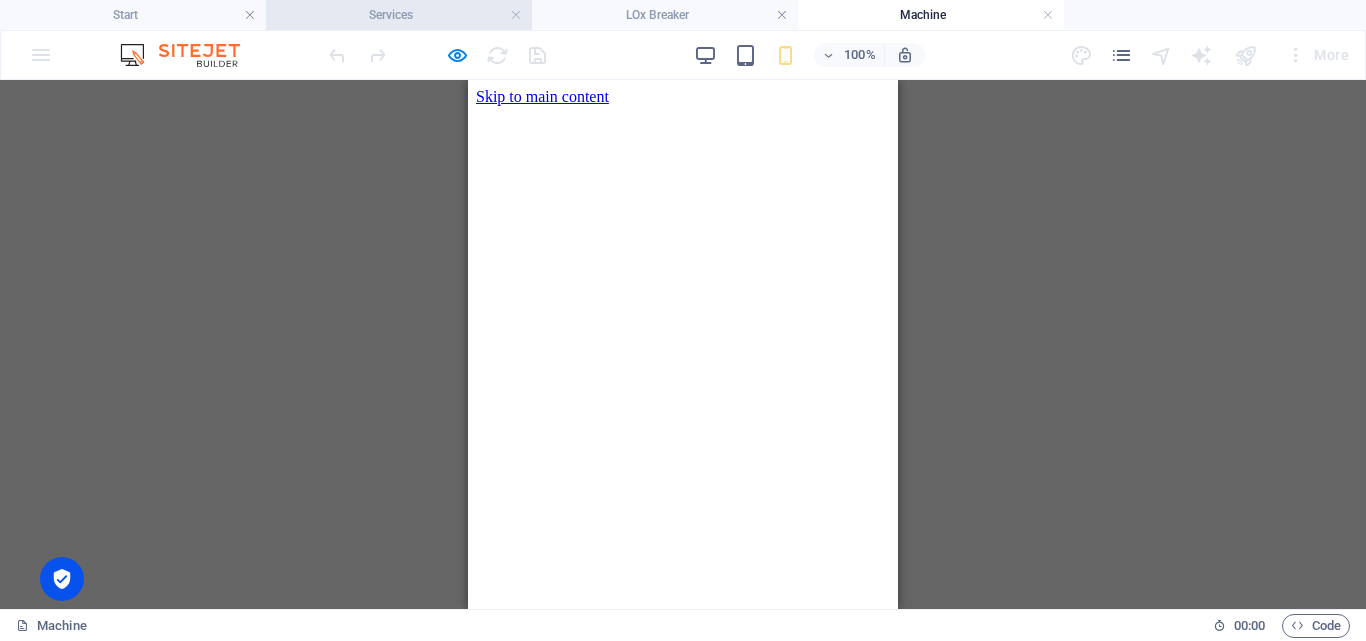 click on "Services" at bounding box center (399, 15) 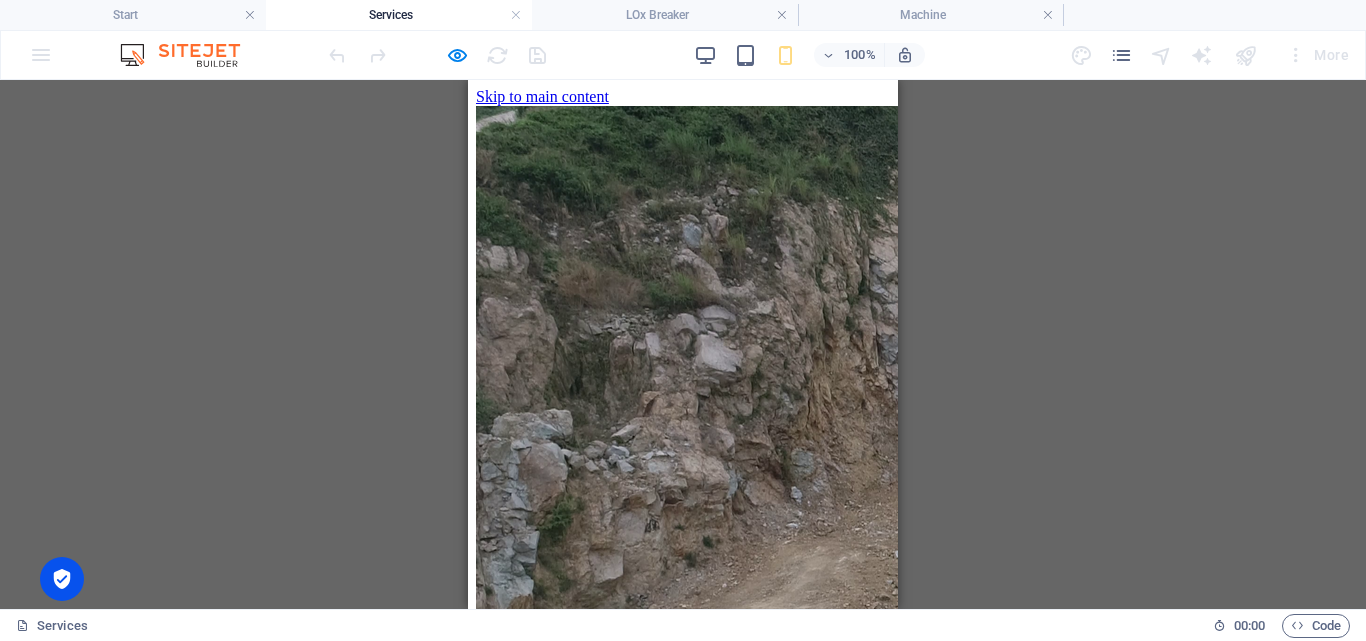 scroll, scrollTop: 498, scrollLeft: 0, axis: vertical 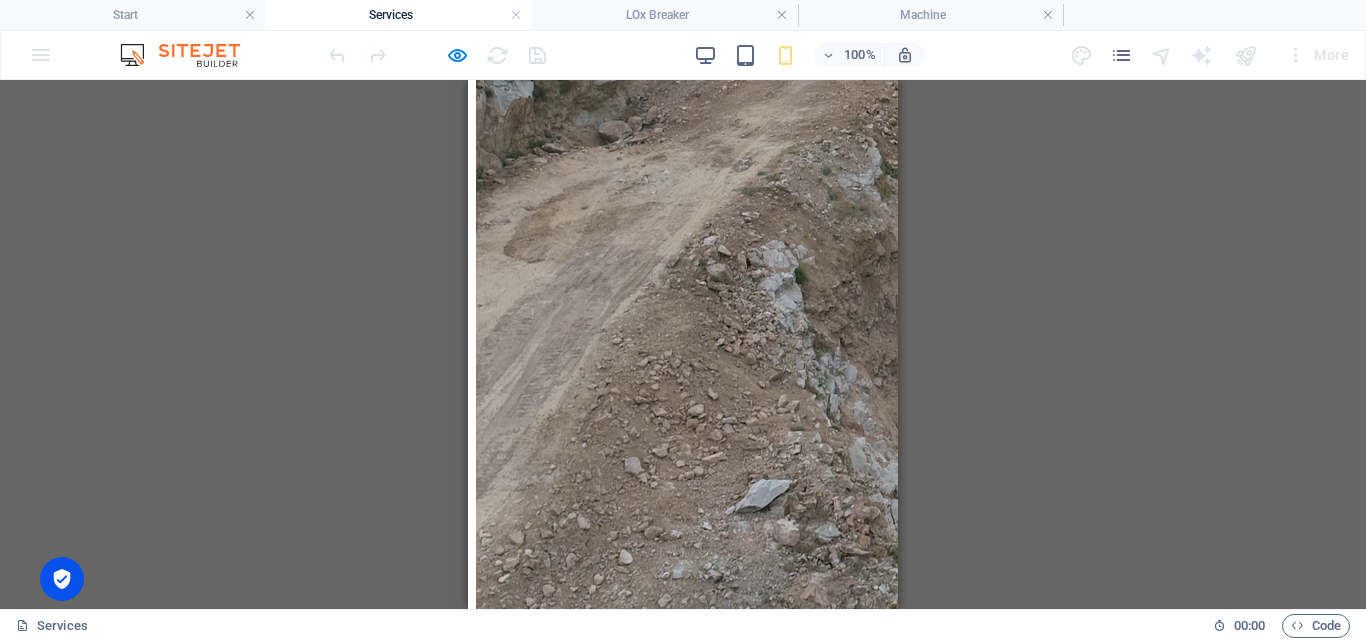 click on "Drill & Blasting  services" at bounding box center (683, 1072) 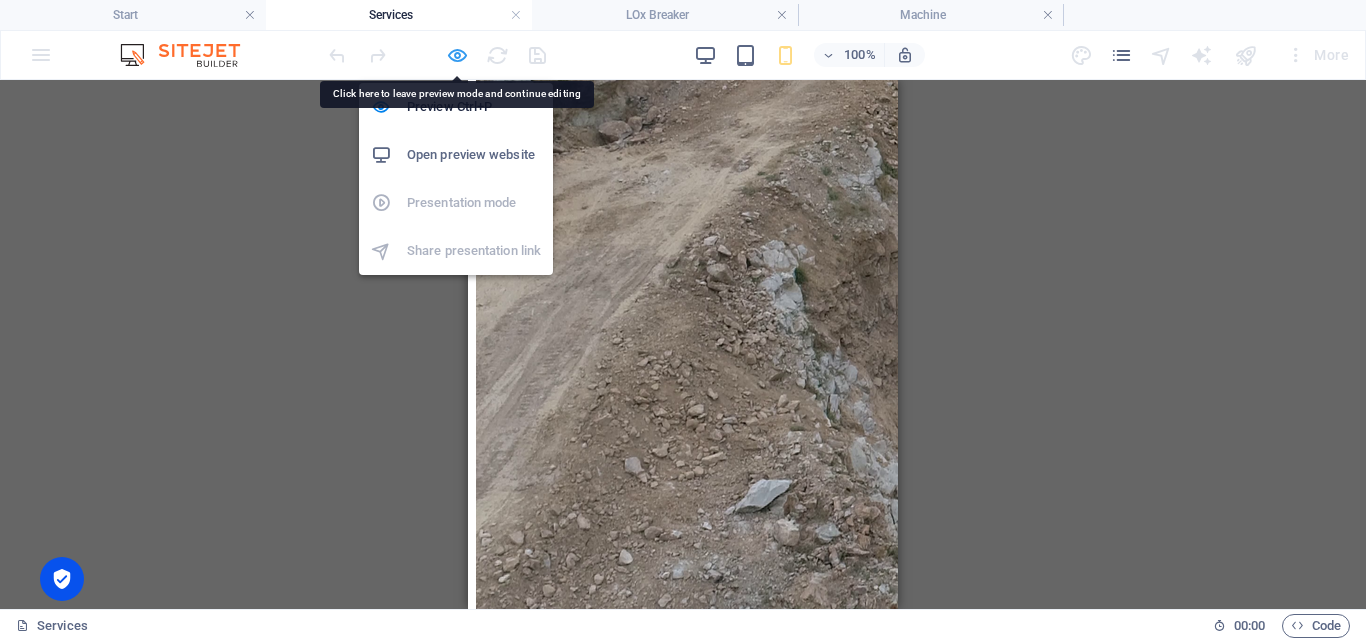 click at bounding box center (457, 55) 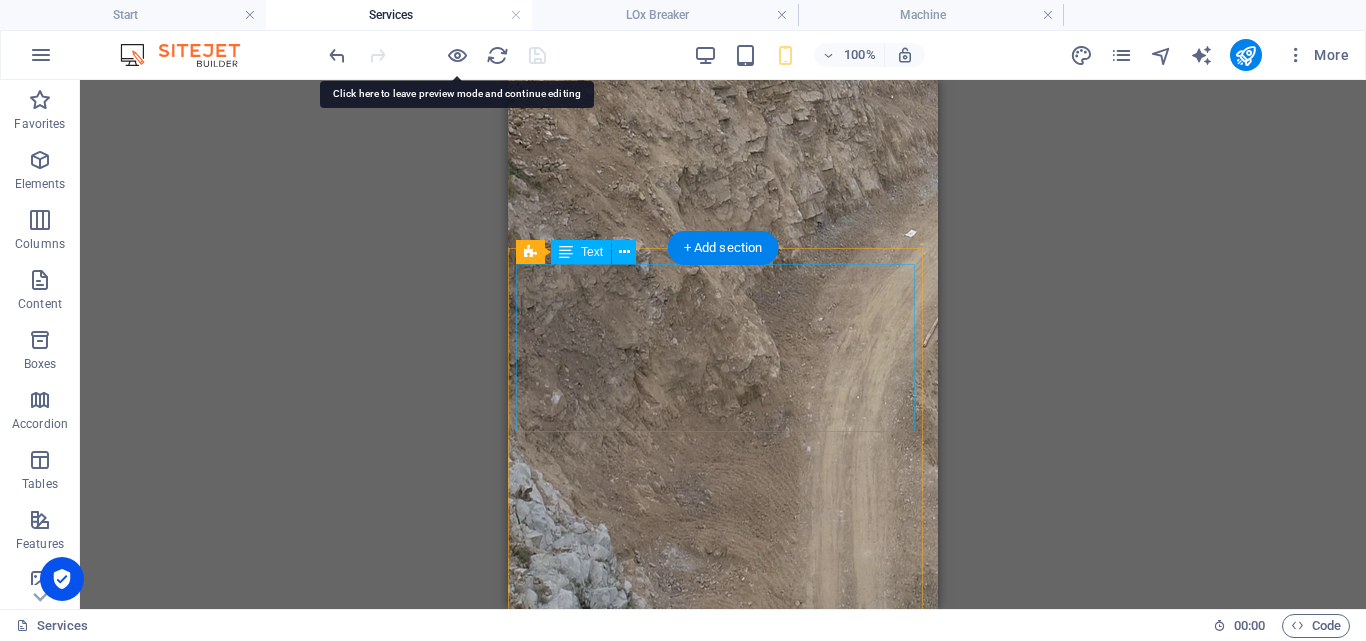click on "Drill & Blasting  services" at bounding box center (723, 1072) 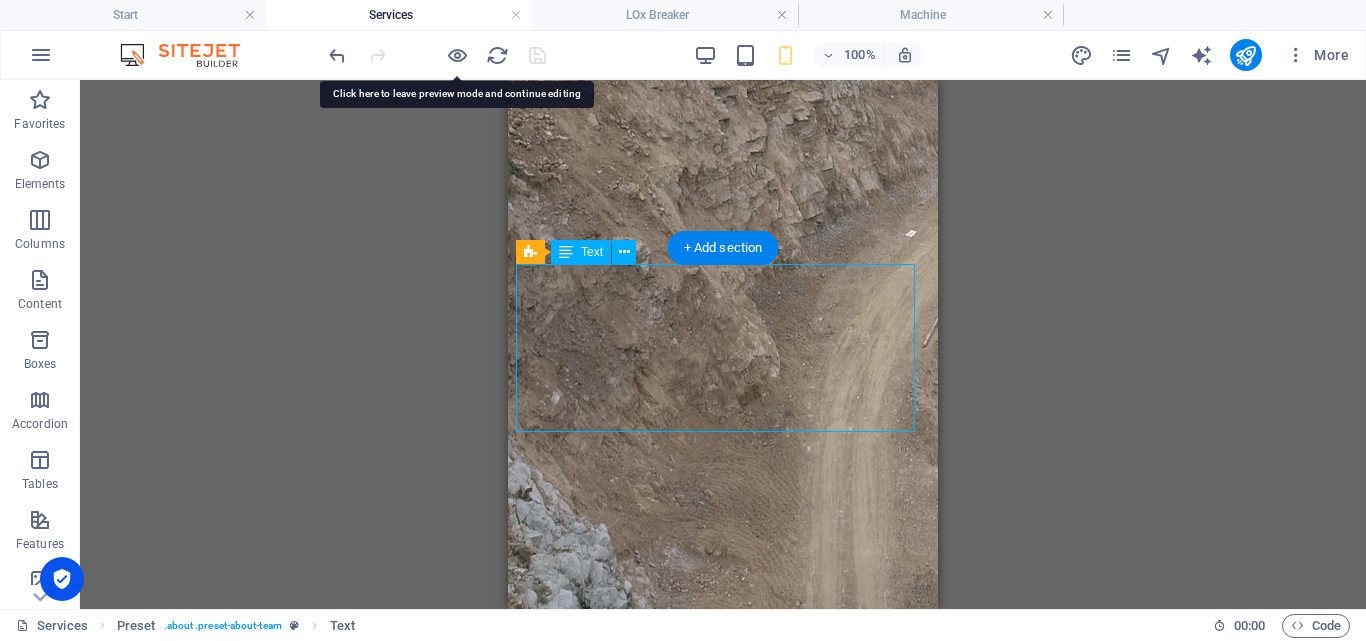click on "Drill & Blasting  services" at bounding box center [723, 1072] 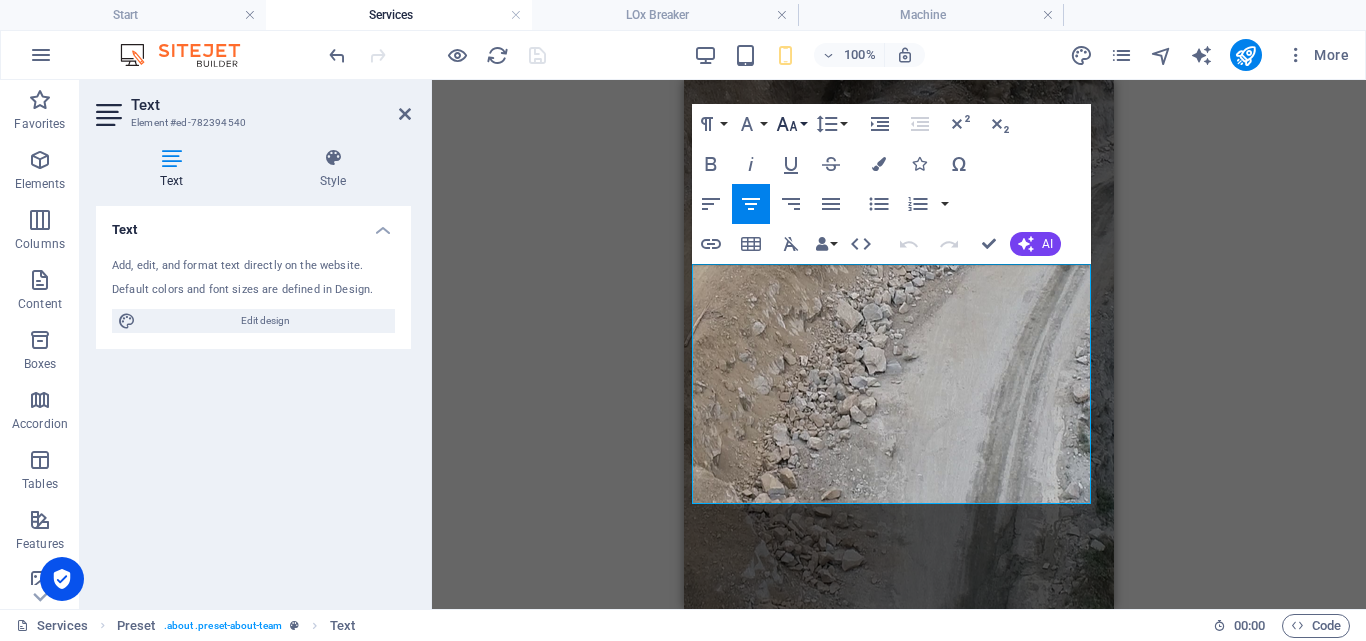 click 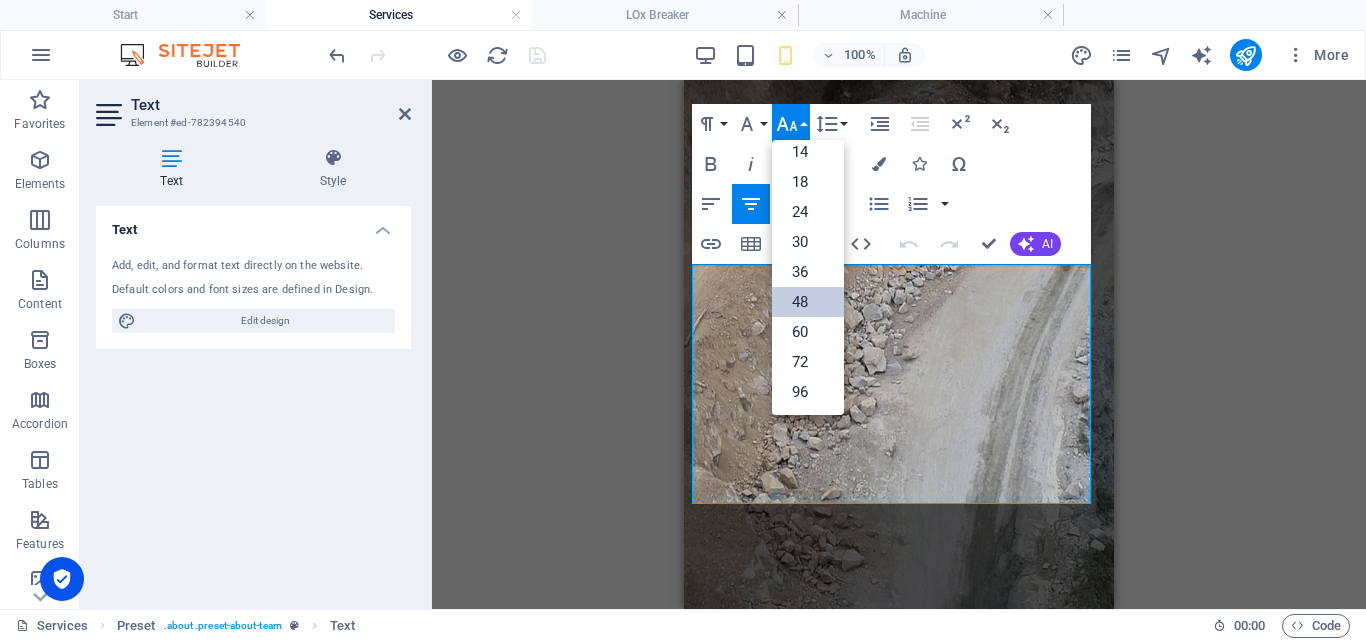 scroll, scrollTop: 161, scrollLeft: 0, axis: vertical 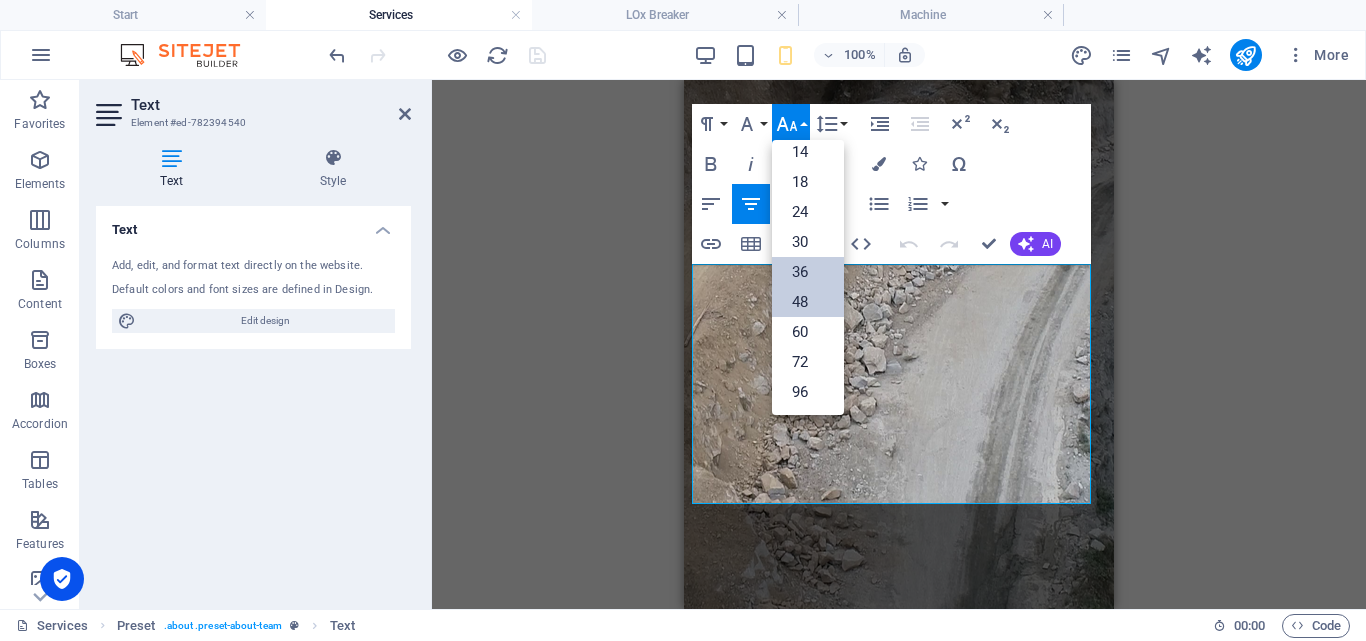 click on "36" at bounding box center [808, 272] 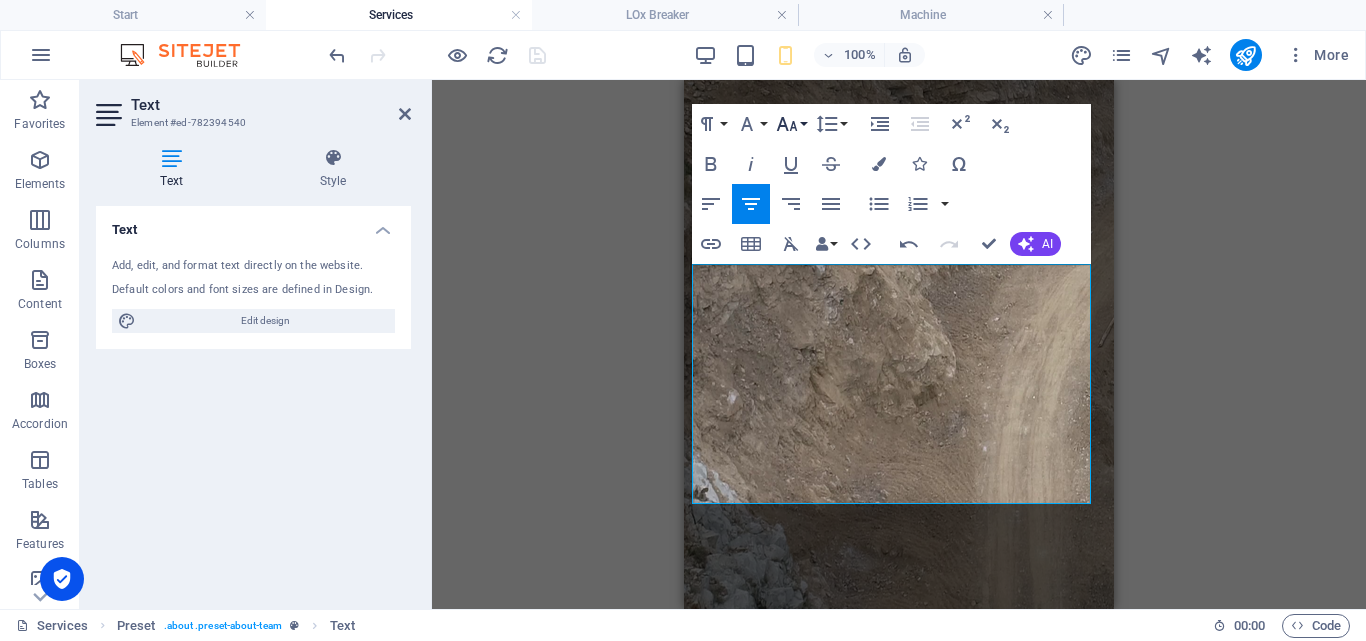 click on "Font Size" at bounding box center [791, 124] 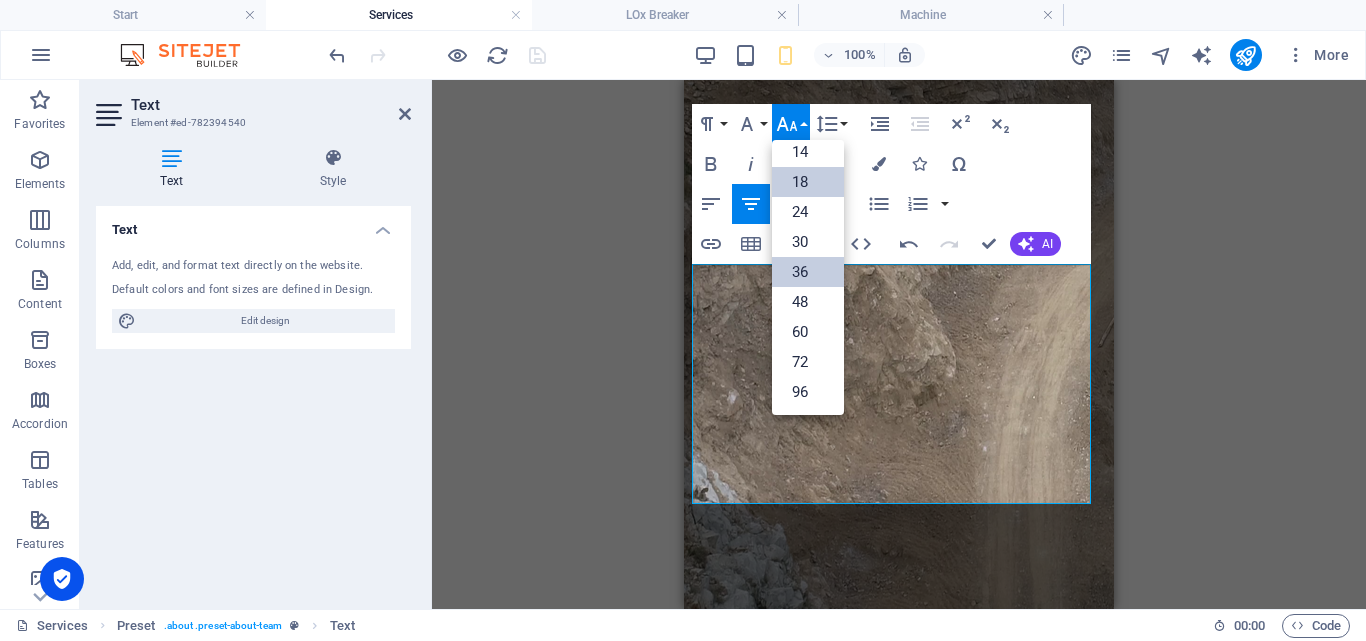 scroll, scrollTop: 161, scrollLeft: 0, axis: vertical 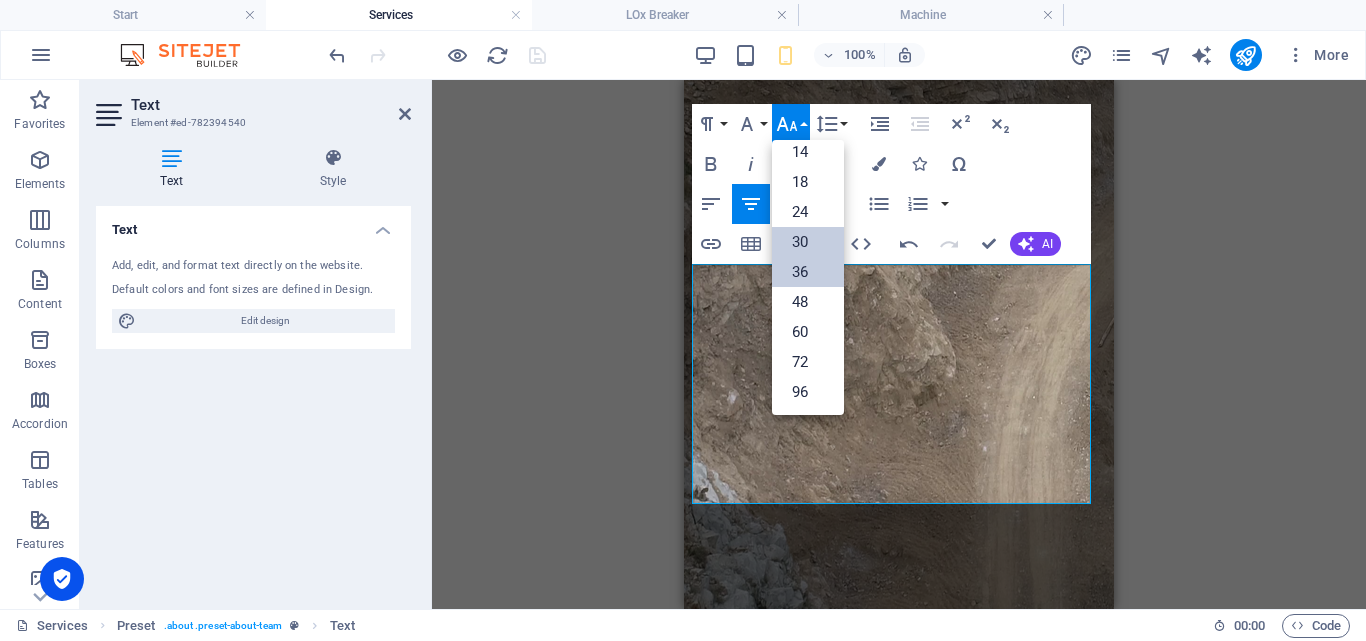 click on "30" at bounding box center (808, 242) 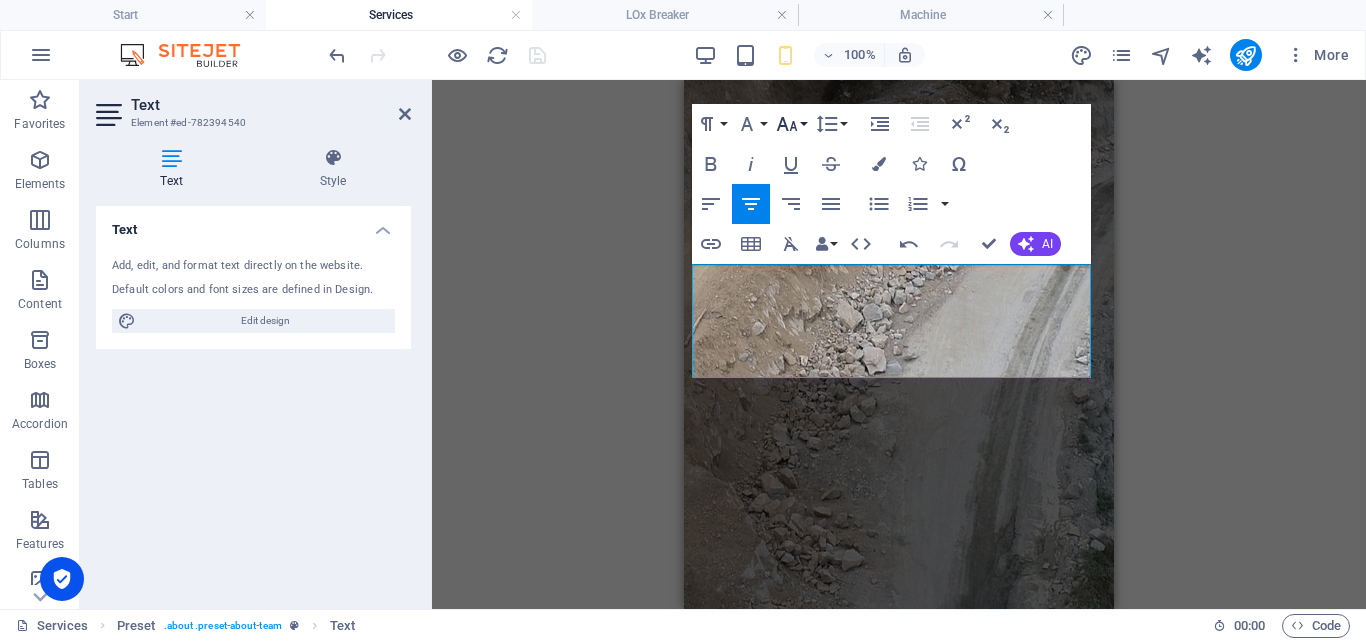 click 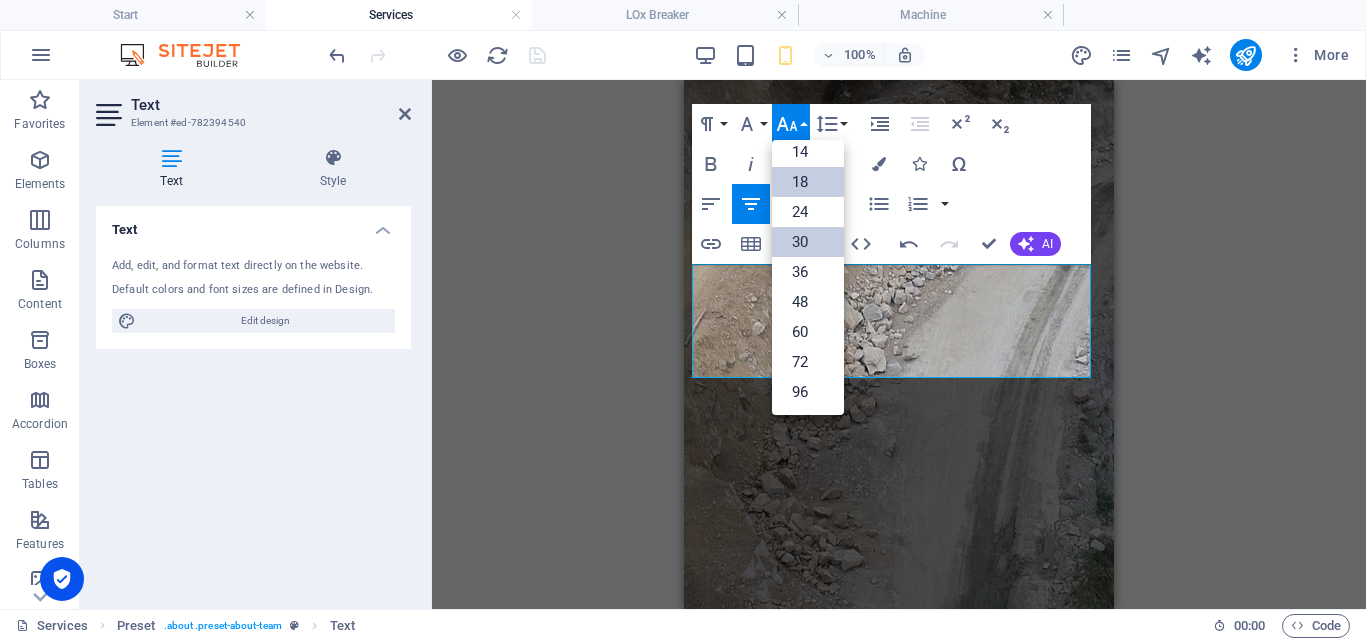 scroll, scrollTop: 161, scrollLeft: 0, axis: vertical 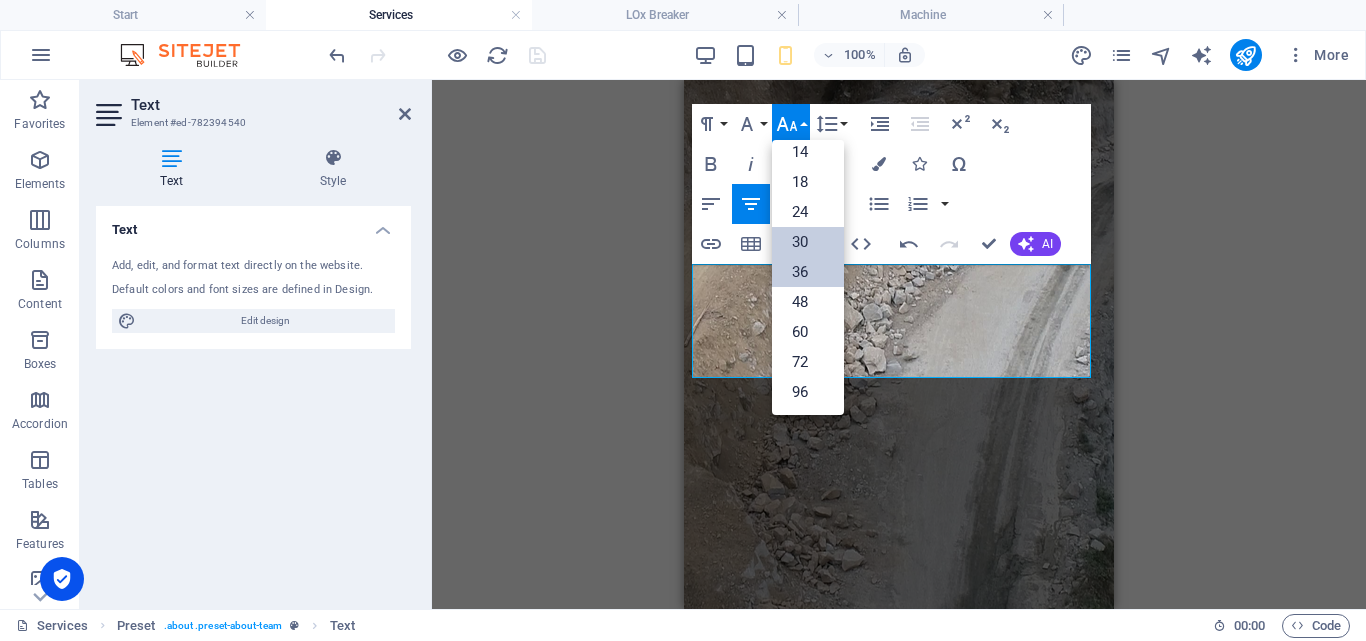 click on "36" at bounding box center (808, 272) 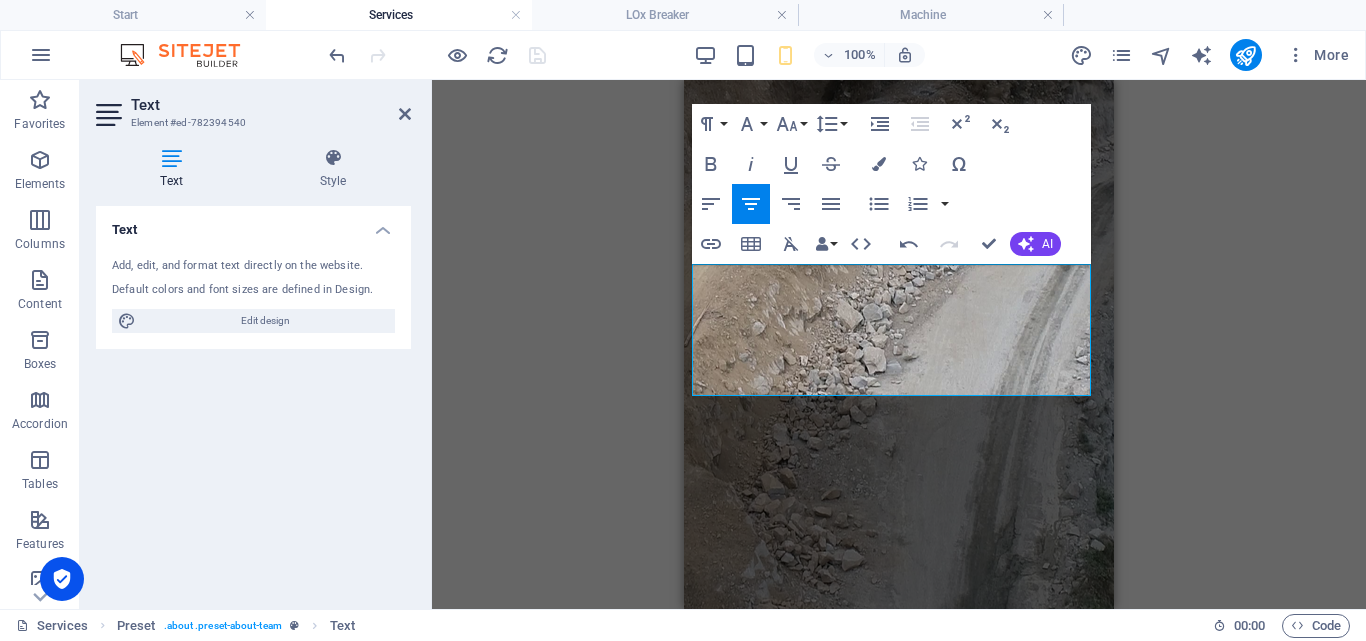 click on "Drag here to replace the existing content. Press “Ctrl” if you want to create a new element.
H1   Banner   Container   Reference   Preset   Preset   Text Paragraph Format Normal Heading 1 Heading 2 Heading 3 Heading 4 Heading 5 Heading 6 Code Font Family Arial [US_STATE] Impact Tahoma Times New Roman Verdana Bitter Material Icons Orbitron Poppins PT Sans Font Size 8 9 10 11 12 14 18 24 30 36 48 60 72 96 Line Height Default Single 1.15 1.5 Double Increase Indent Decrease Indent Superscript Subscript Bold Italic Underline Strikethrough Colors Icons Special Characters Align Left Align Center Align Right Align Justify Unordered List   Default Circle Disc Square    Ordered List   Default Lower Alpha Lower Greek Lower Roman Upper Alpha Upper Roman    Insert Link Insert Table Clear Formatting Data Bindings Company First name Last name Street ZIP code City Email Phone Mobile Fax Custom field 1 Custom field 2 Custom field 3 Custom field 4 Custom field 5 Custom field 6 HTML Undo Redo AI Improve" at bounding box center [899, 344] 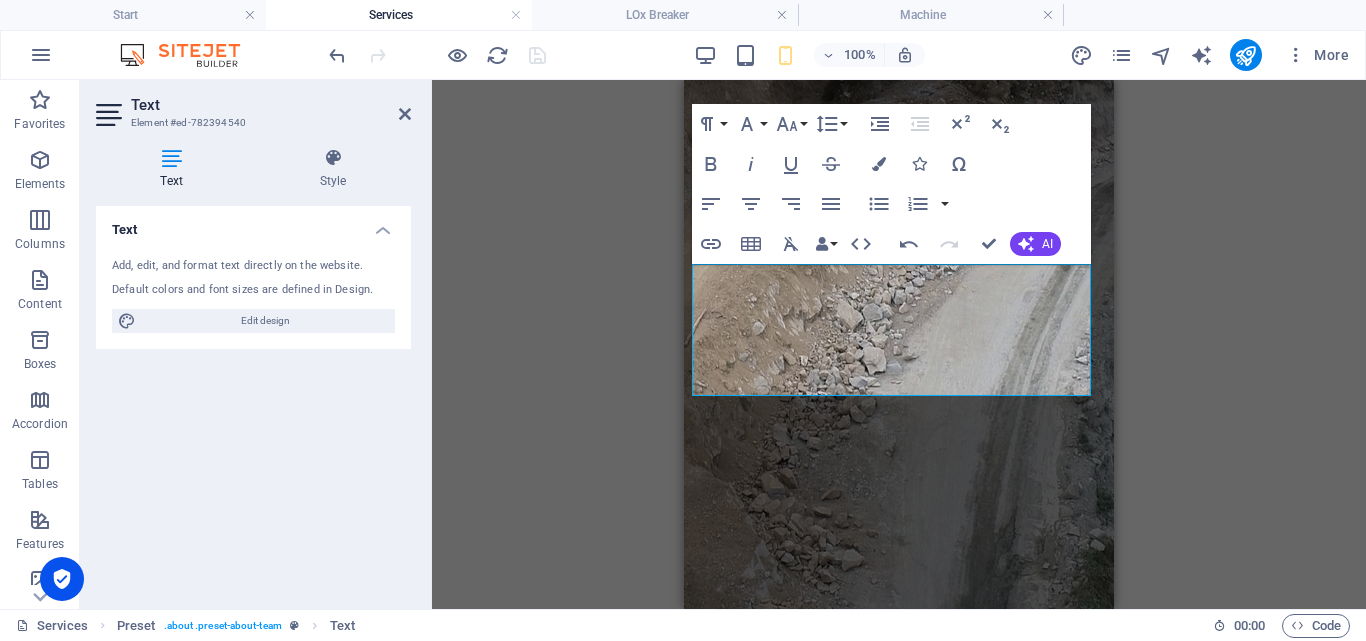 click on "Drag here to replace the existing content. Press “Ctrl” if you want to create a new element.
H1   Banner   Container   Reference   Preset   Preset   Text Paragraph Format Normal Heading 1 Heading 2 Heading 3 Heading 4 Heading 5 Heading 6 Code Font Family Arial [US_STATE] Impact Tahoma Times New Roman Verdana Bitter Material Icons Orbitron Poppins PT Sans Font Size 8 9 10 11 12 14 18 24 30 36 48 60 72 96 Line Height Default Single 1.15 1.5 Double Increase Indent Decrease Indent Superscript Subscript Bold Italic Underline Strikethrough Colors Icons Special Characters Align Left Align Center Align Right Align Justify Unordered List   Default Circle Disc Square    Ordered List   Default Lower Alpha Lower Greek Lower Roman Upper Alpha Upper Roman    Insert Link Insert Table Clear Formatting Data Bindings Company First name Last name Street ZIP code City Email Phone Mobile Fax Custom field 1 Custom field 2 Custom field 3 Custom field 4 Custom field 5 Custom field 6 HTML Undo Redo AI Improve" at bounding box center [899, 344] 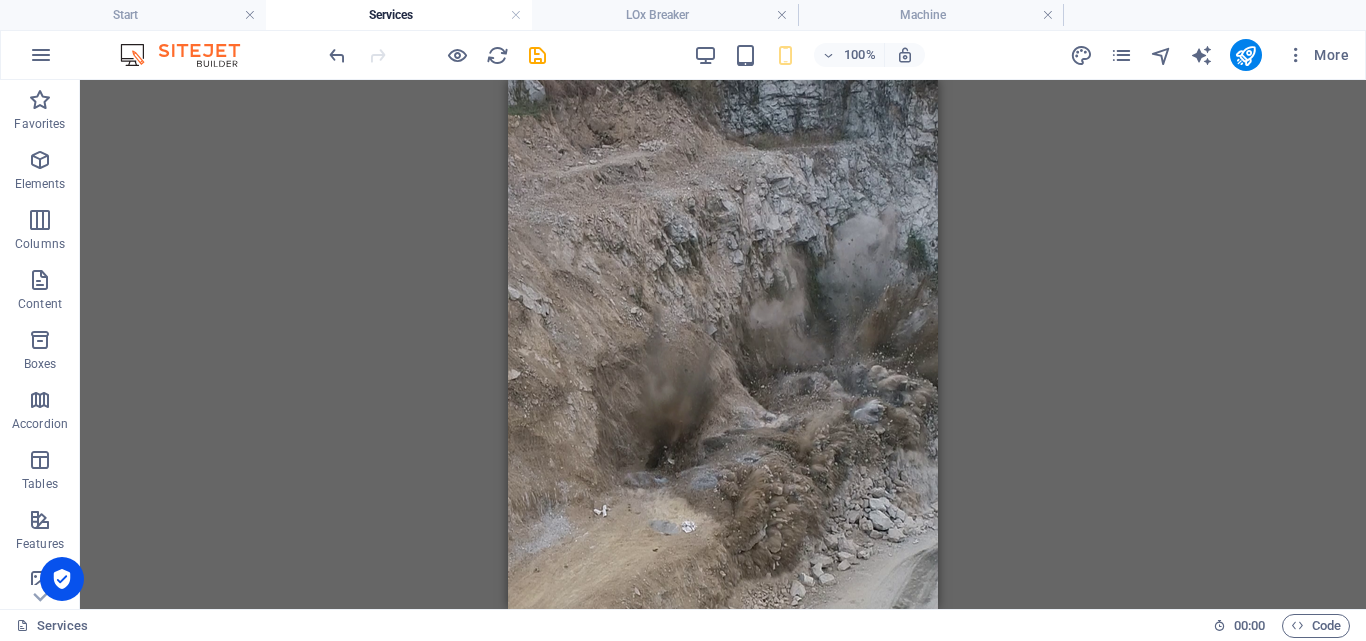 scroll, scrollTop: 0, scrollLeft: 0, axis: both 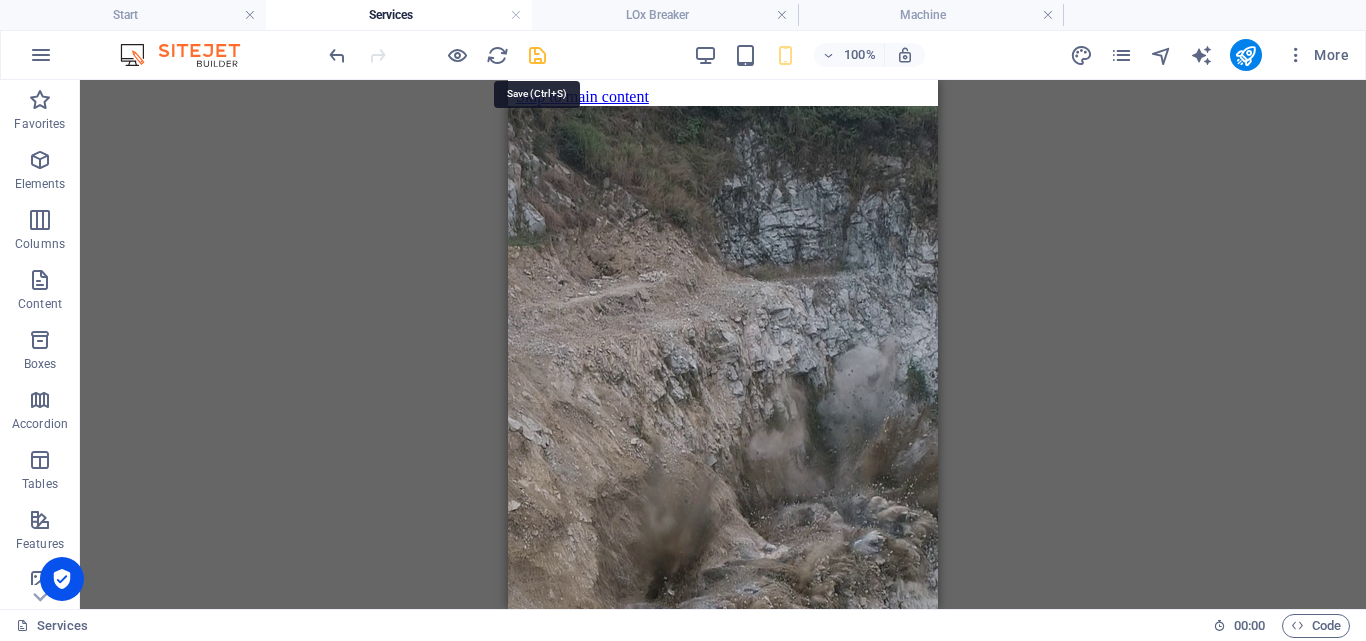 click at bounding box center (537, 55) 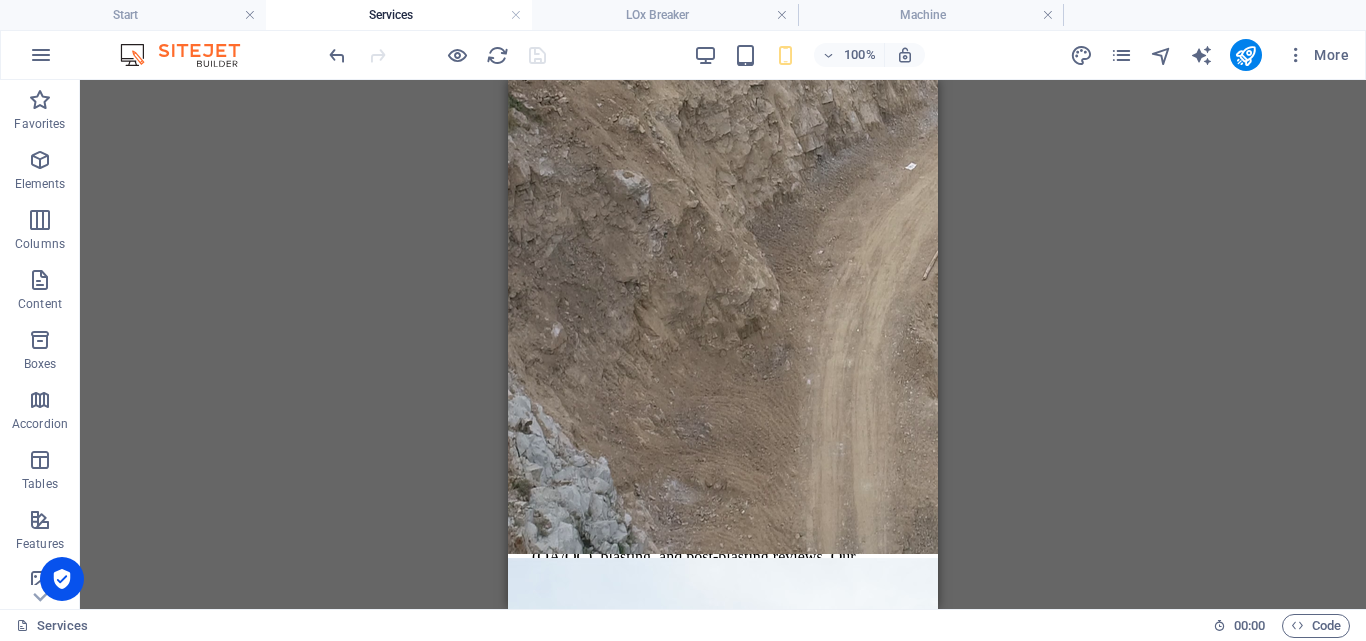 scroll, scrollTop: 373, scrollLeft: 0, axis: vertical 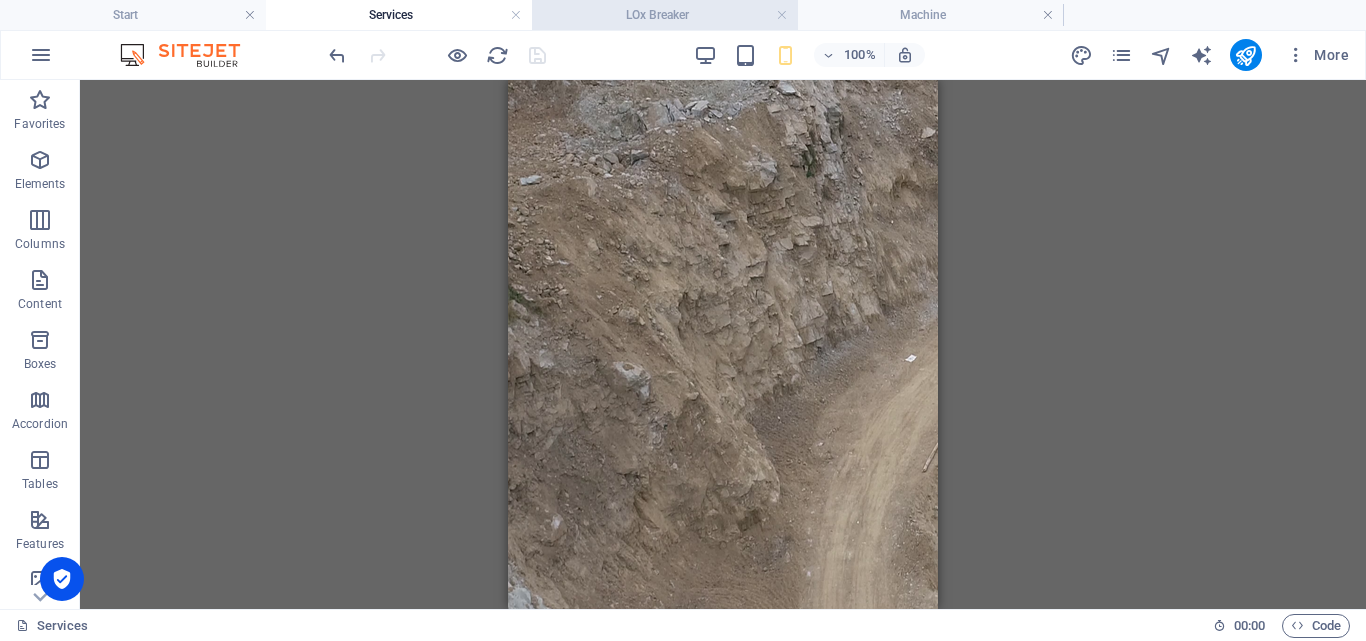 click on "LOx Breaker" at bounding box center [665, 15] 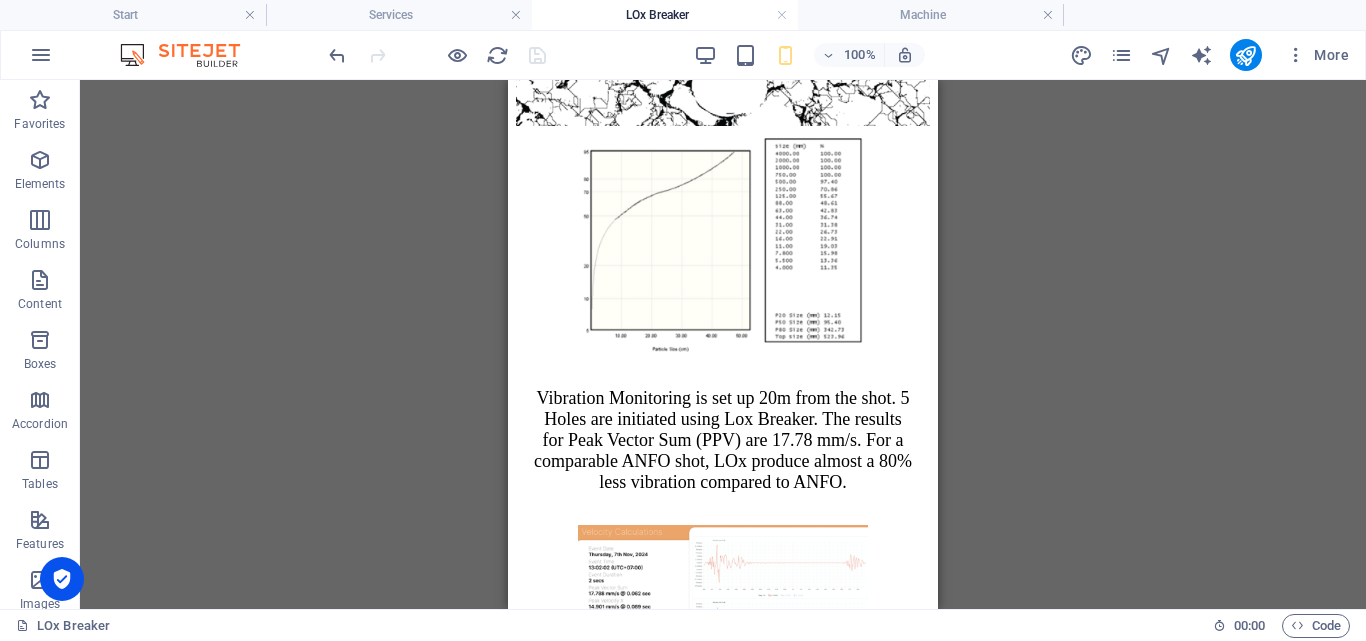 scroll, scrollTop: 5437, scrollLeft: 0, axis: vertical 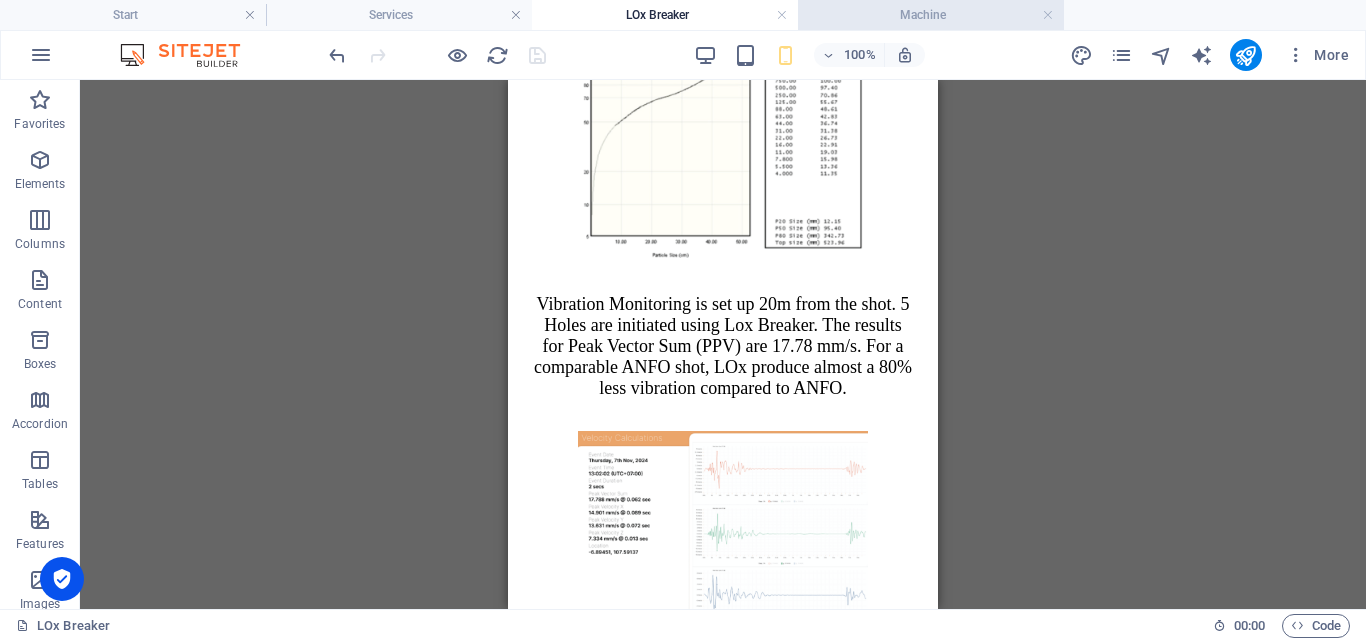 click on "Machine" at bounding box center (931, 15) 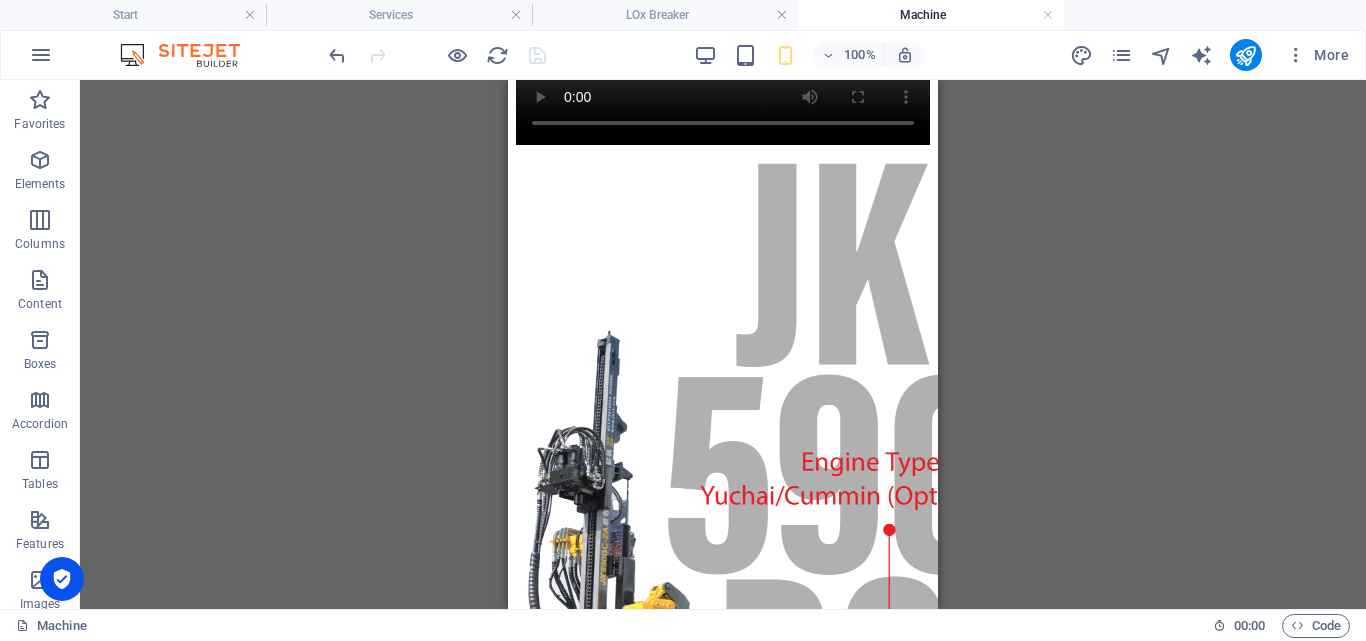 scroll, scrollTop: 0, scrollLeft: 0, axis: both 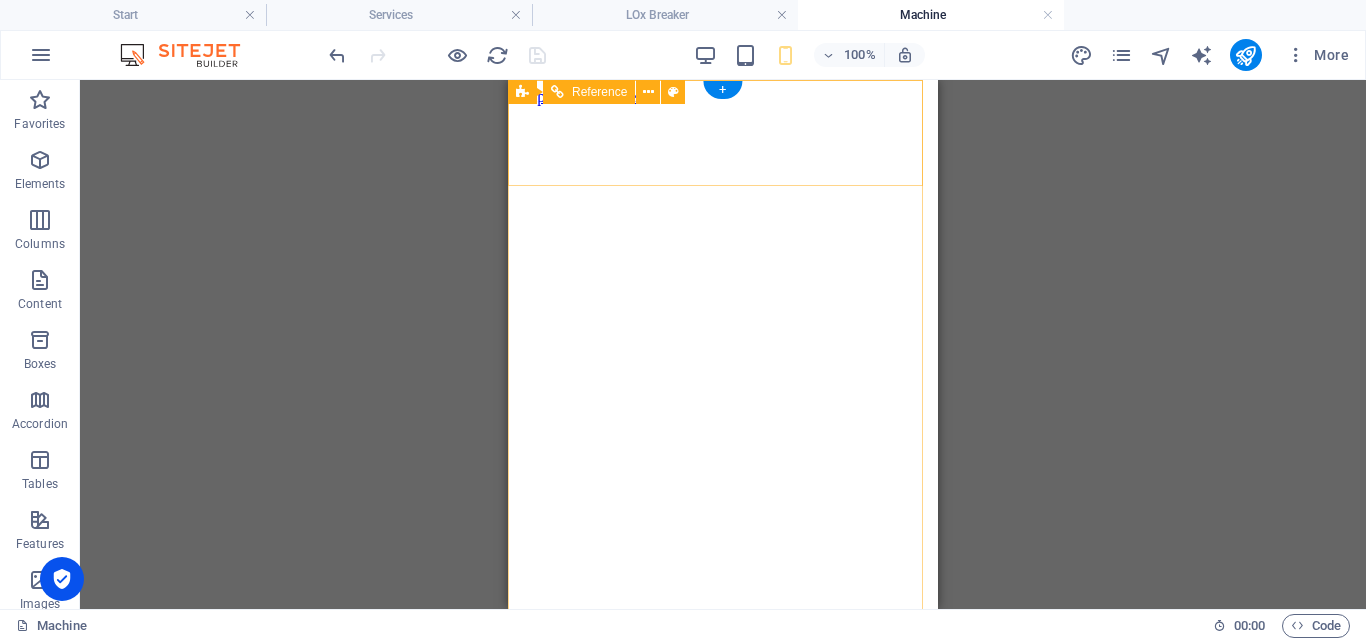 click at bounding box center [723, 879] 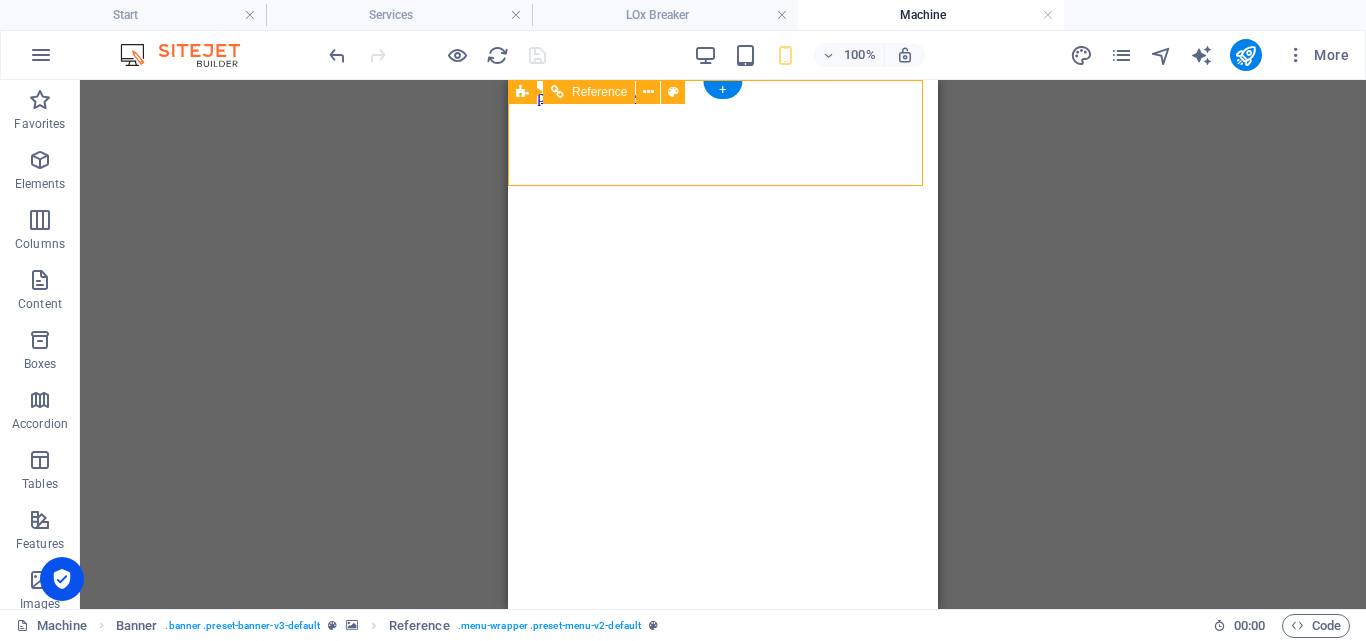click at bounding box center (723, 879) 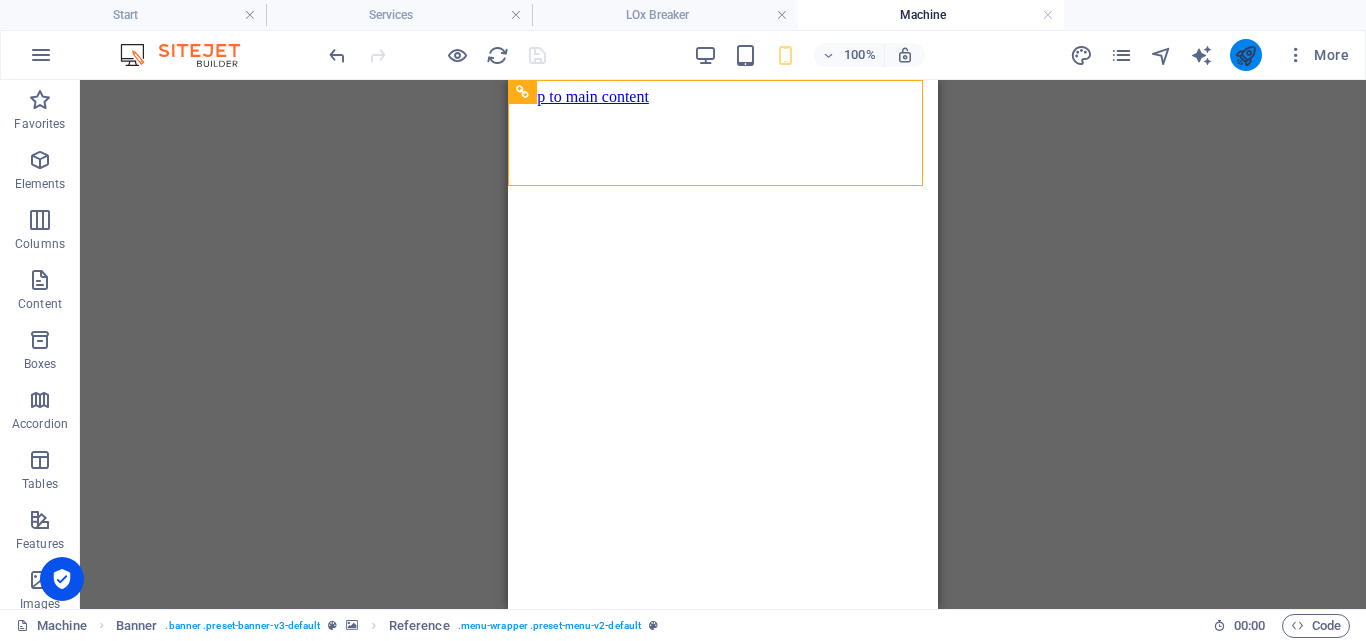 click at bounding box center (1246, 55) 